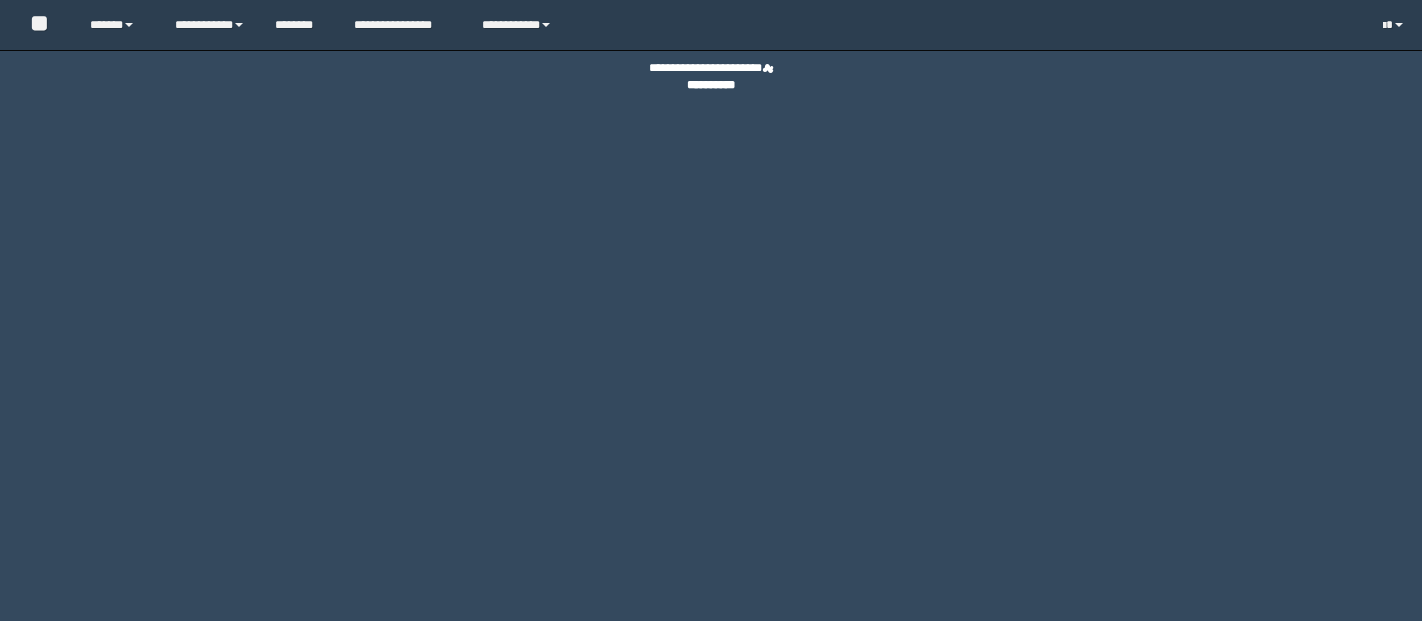 scroll, scrollTop: 0, scrollLeft: 0, axis: both 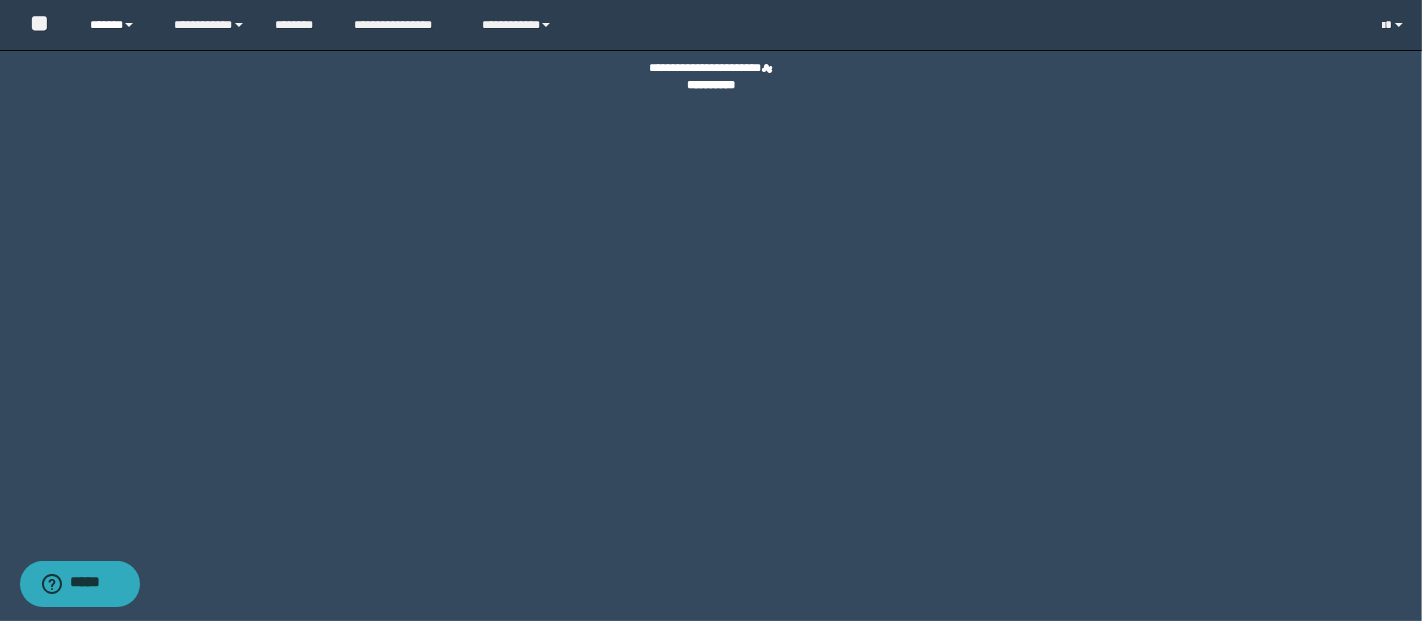 click on "******" at bounding box center (117, 25) 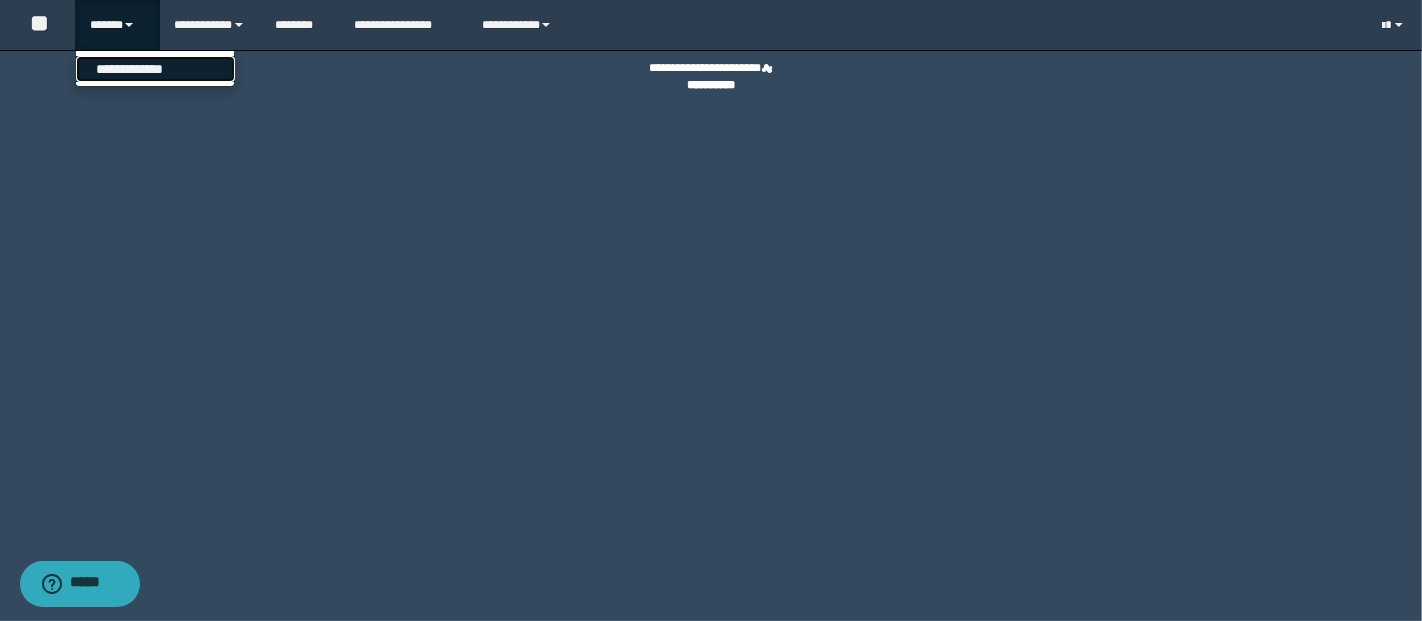 click on "**********" at bounding box center [155, 69] 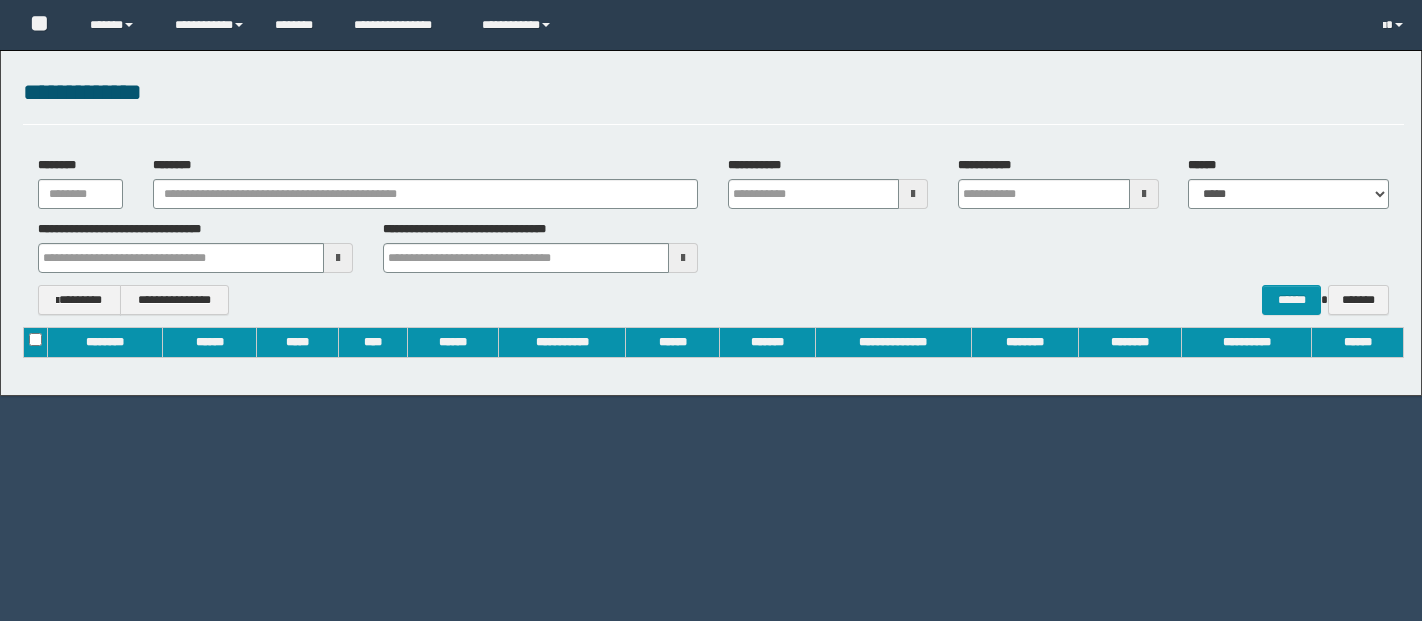 scroll, scrollTop: 0, scrollLeft: 0, axis: both 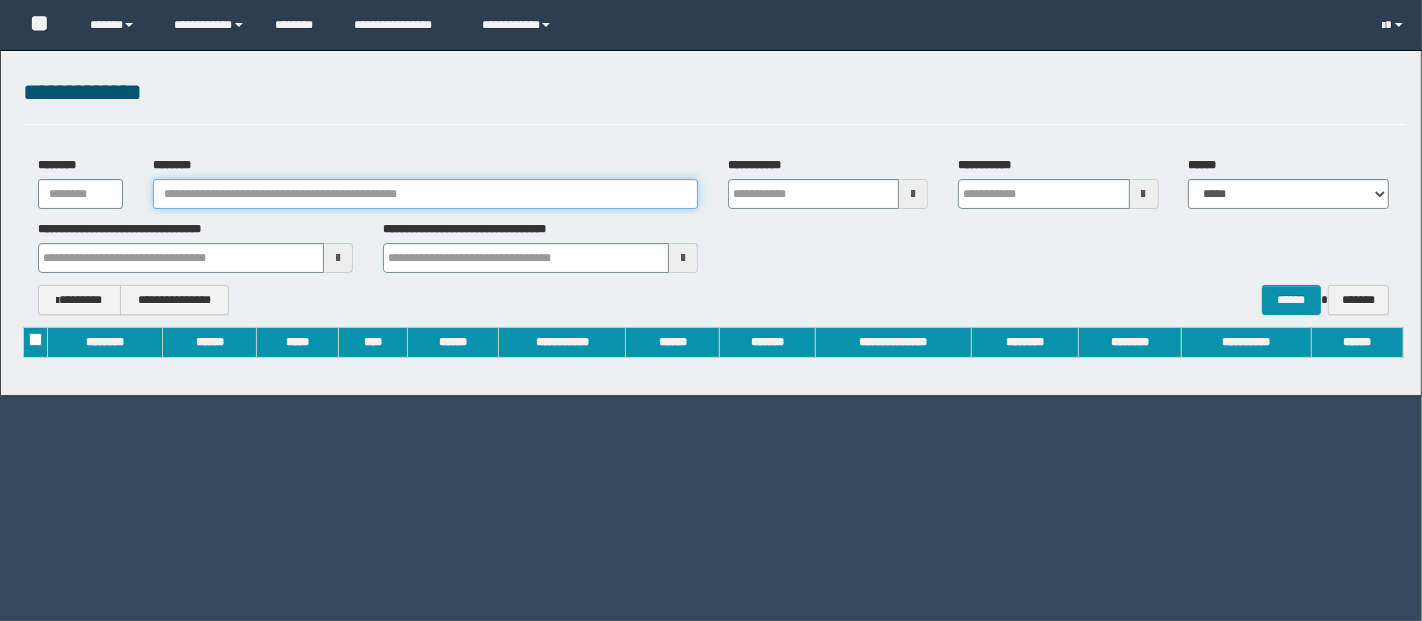 click on "********" at bounding box center [425, 194] 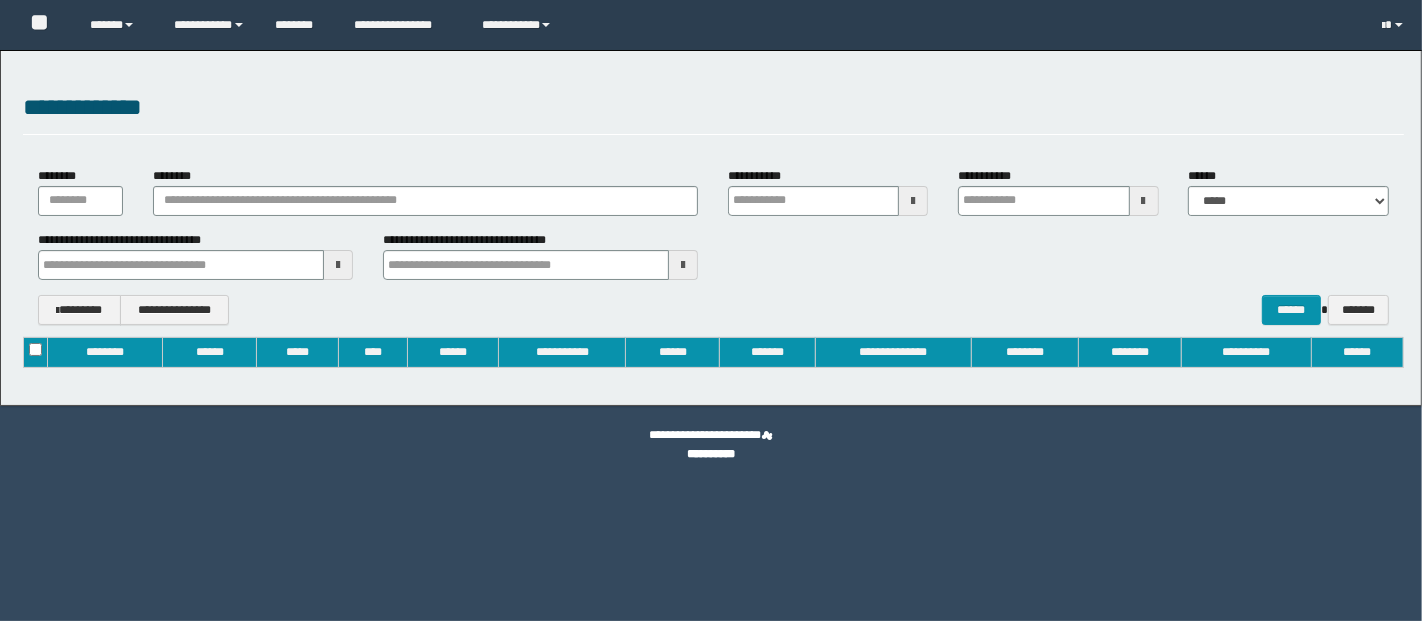 type on "**********" 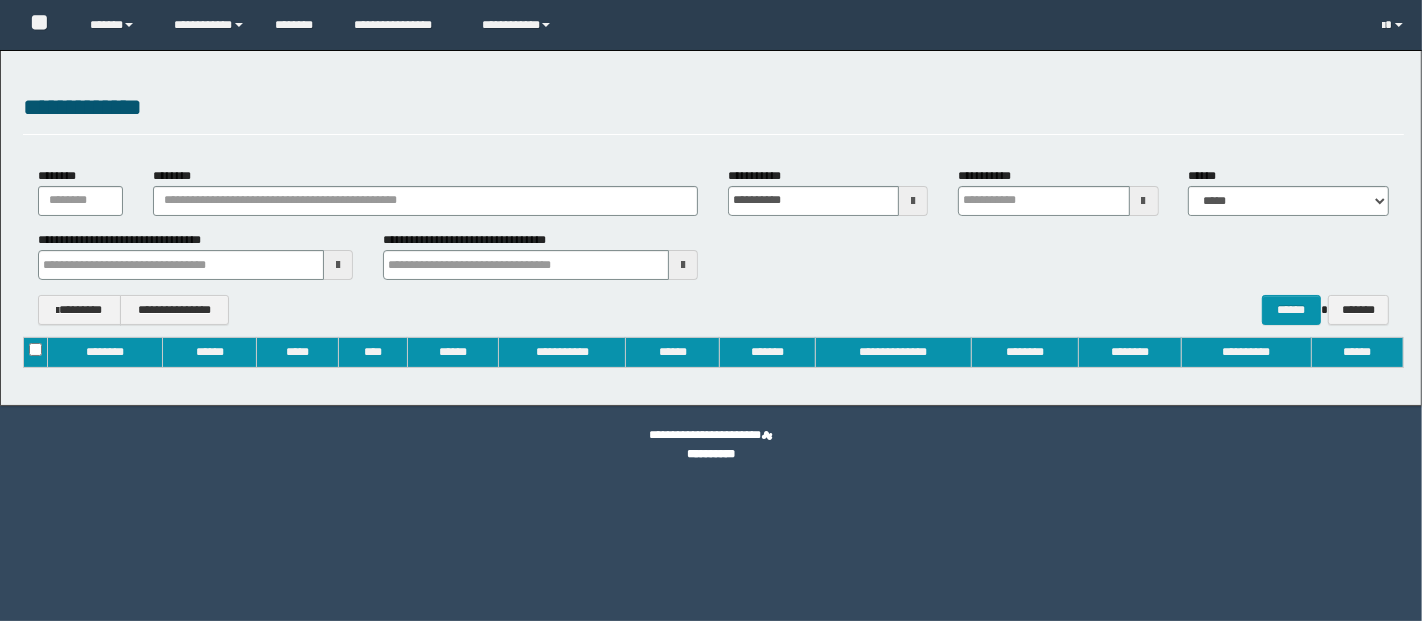 type on "**********" 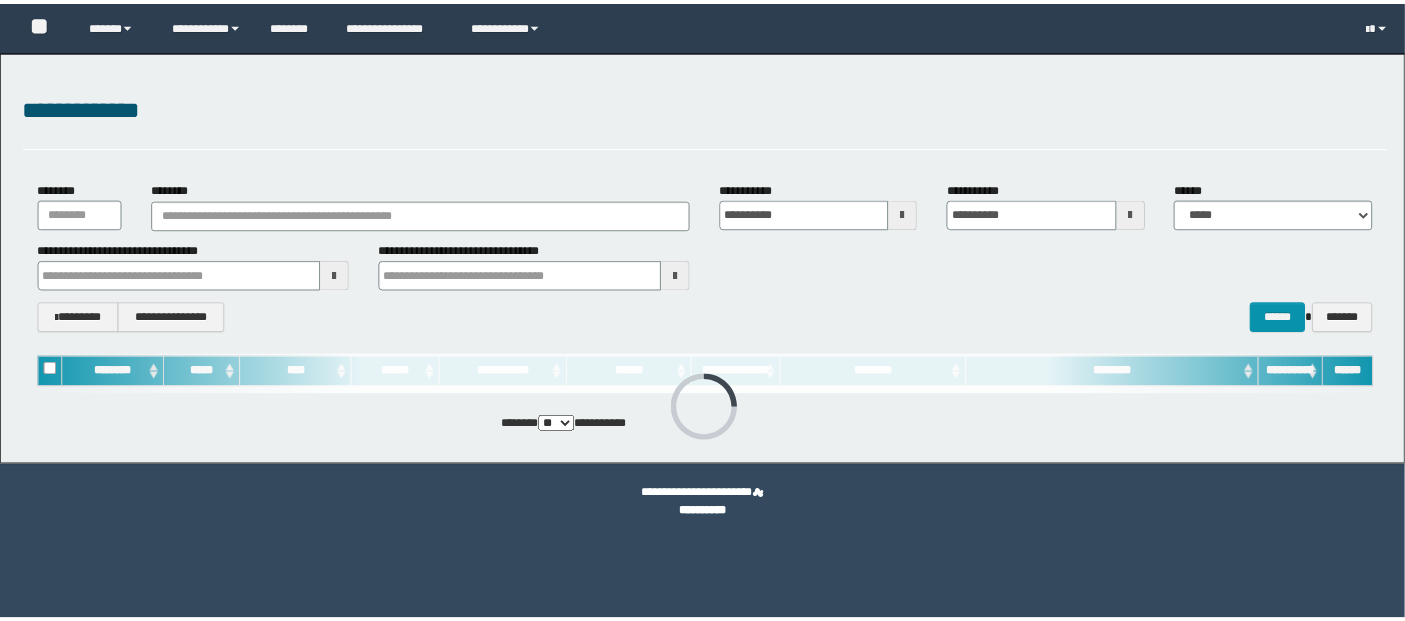 scroll, scrollTop: 0, scrollLeft: 0, axis: both 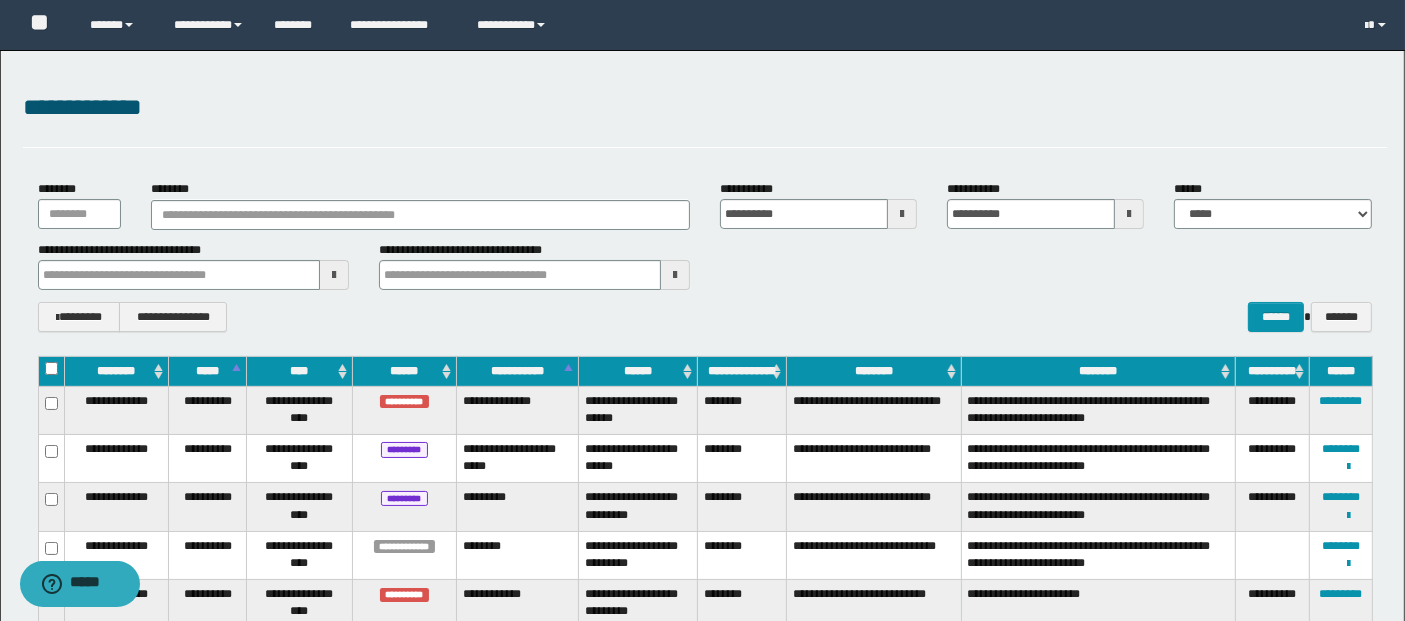 type 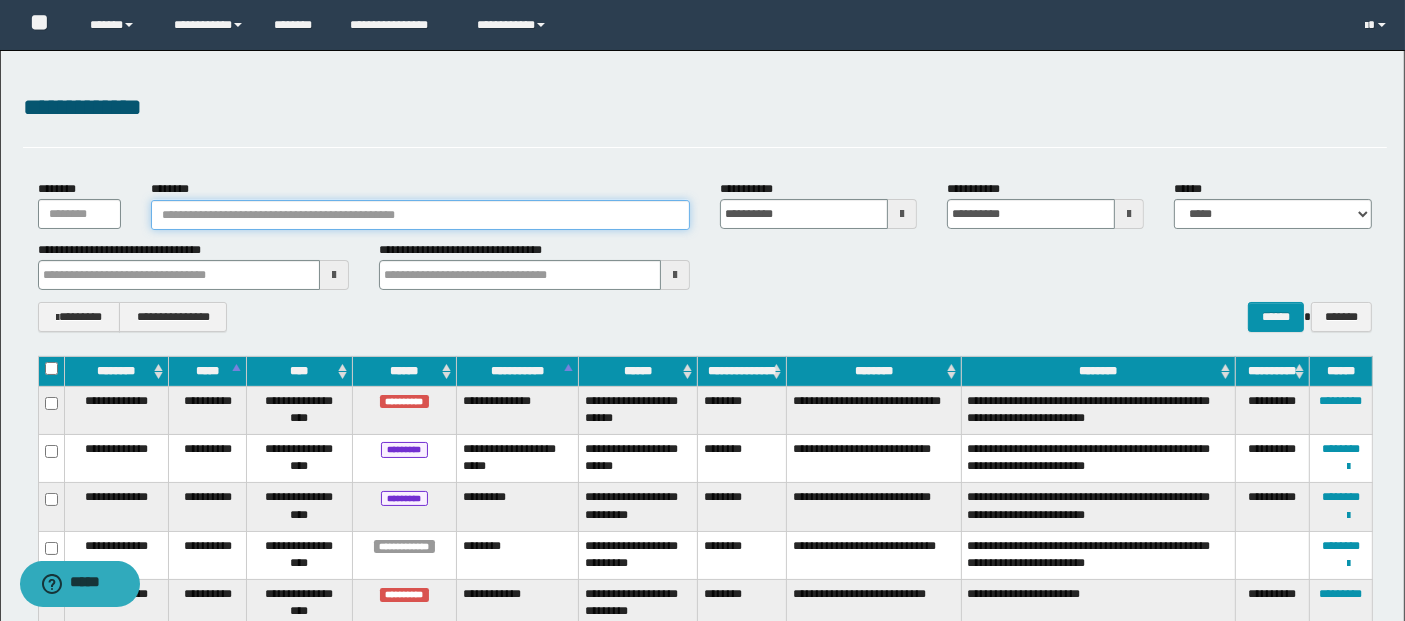 click on "********" at bounding box center (420, 215) 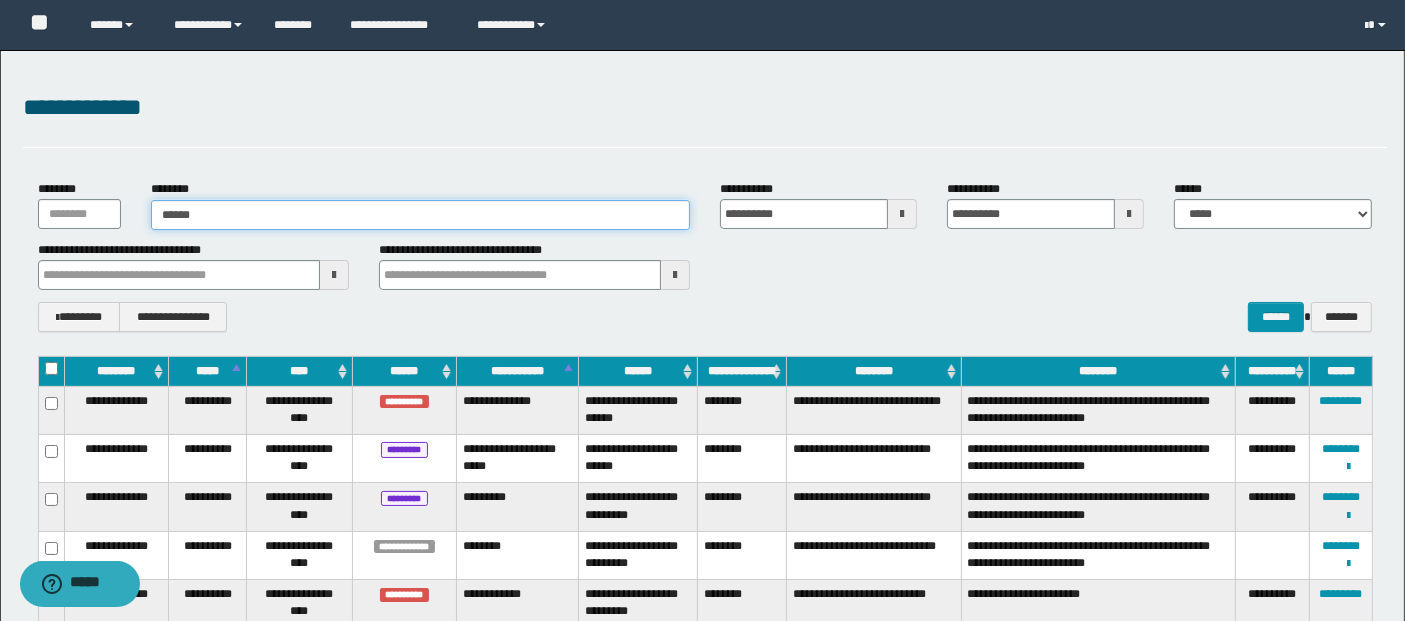 type on "*******" 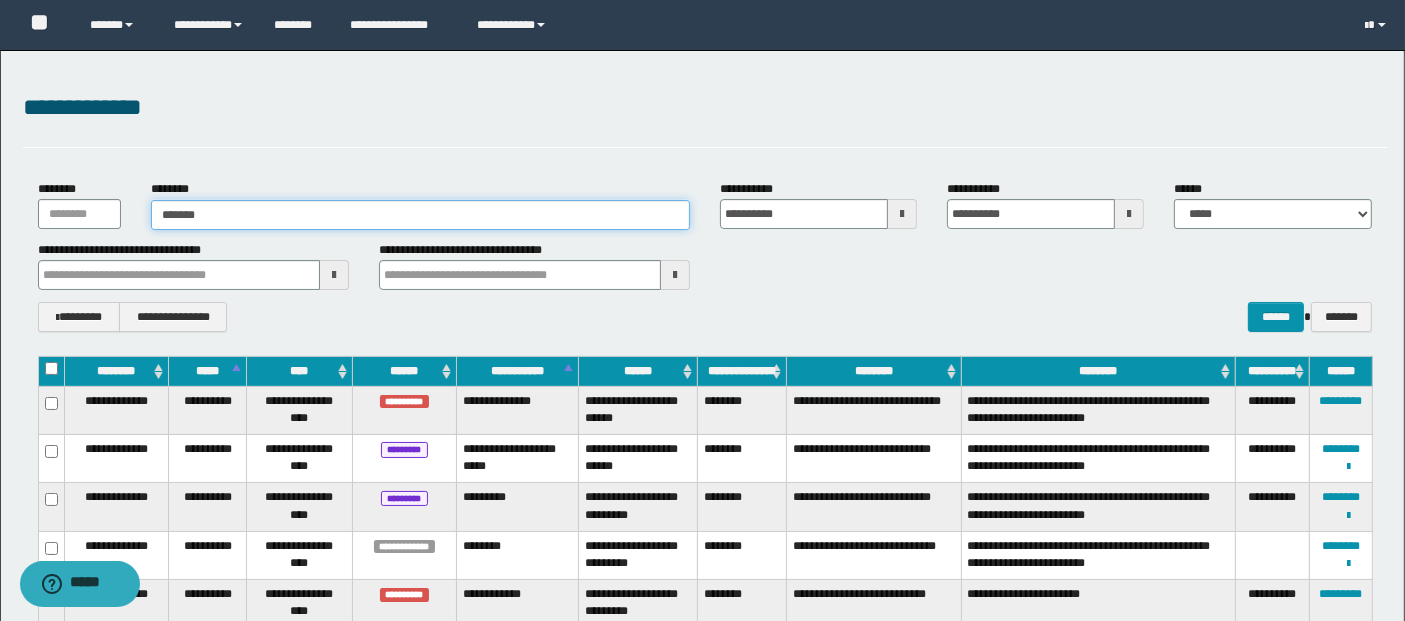 type on "*******" 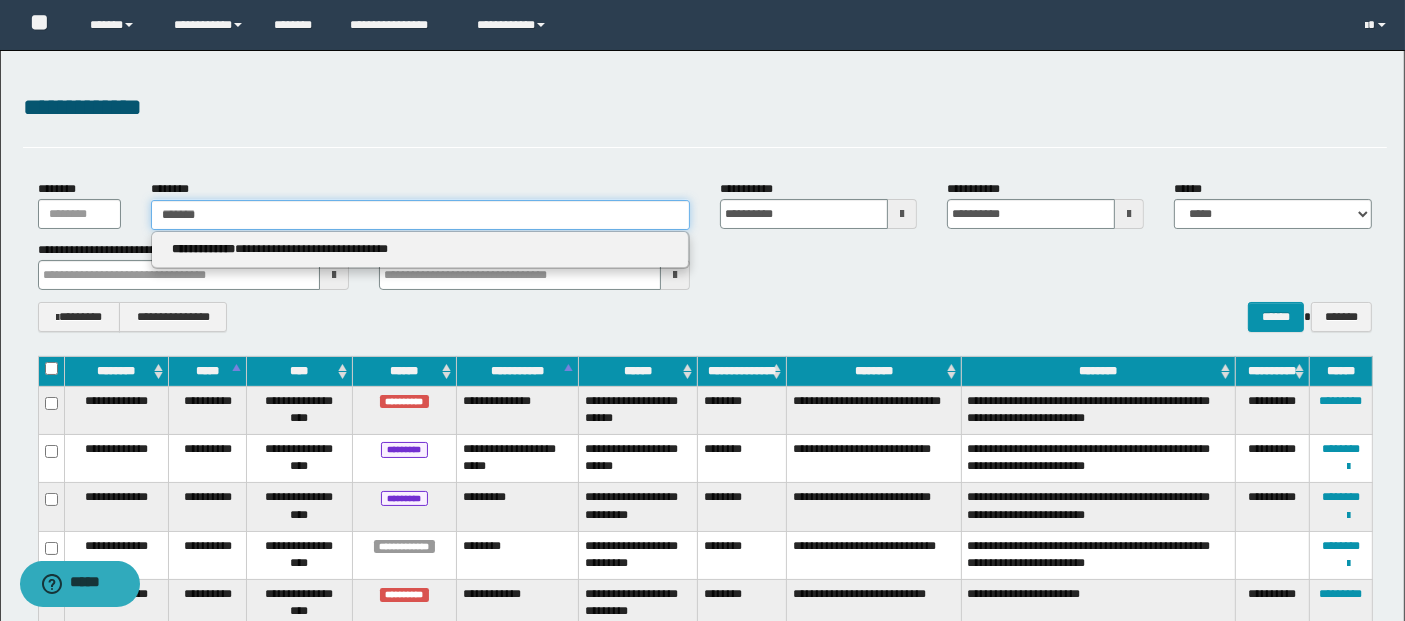 type 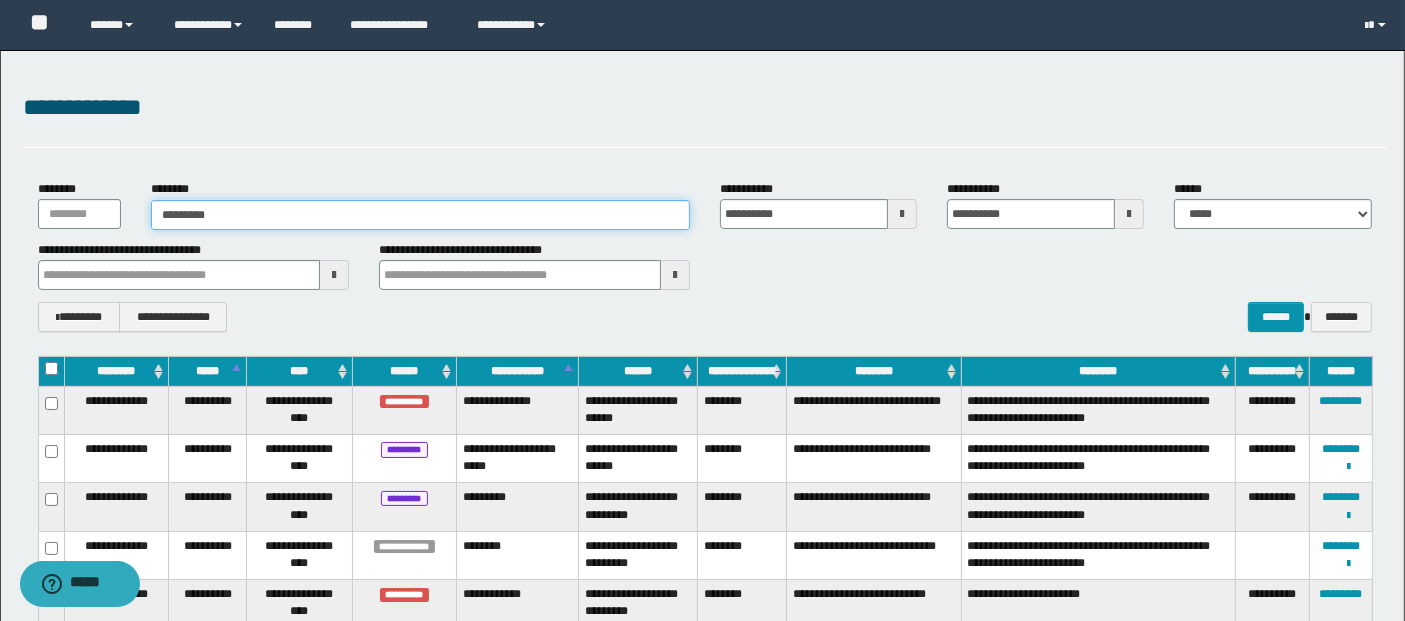 type on "**********" 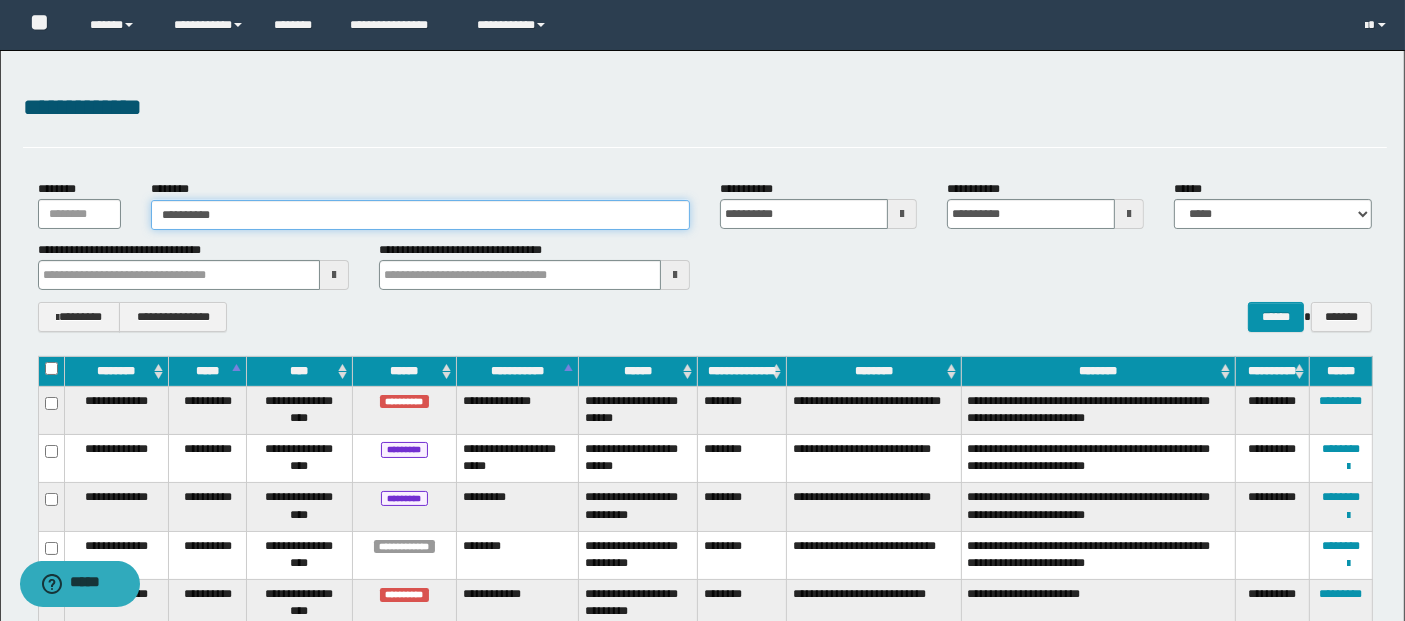 type on "**********" 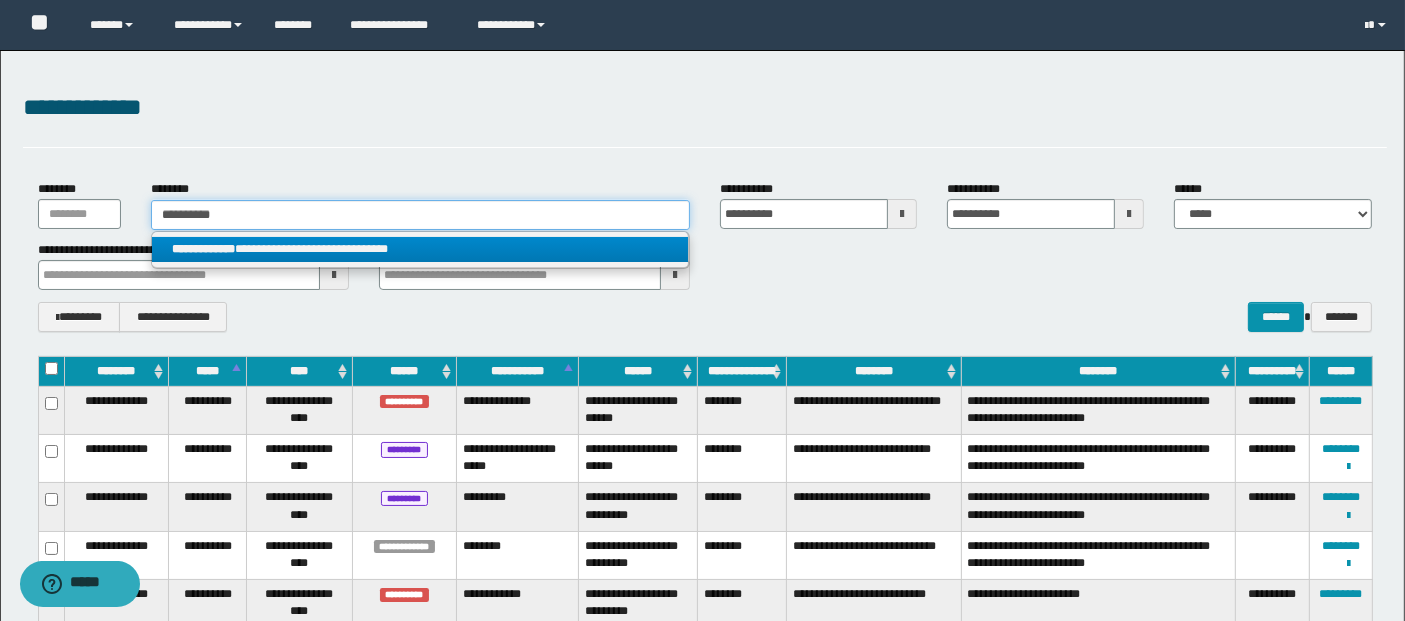 type on "**********" 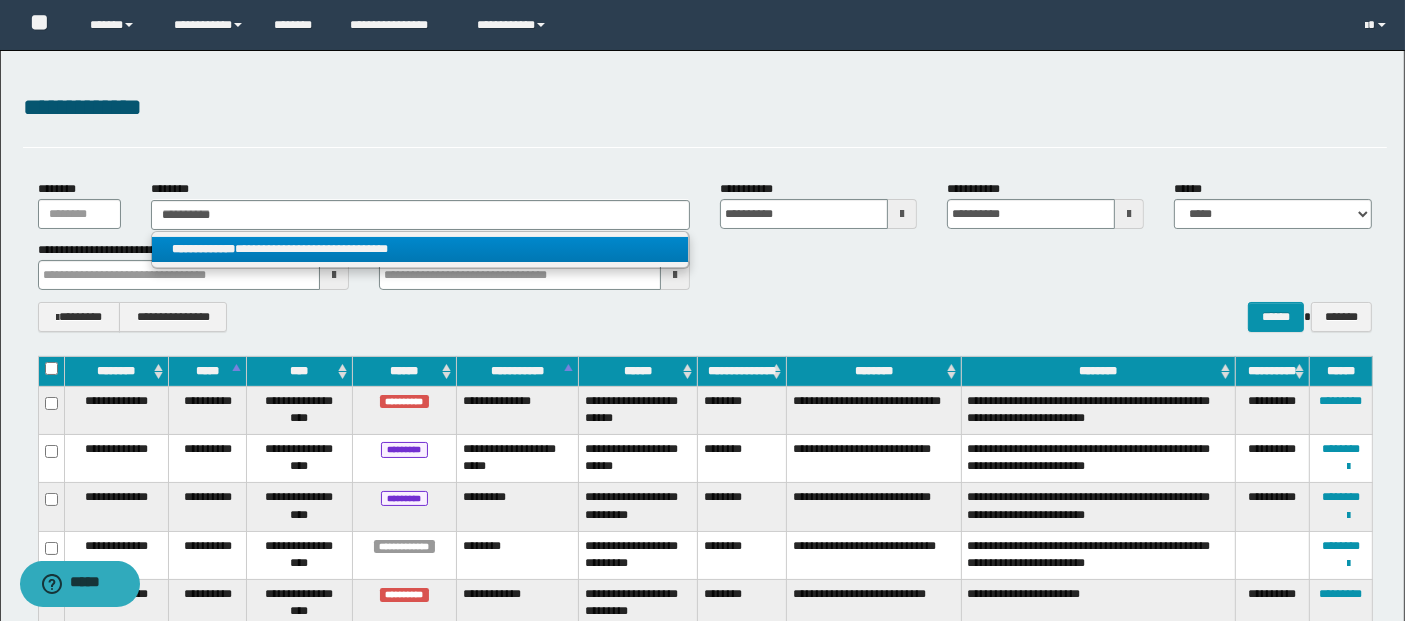 click on "**********" at bounding box center (420, 249) 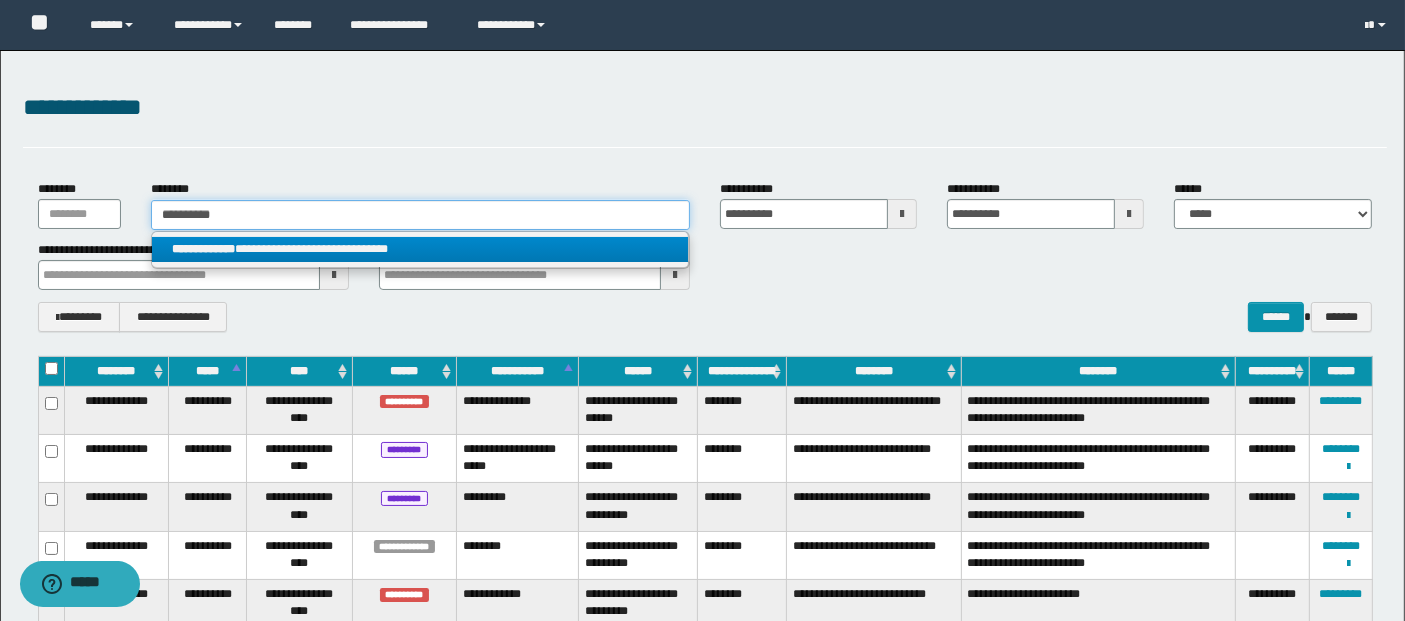 type 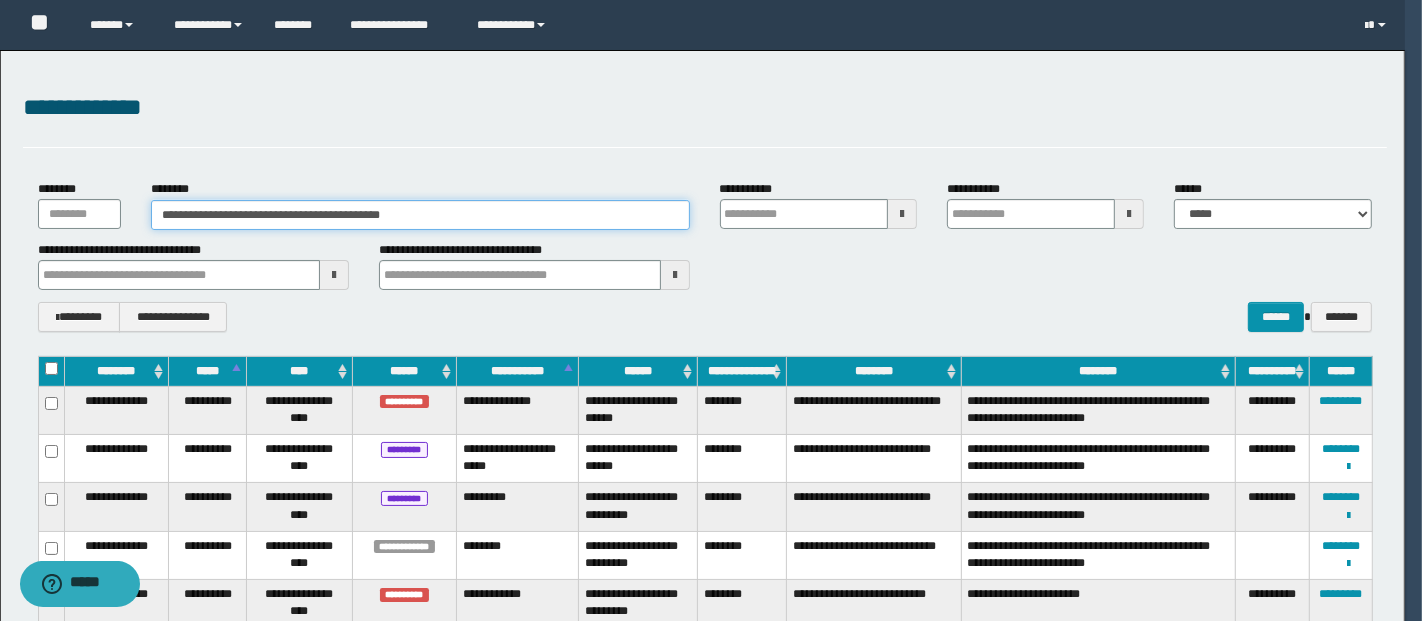 type 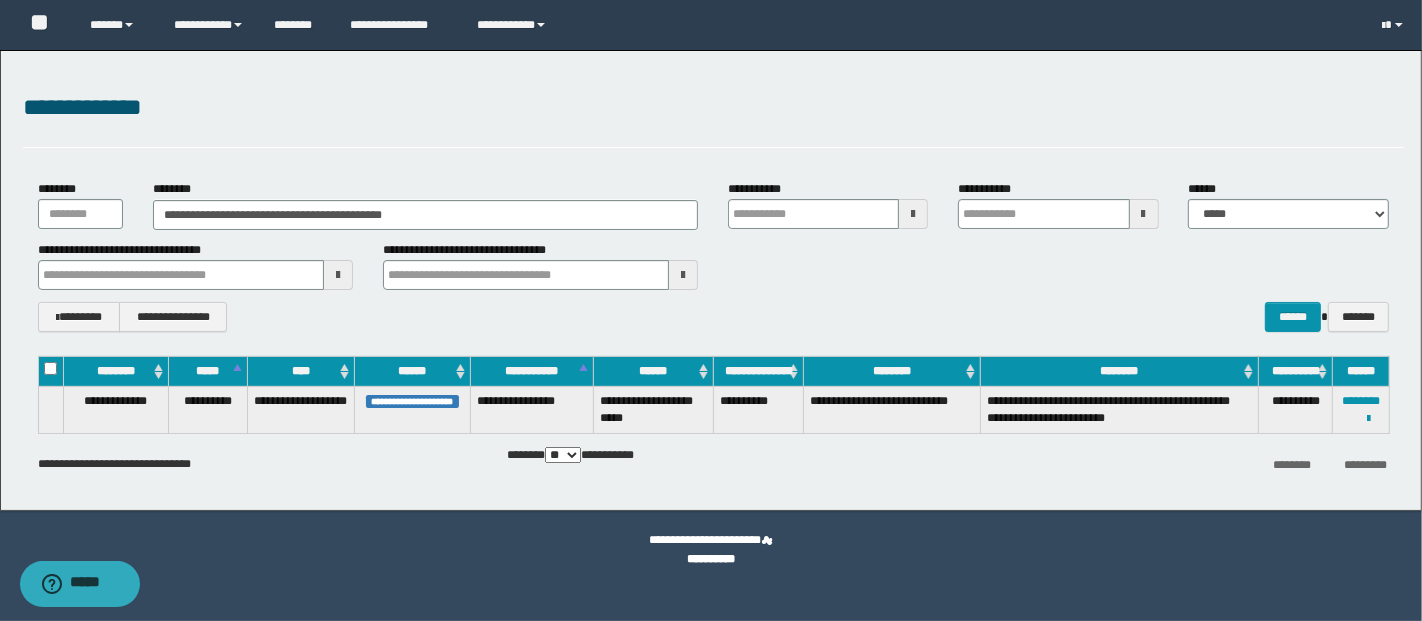 click on "**********" at bounding box center [713, 265] 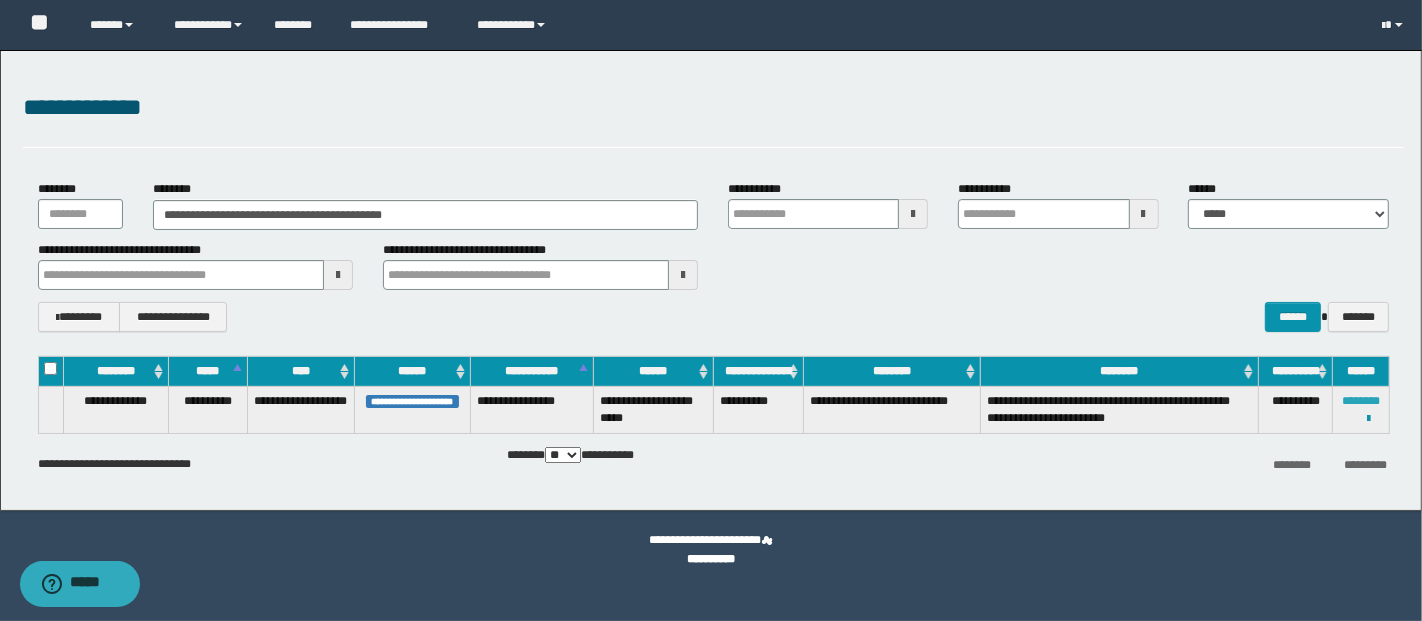 click on "********" at bounding box center (1361, 401) 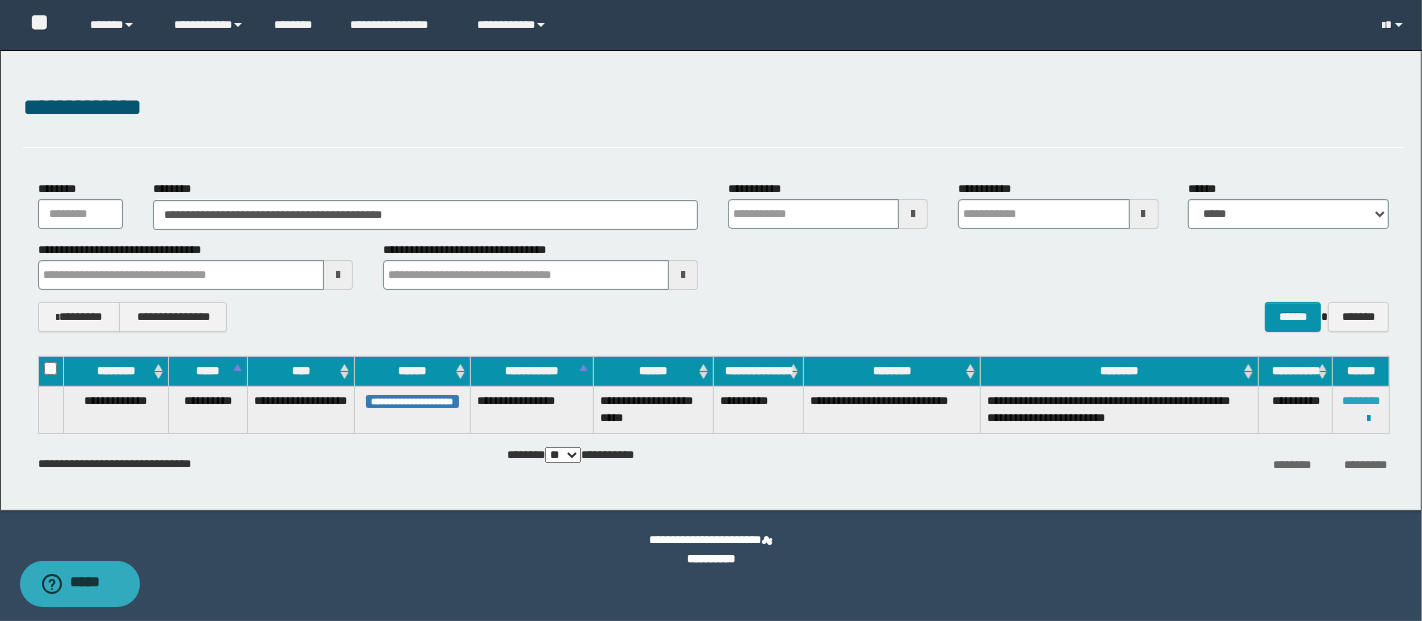 type 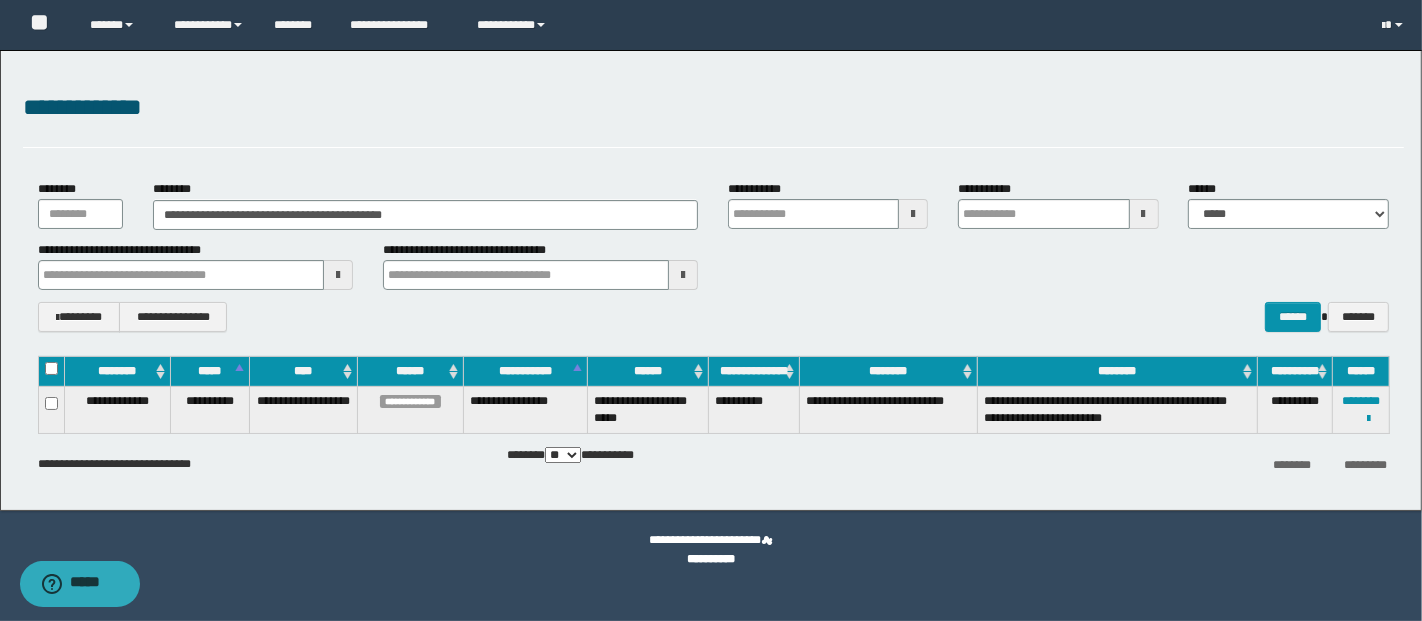 type 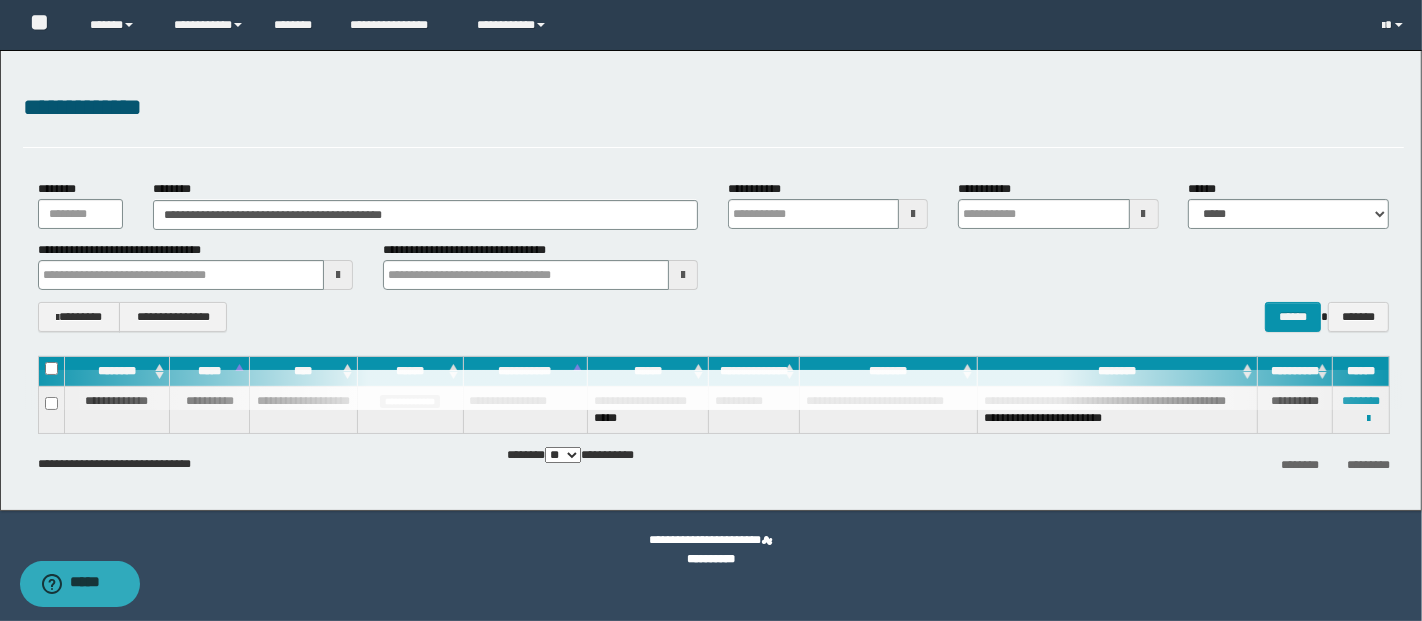 type 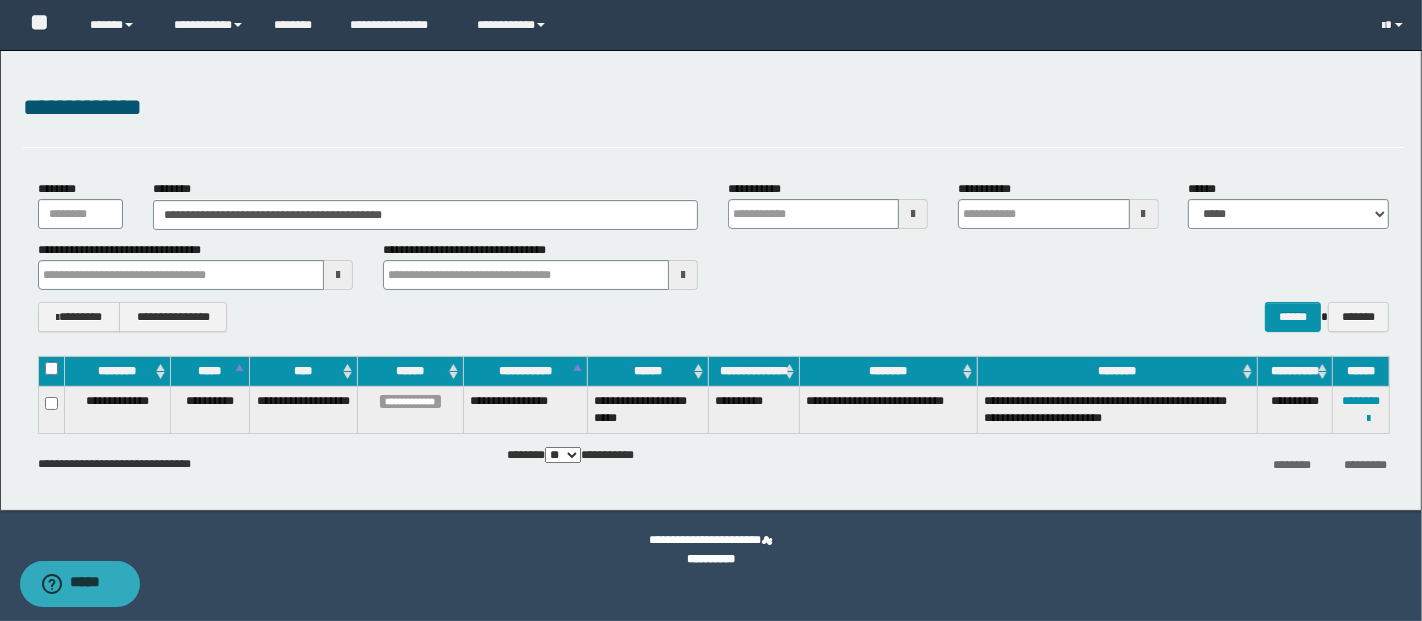 type 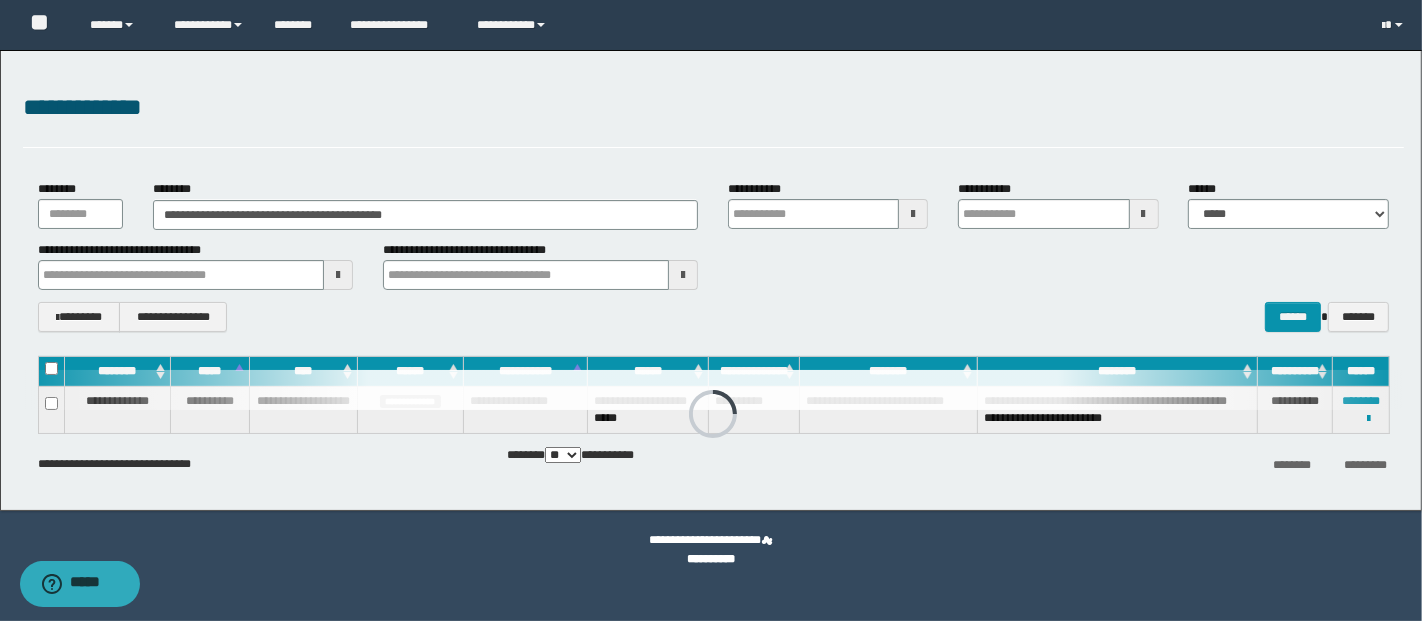 type 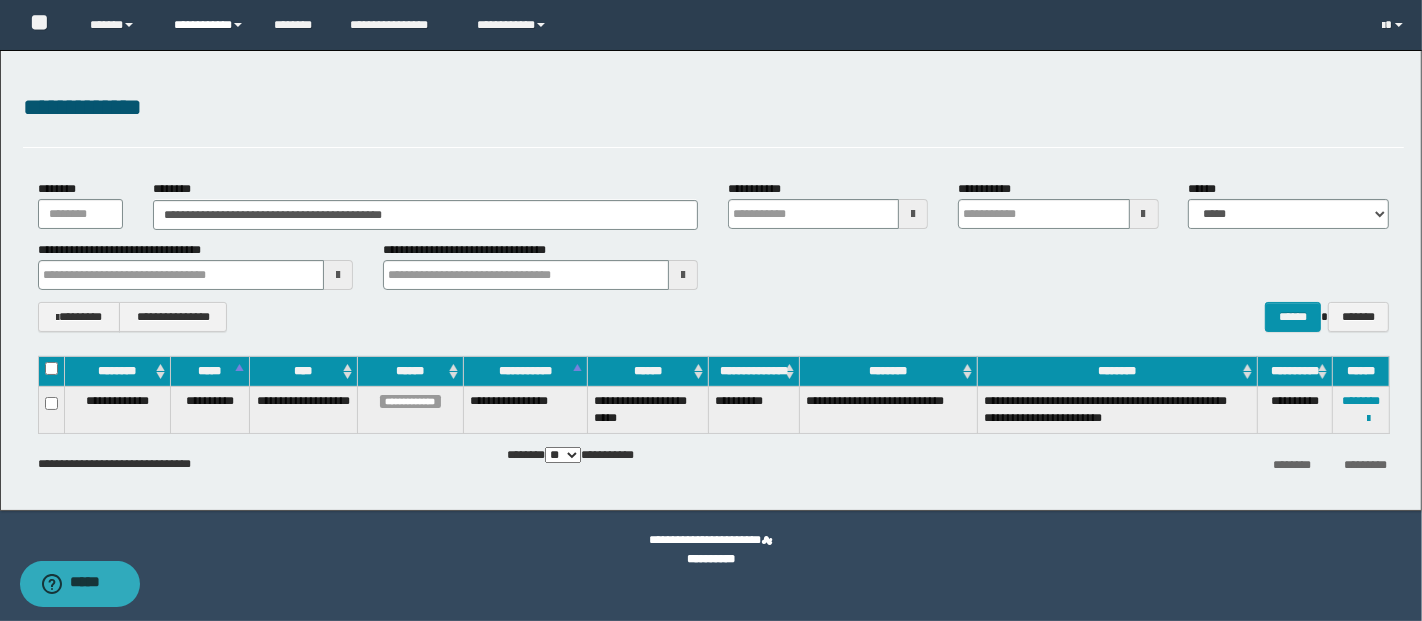 type 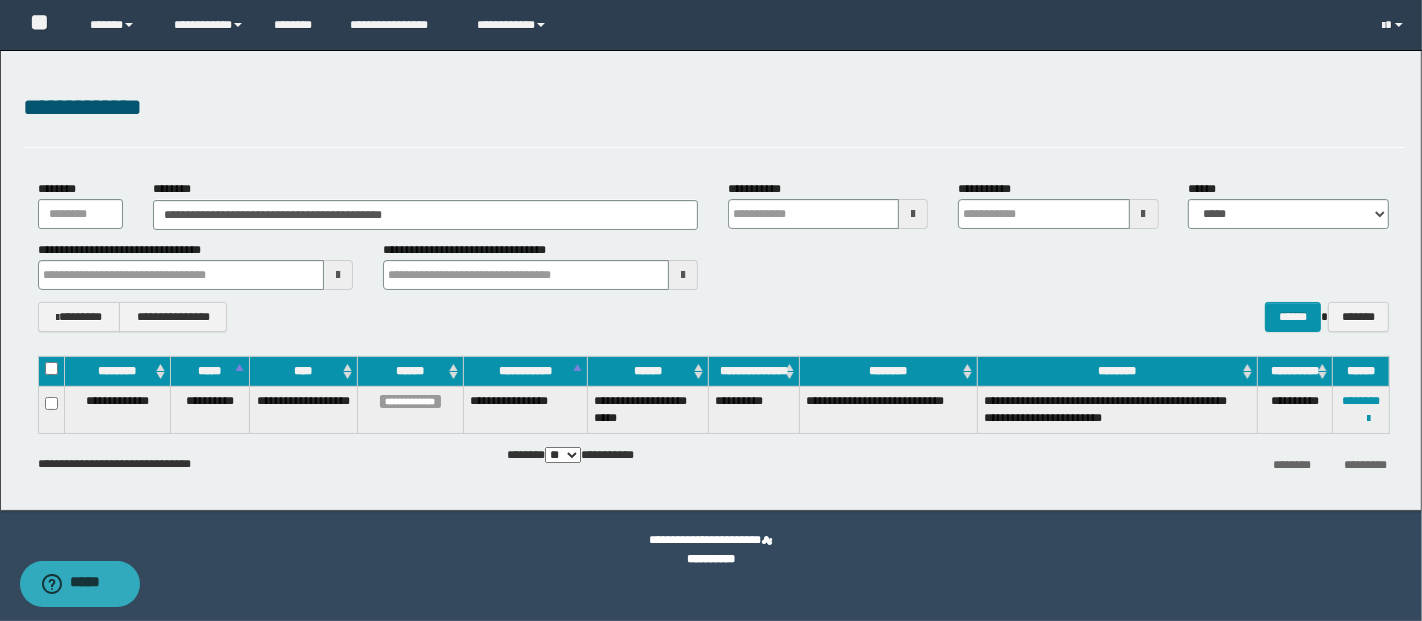 type 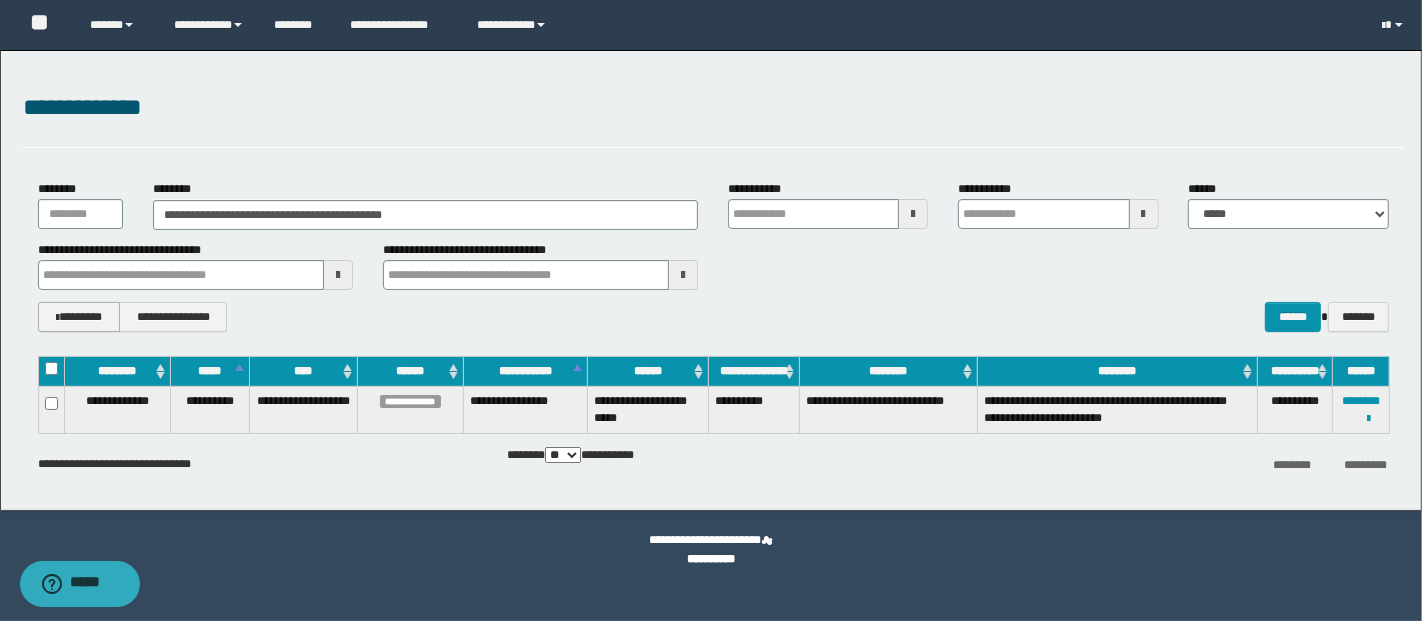 type 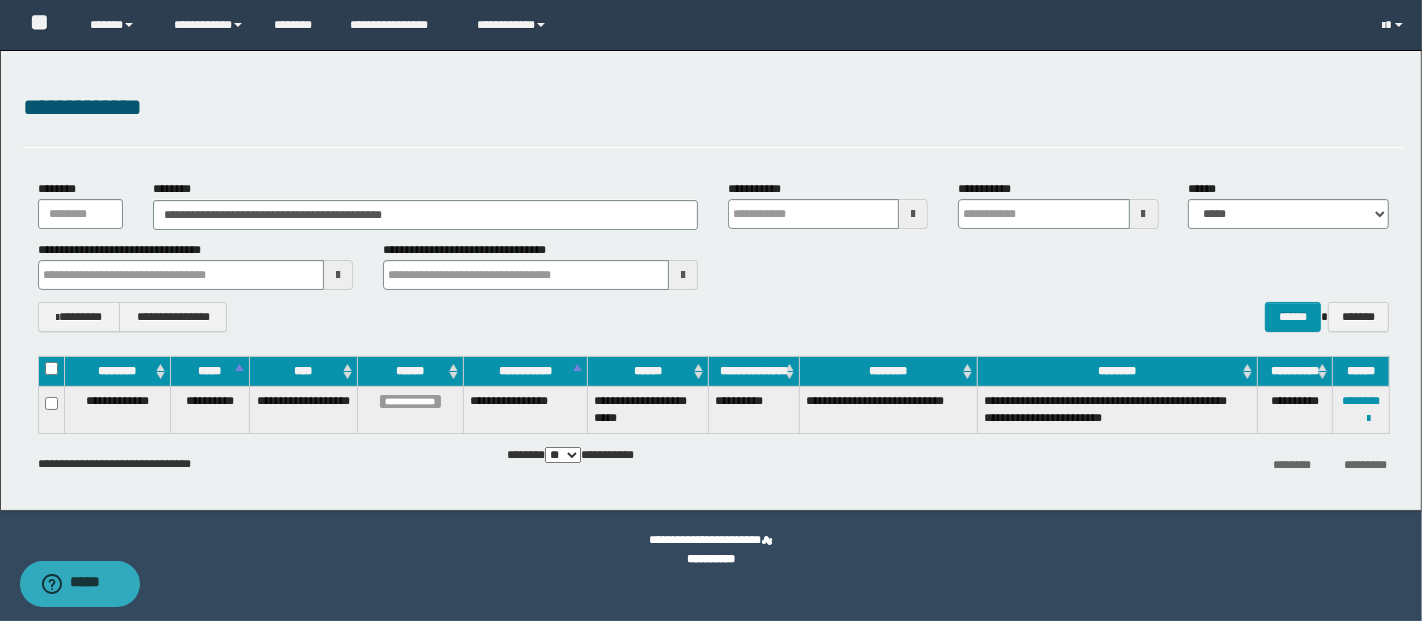 type 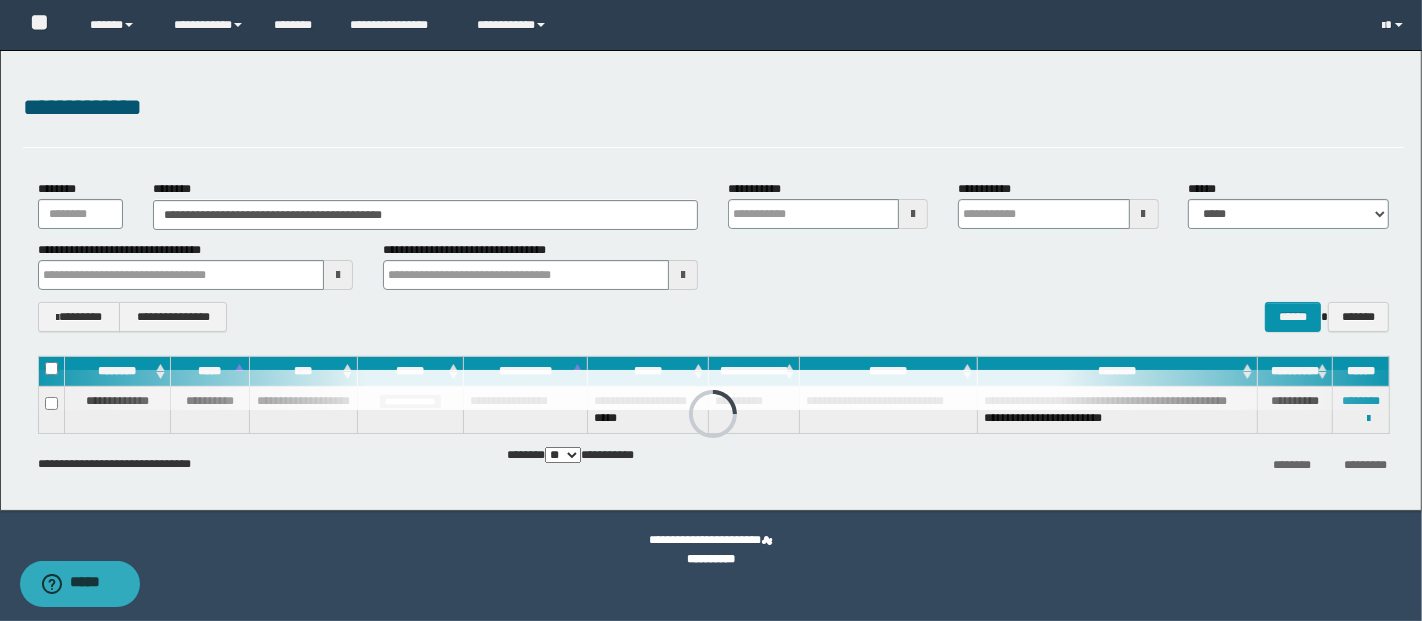 type 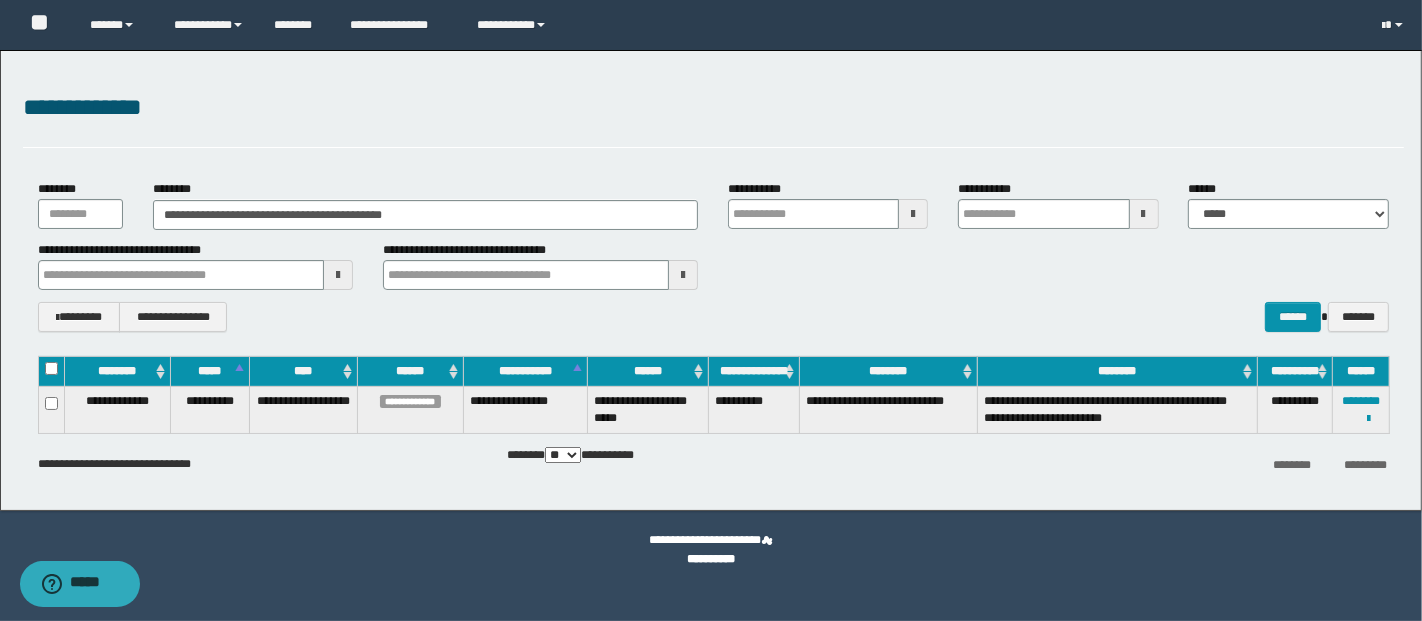type 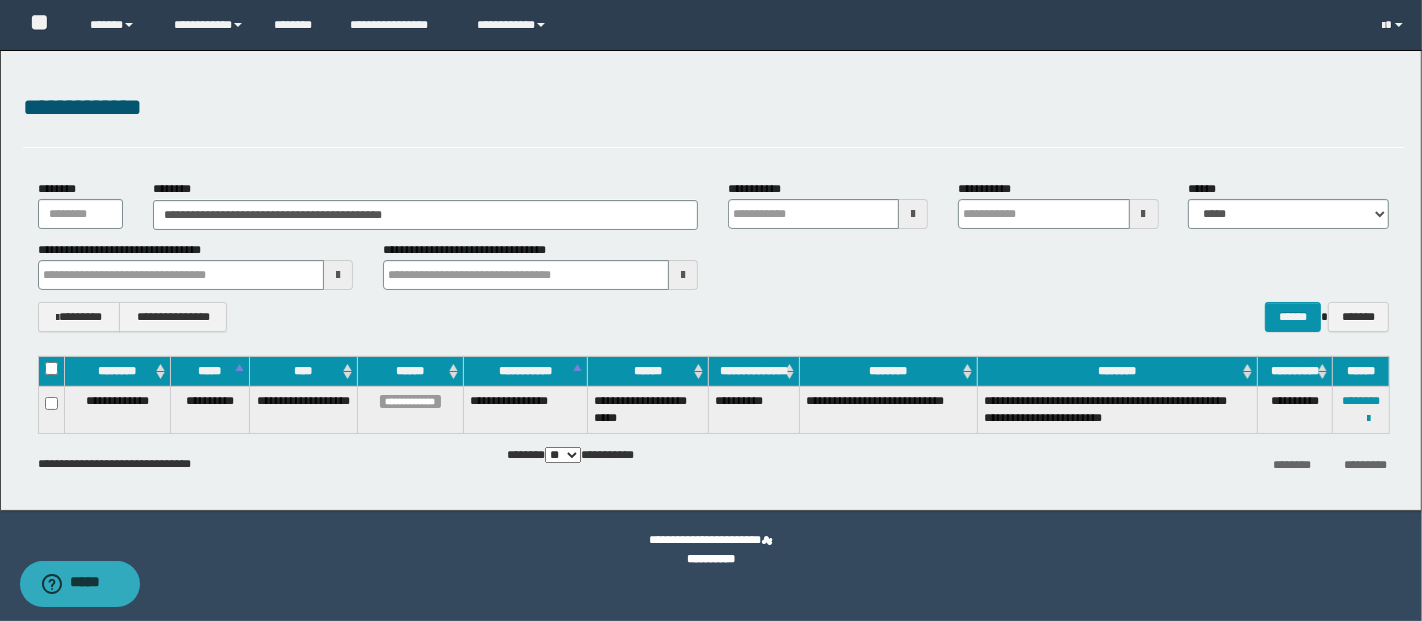 type 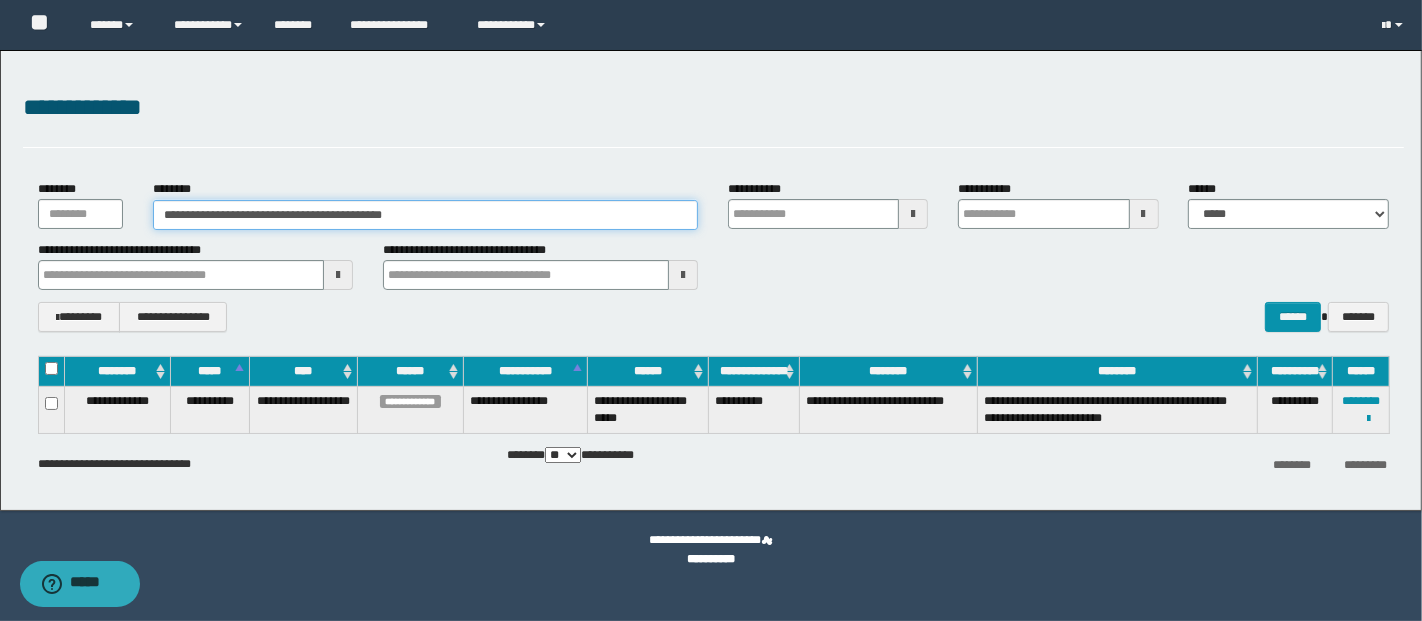 click on "**********" at bounding box center (425, 215) 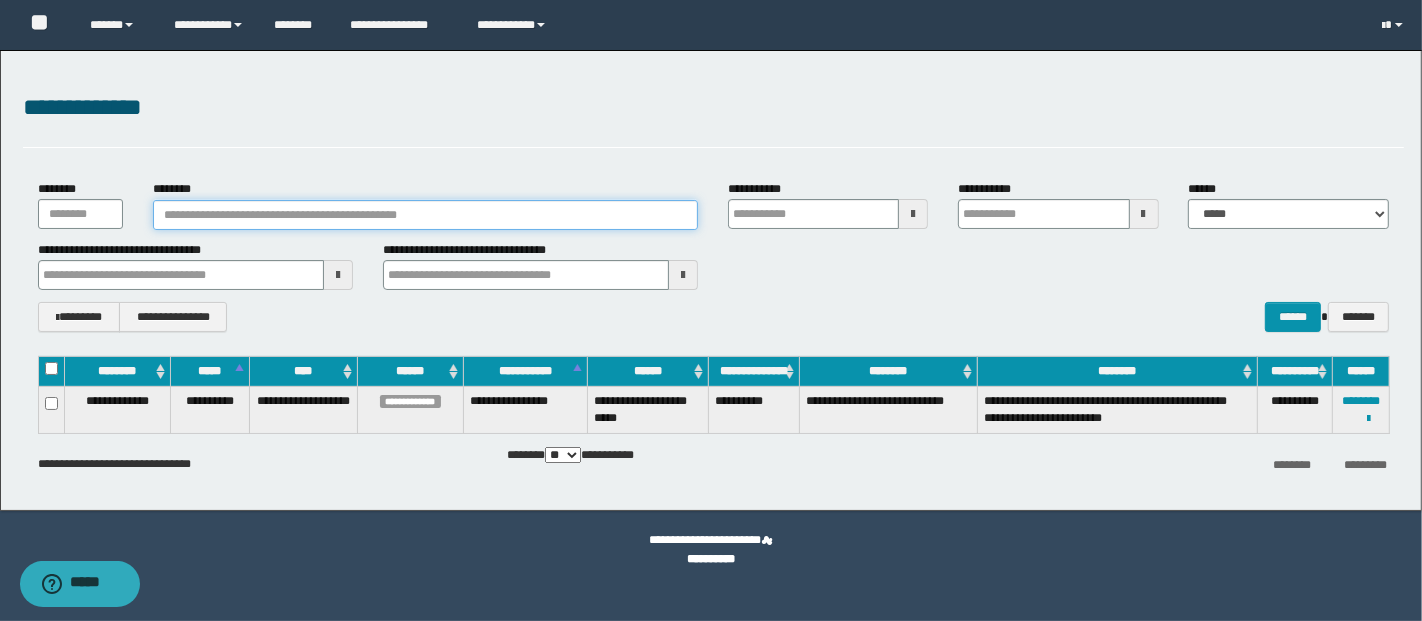 paste on "********" 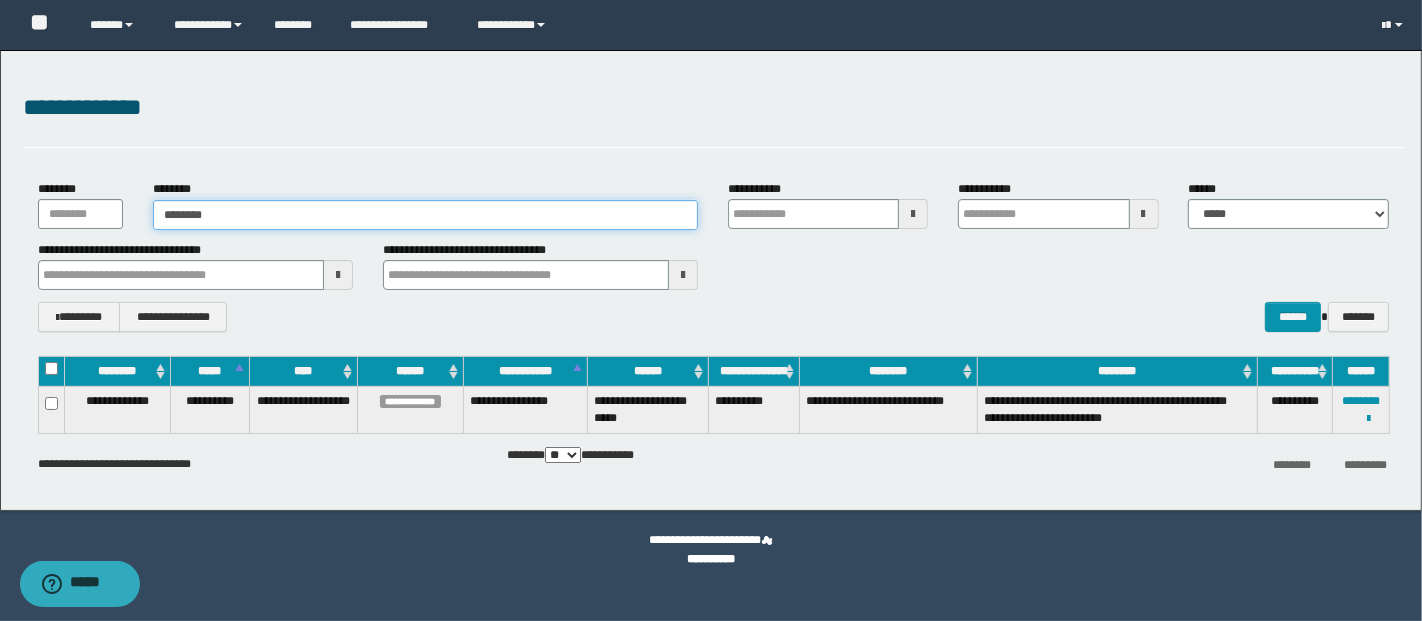 type 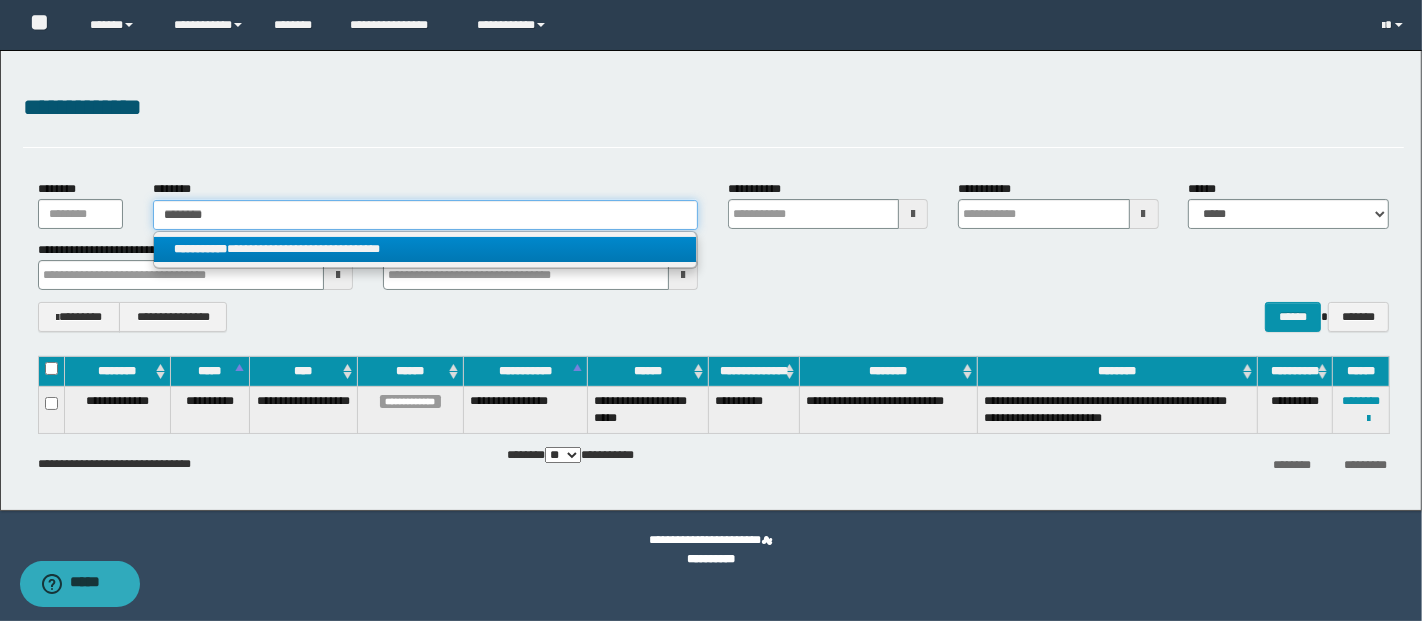 type on "********" 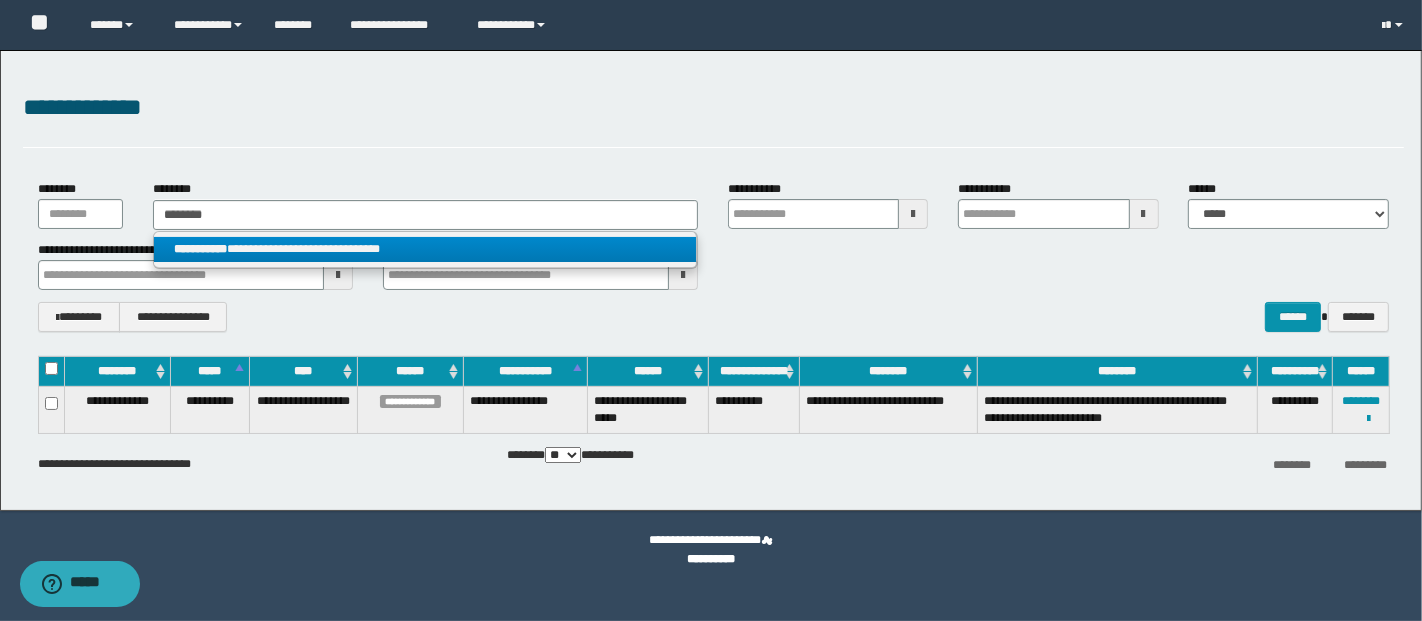 click on "**********" at bounding box center [425, 249] 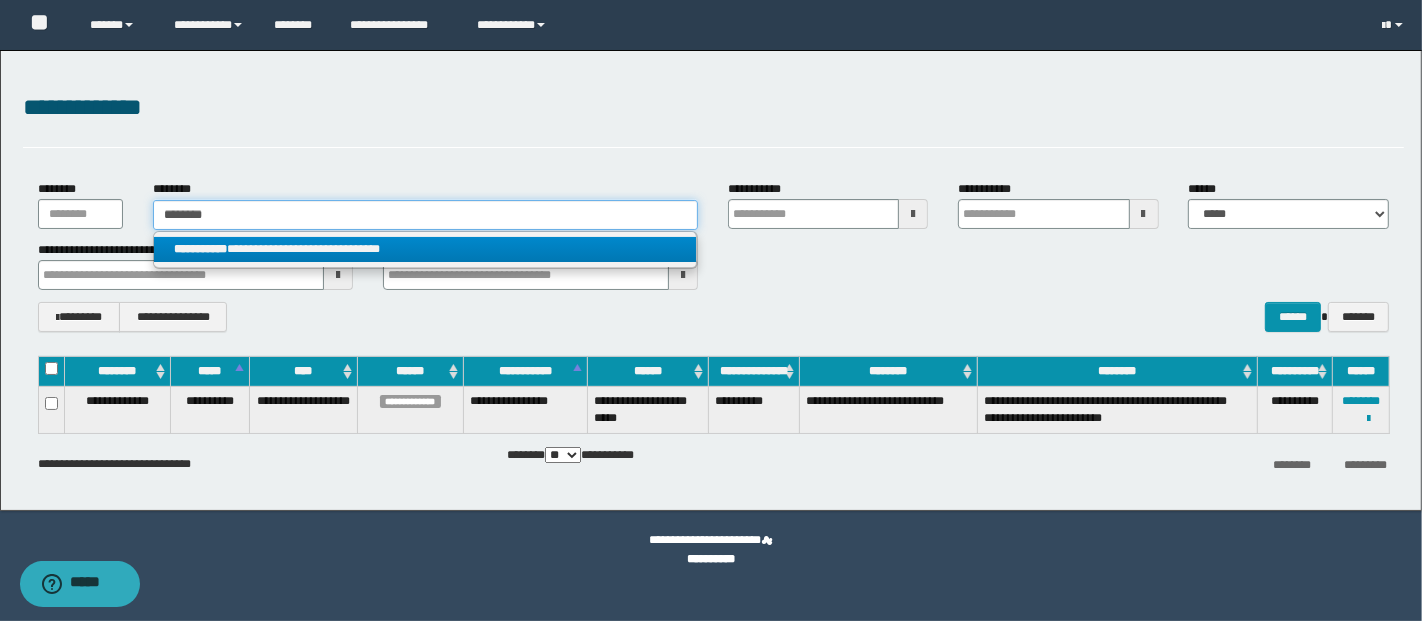 type 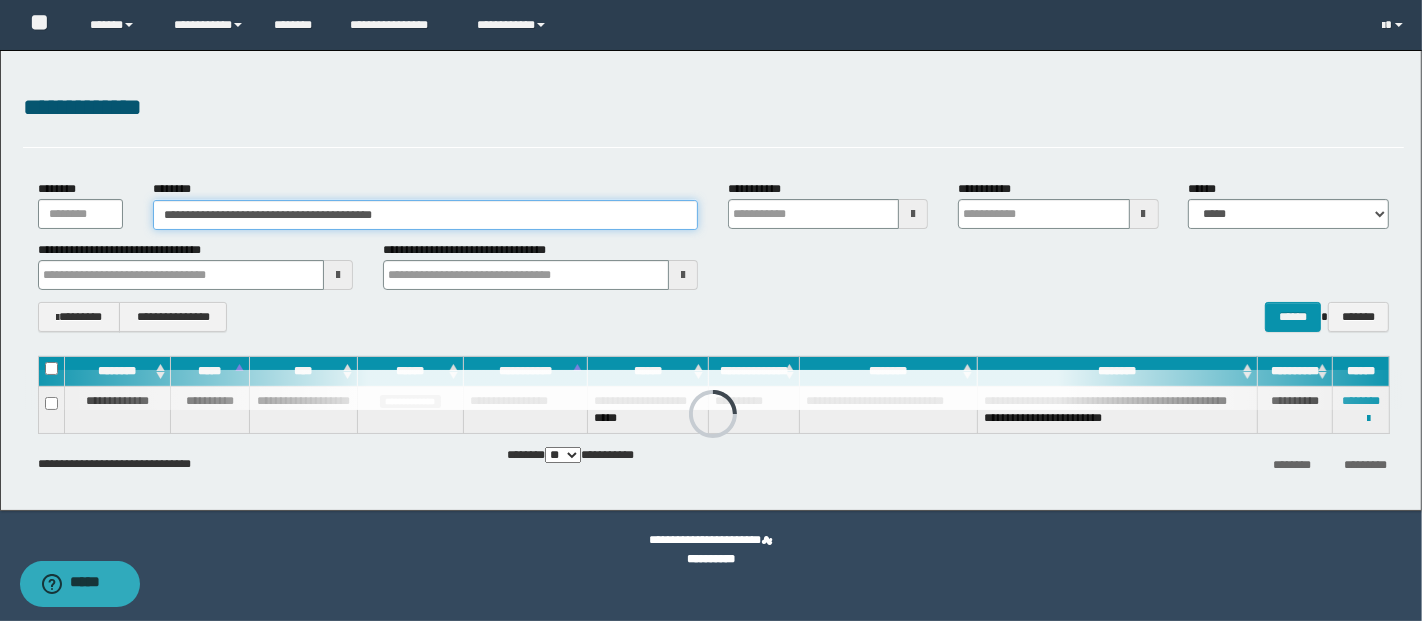 type 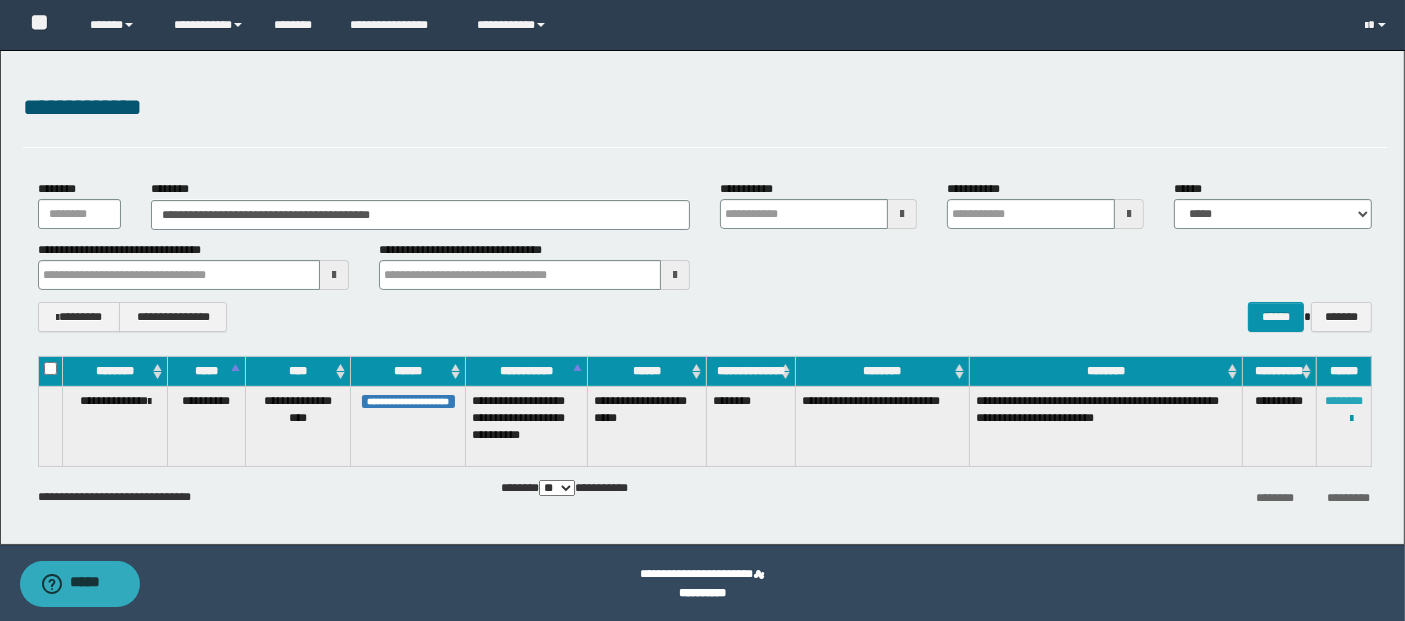 click on "********" at bounding box center (1344, 401) 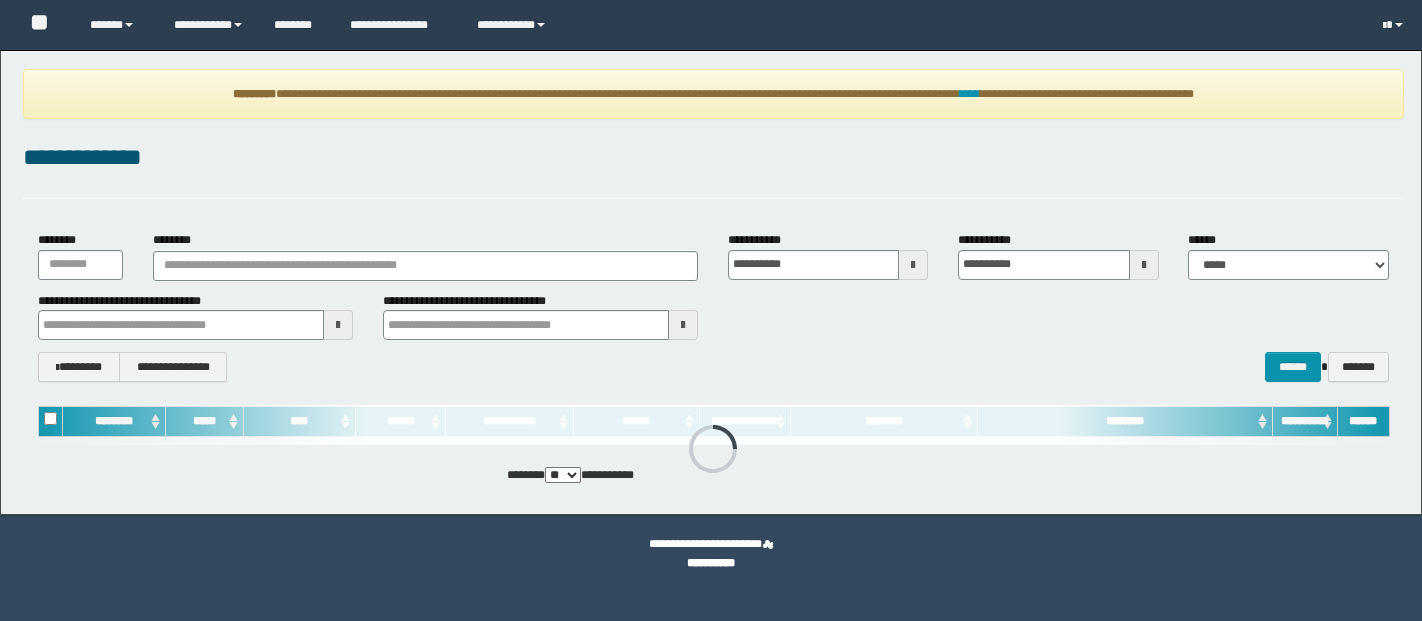 scroll, scrollTop: 0, scrollLeft: 0, axis: both 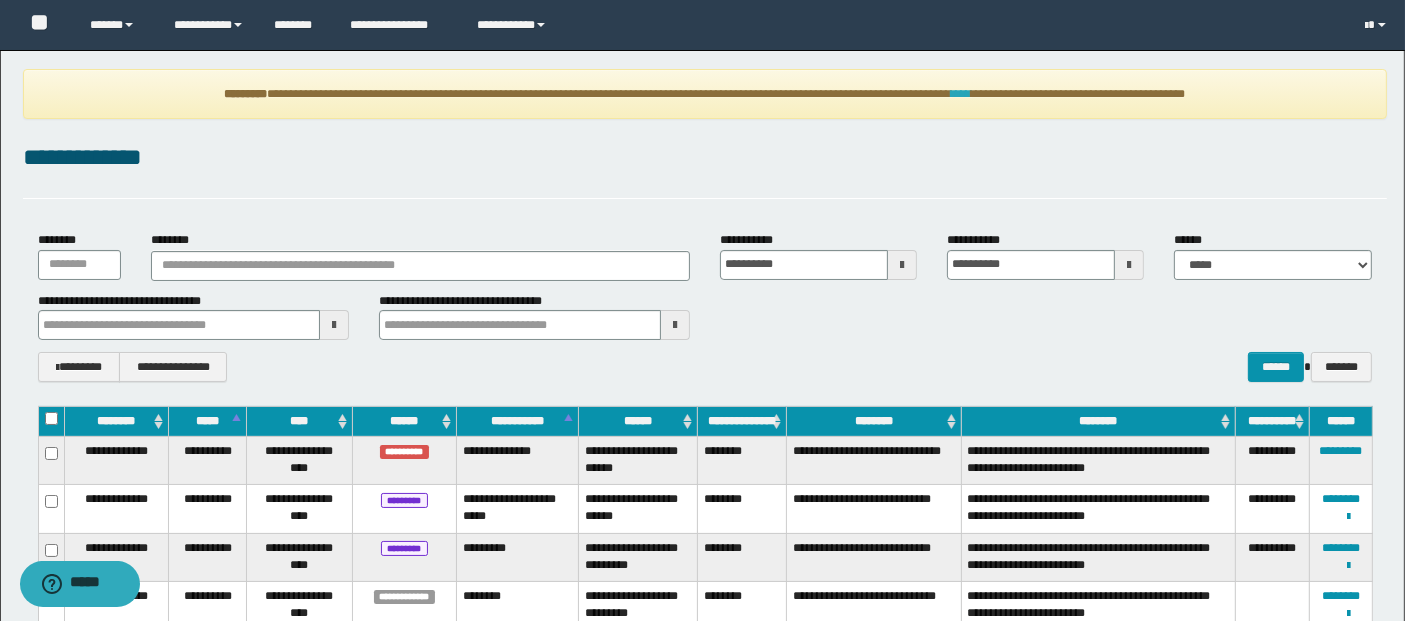 click on "****" at bounding box center (961, 94) 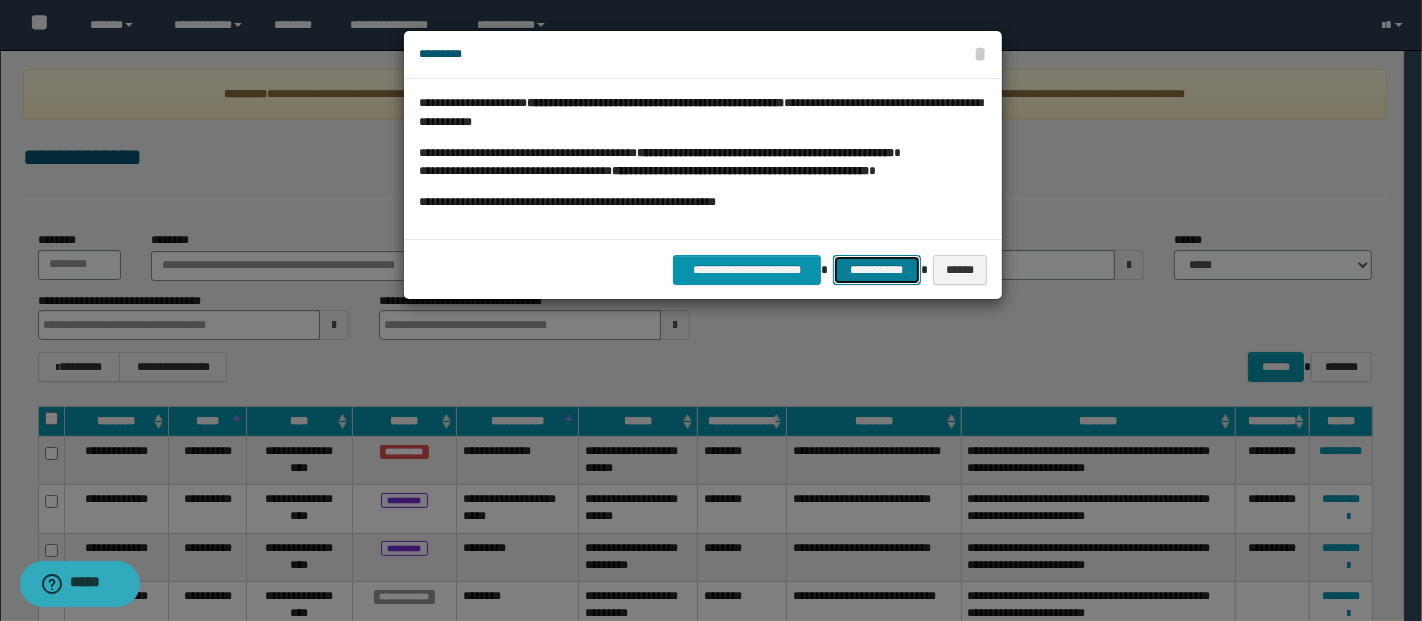 click on "**********" at bounding box center (877, 269) 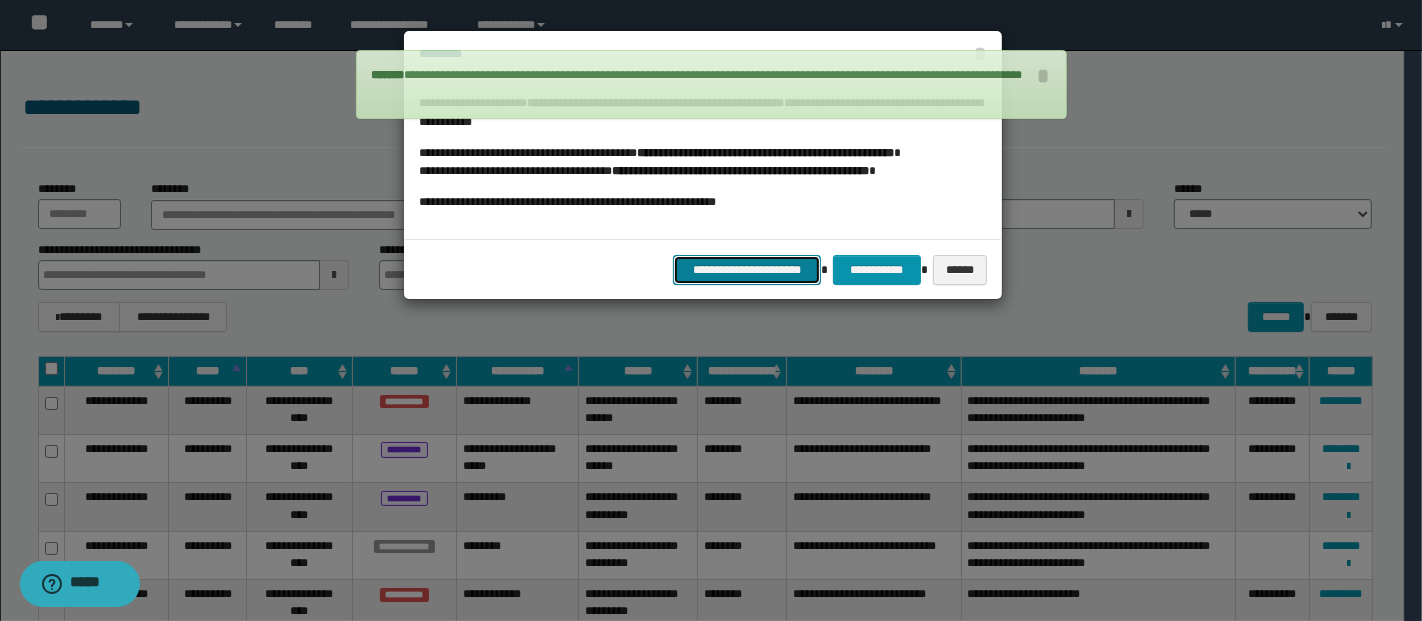 click on "**********" at bounding box center [747, 269] 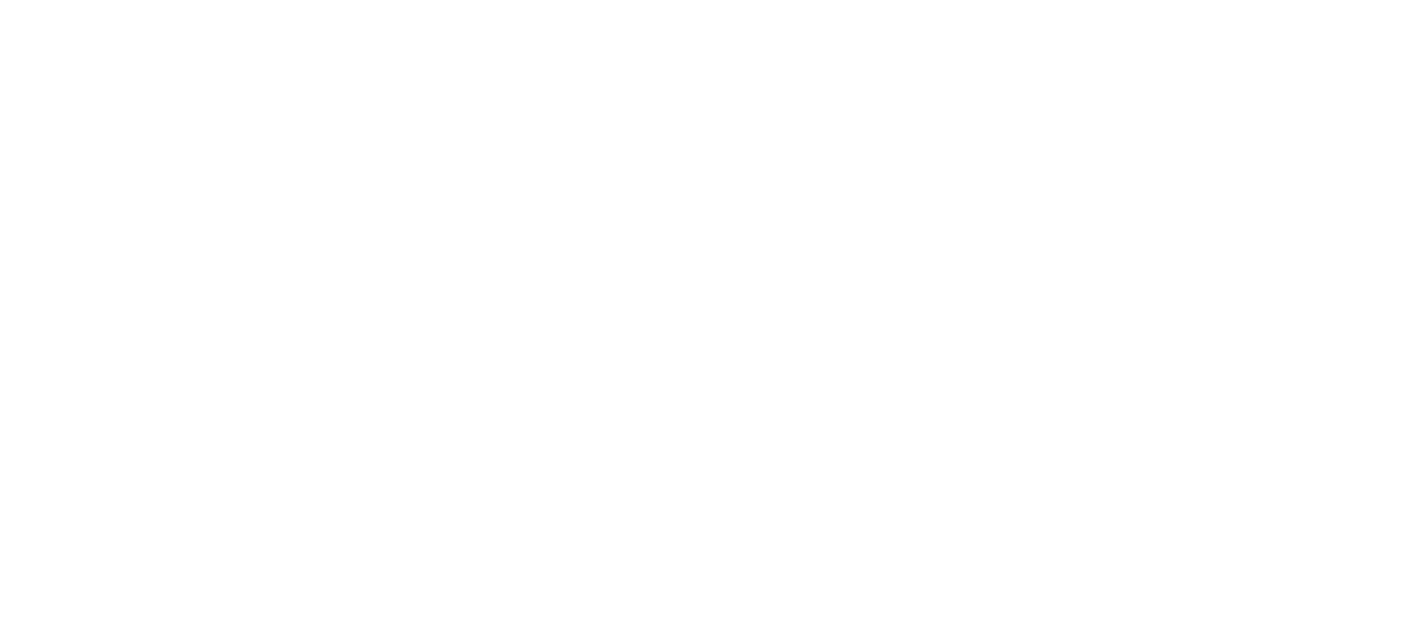 scroll, scrollTop: 0, scrollLeft: 0, axis: both 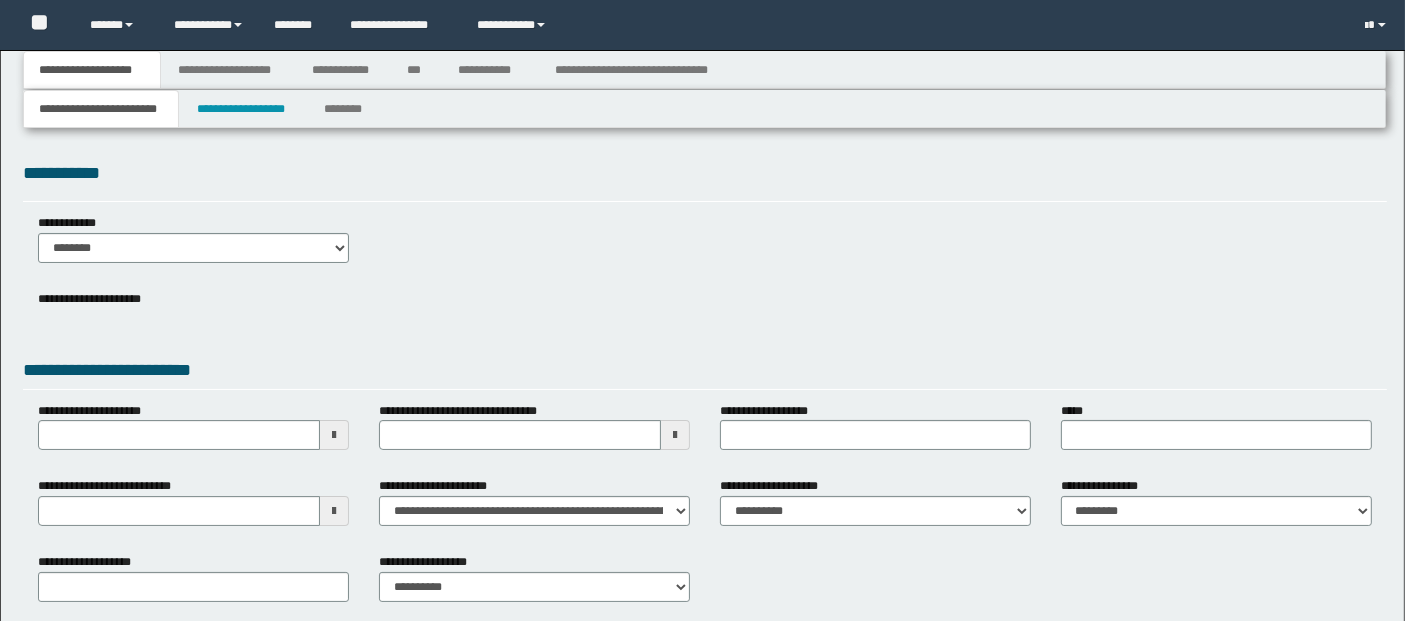 type 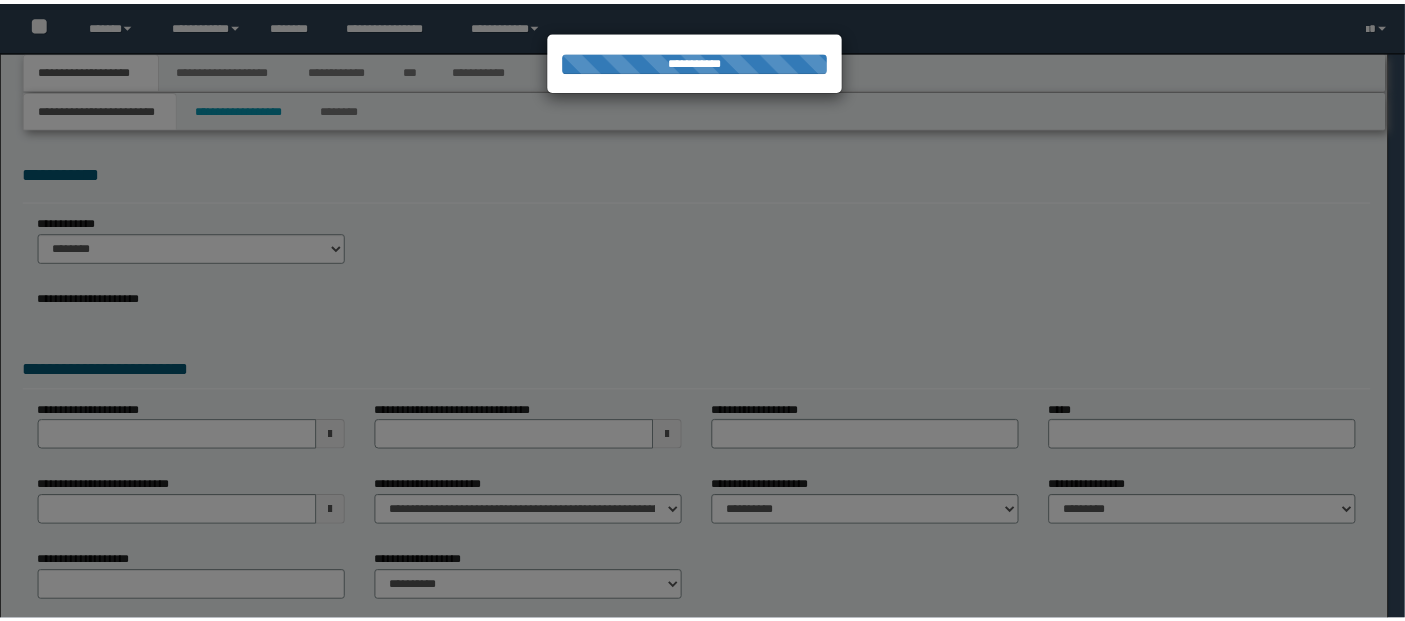 scroll, scrollTop: 0, scrollLeft: 0, axis: both 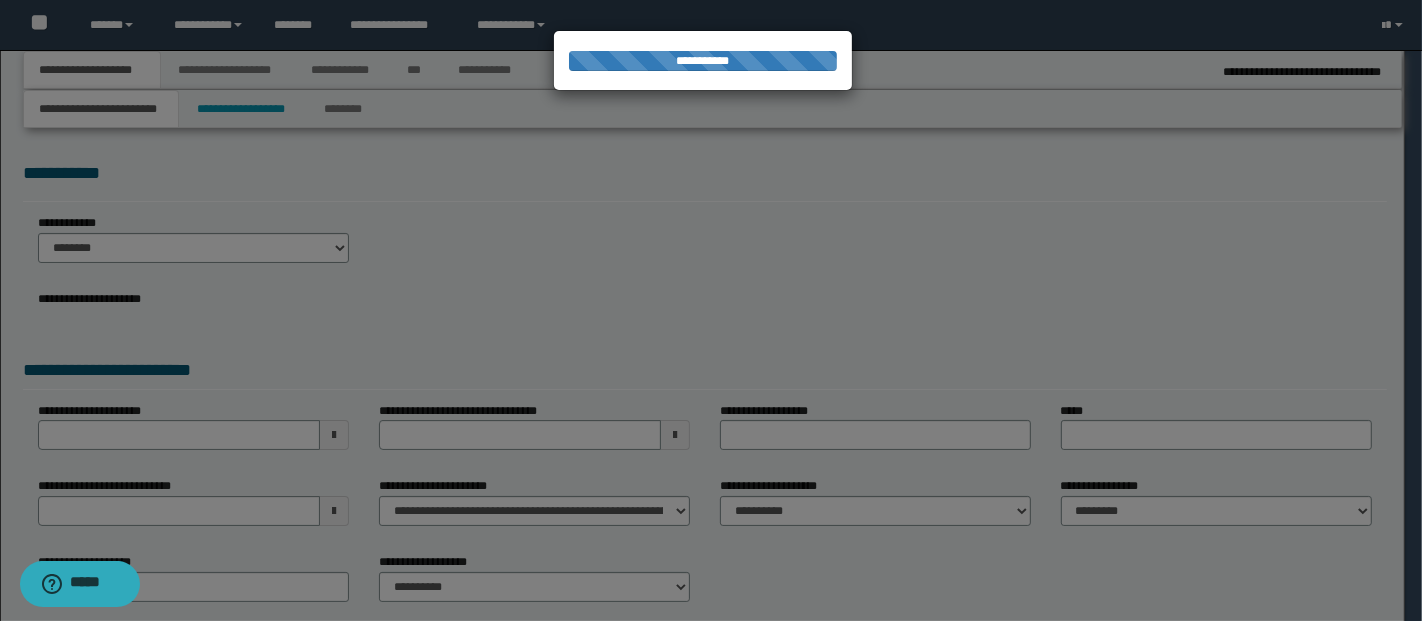 type on "**********" 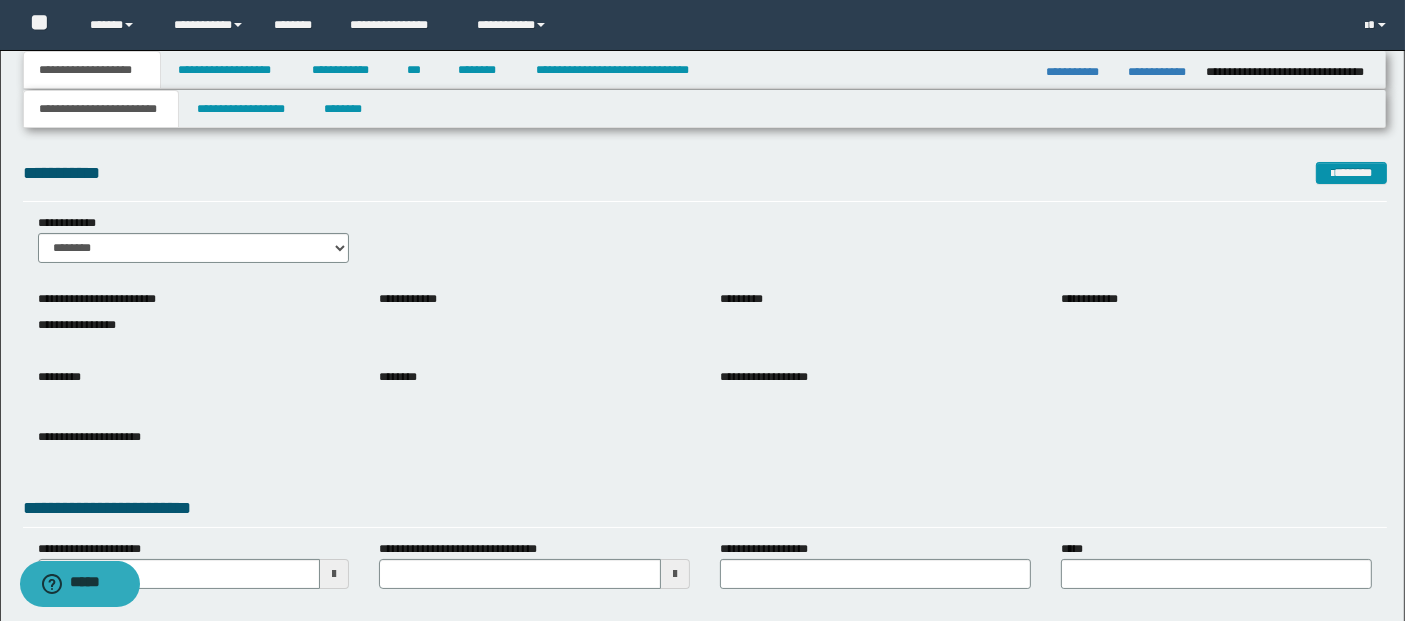 click on "*********" at bounding box center [875, 306] 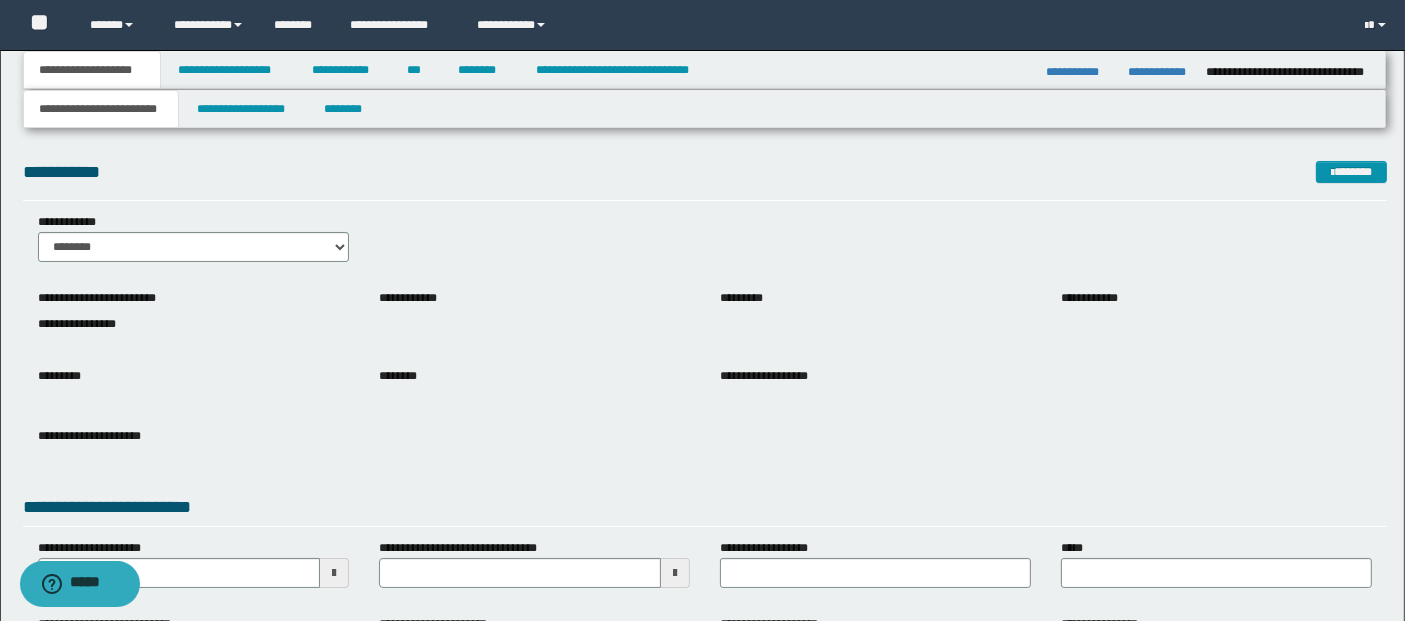 scroll, scrollTop: 20, scrollLeft: 0, axis: vertical 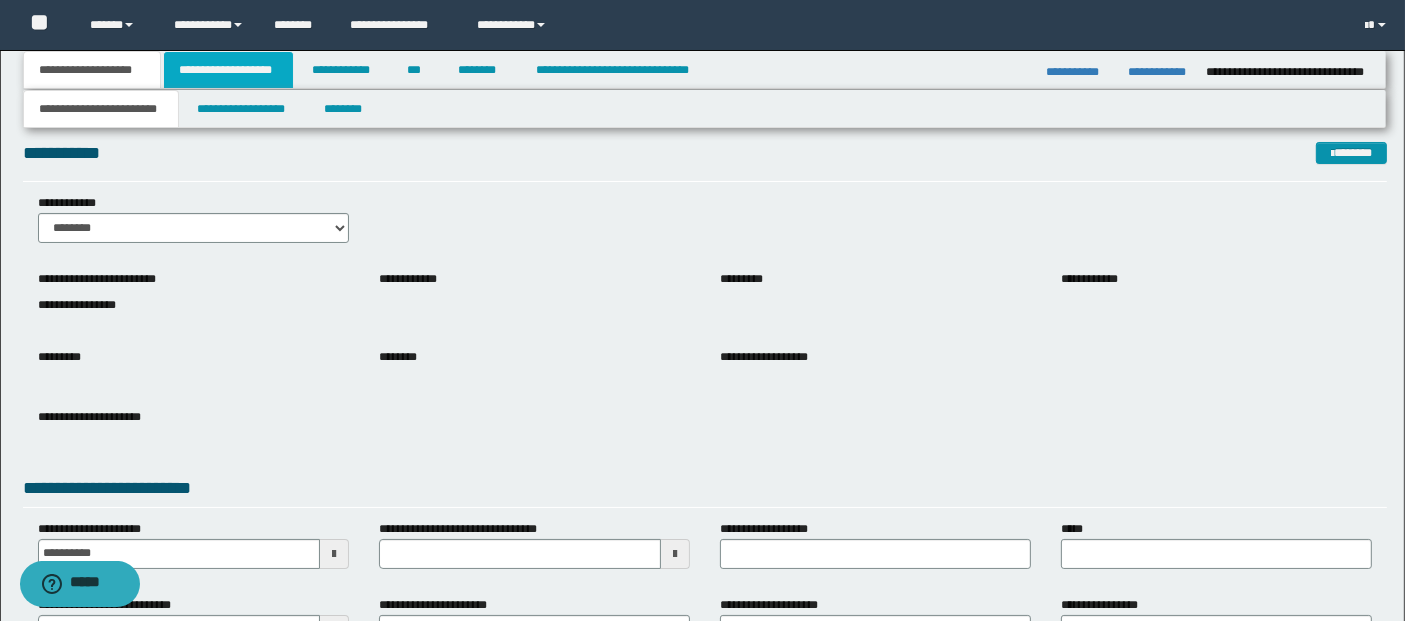 click on "**********" at bounding box center (228, 70) 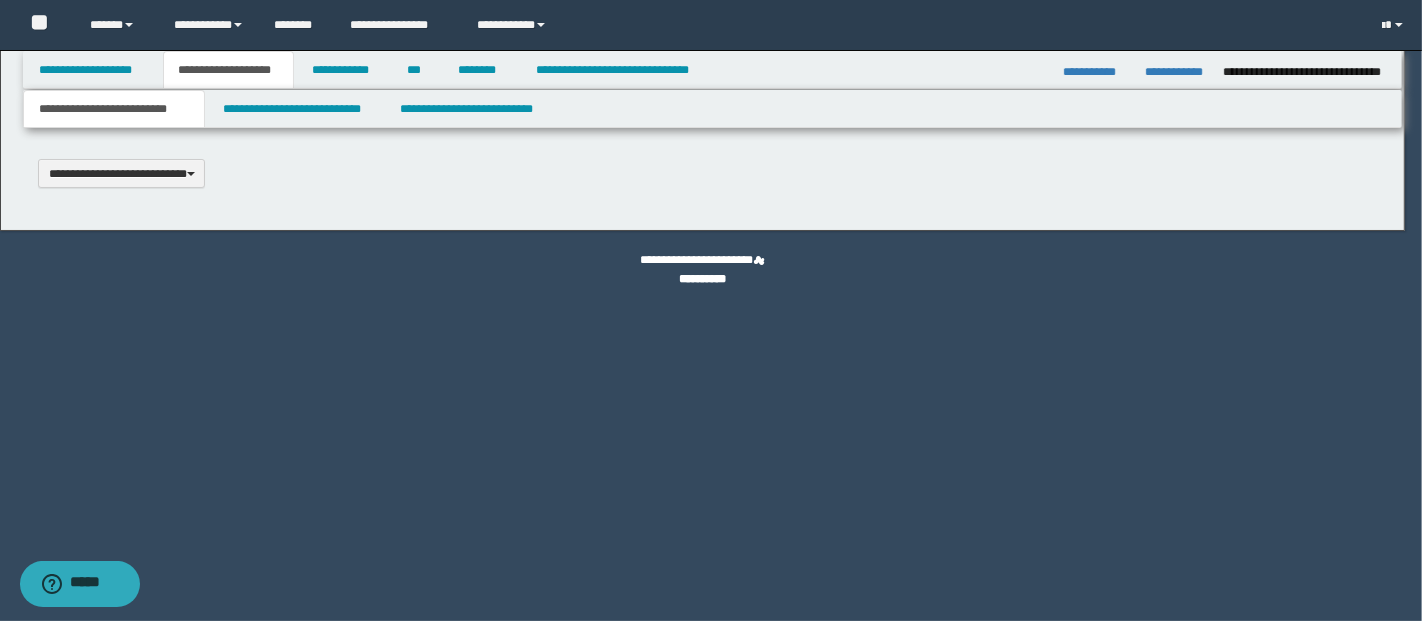 type 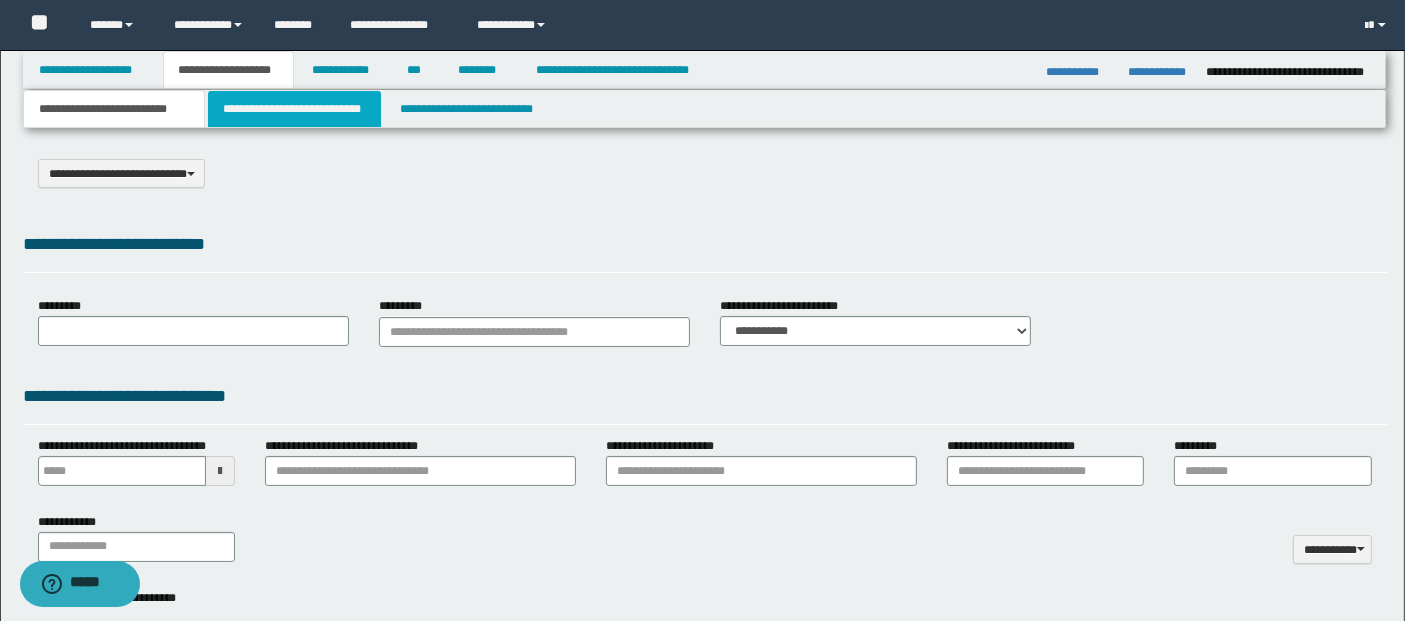 select on "*" 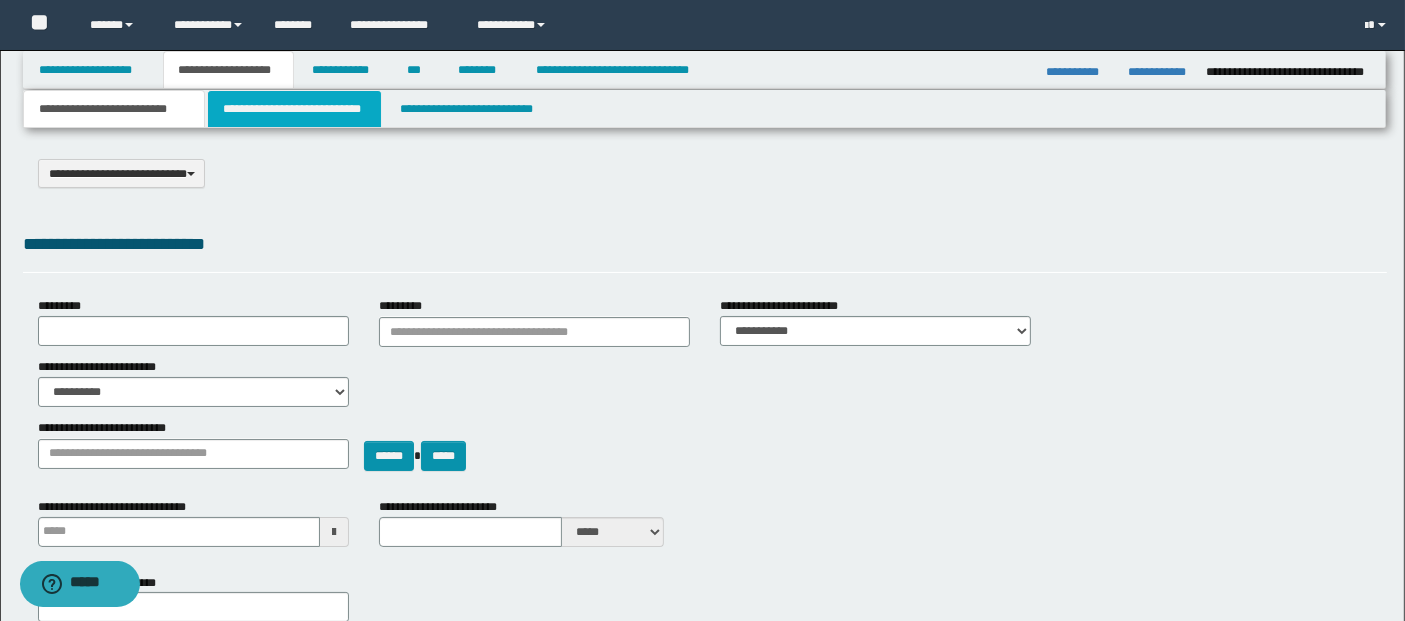 scroll, scrollTop: 0, scrollLeft: 0, axis: both 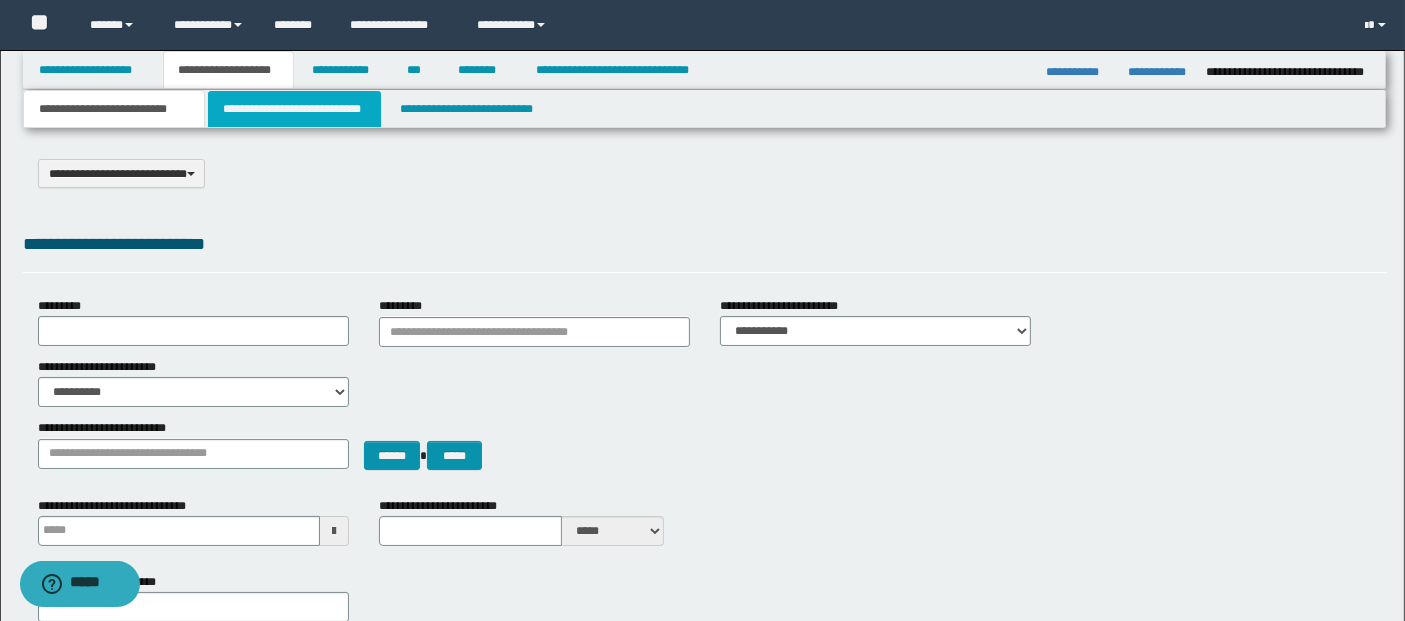 click on "**********" at bounding box center (294, 109) 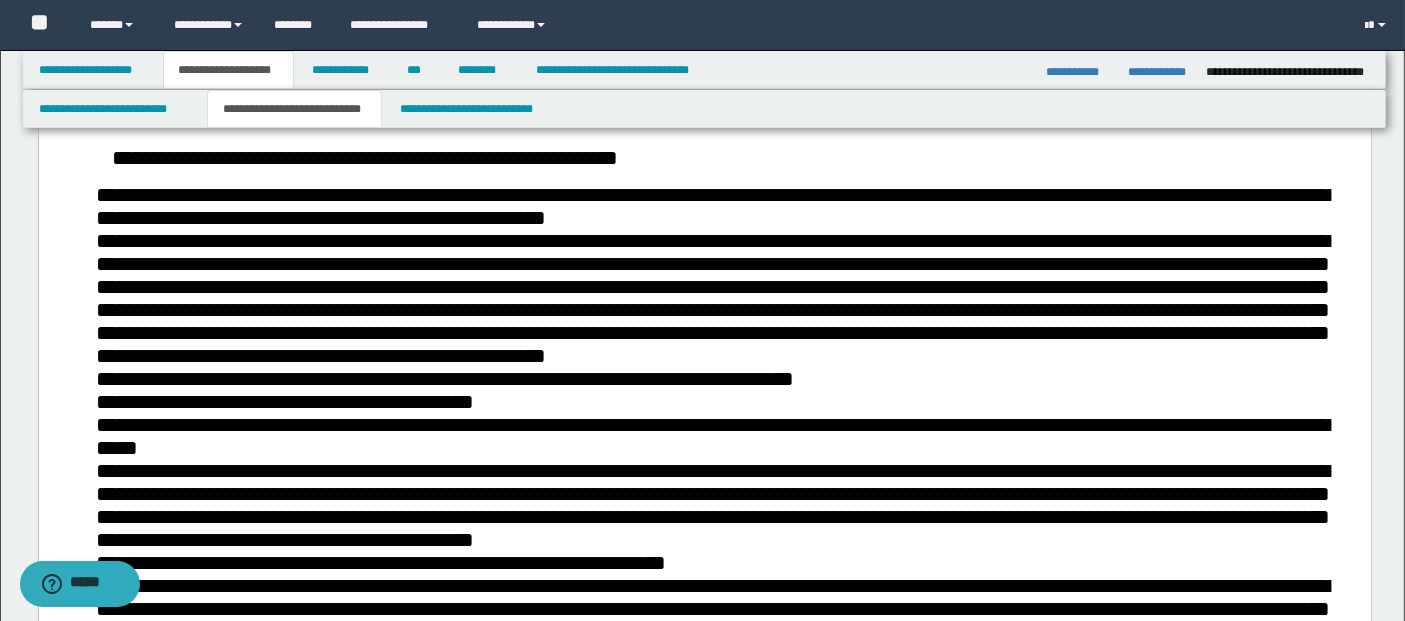 scroll, scrollTop: 555, scrollLeft: 0, axis: vertical 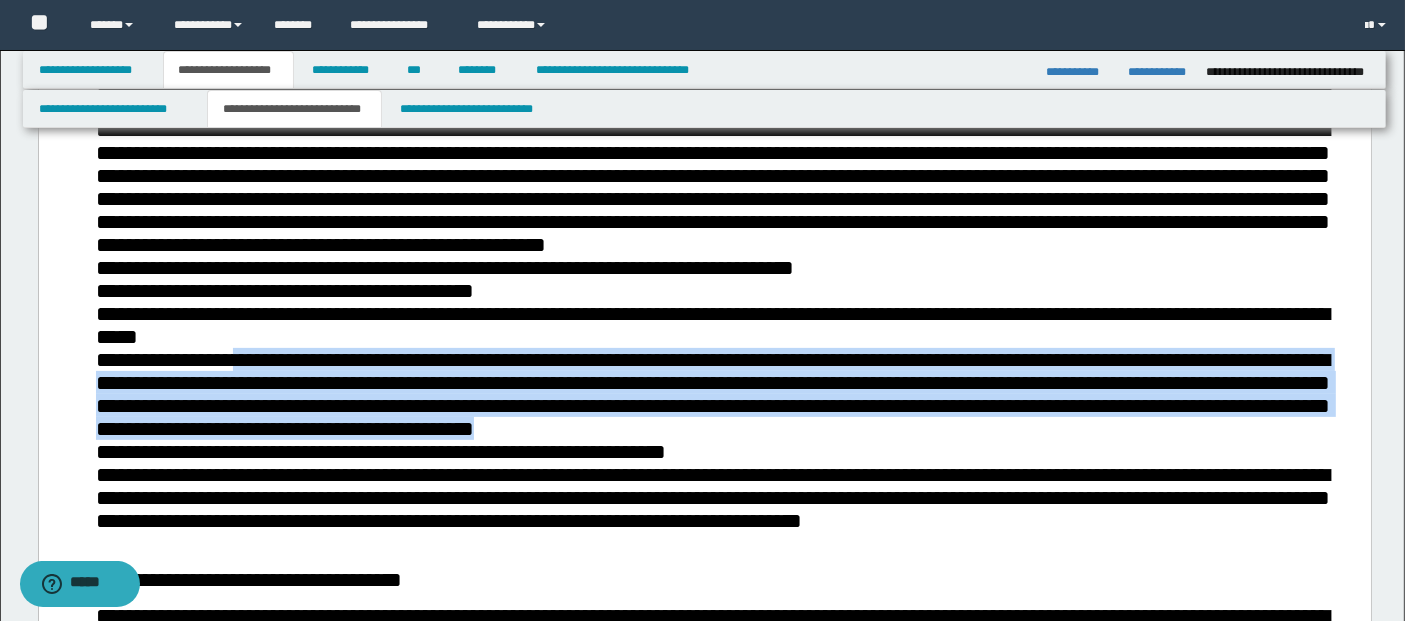 drag, startPoint x: 327, startPoint y: 388, endPoint x: 815, endPoint y: 459, distance: 493.1379 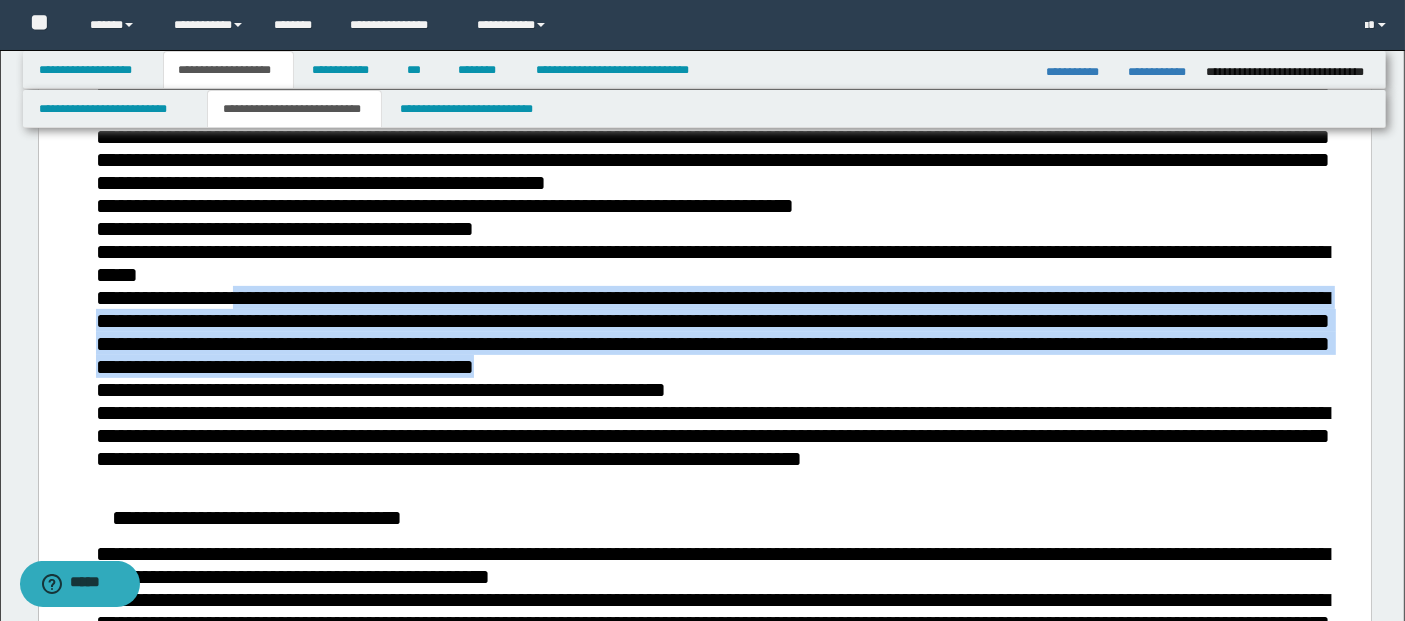 scroll, scrollTop: 666, scrollLeft: 0, axis: vertical 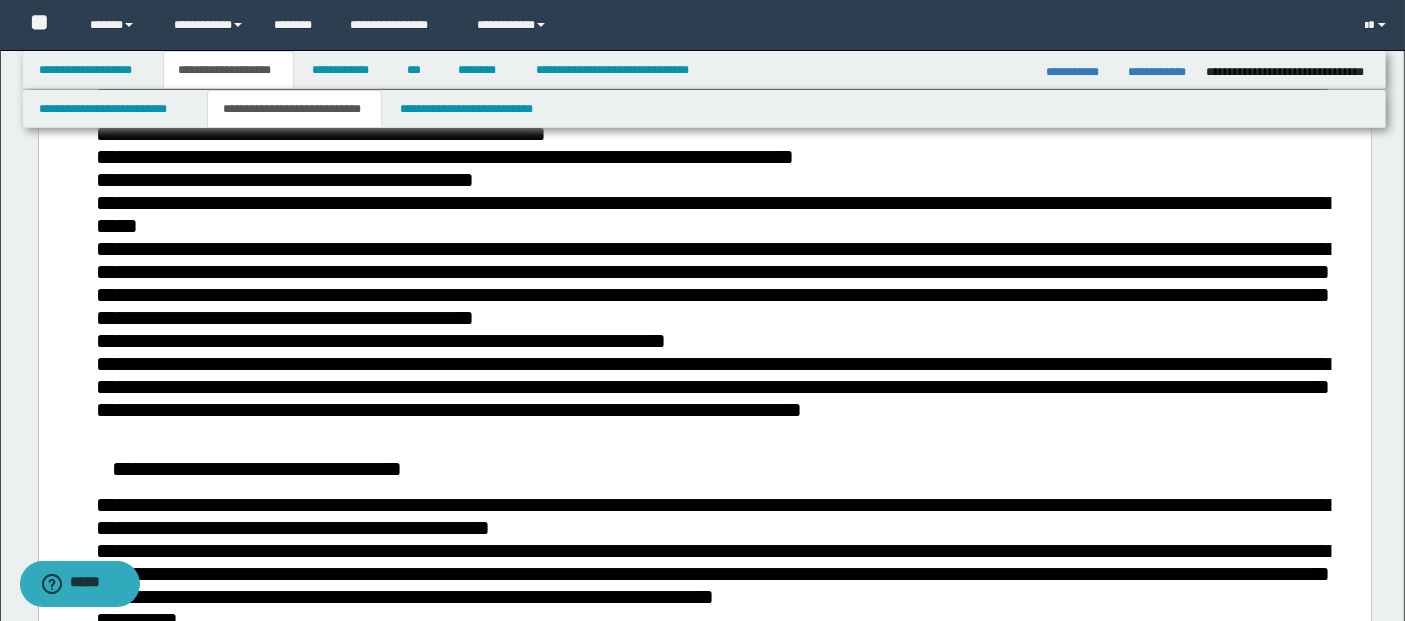click on "**********" at bounding box center (380, 341) 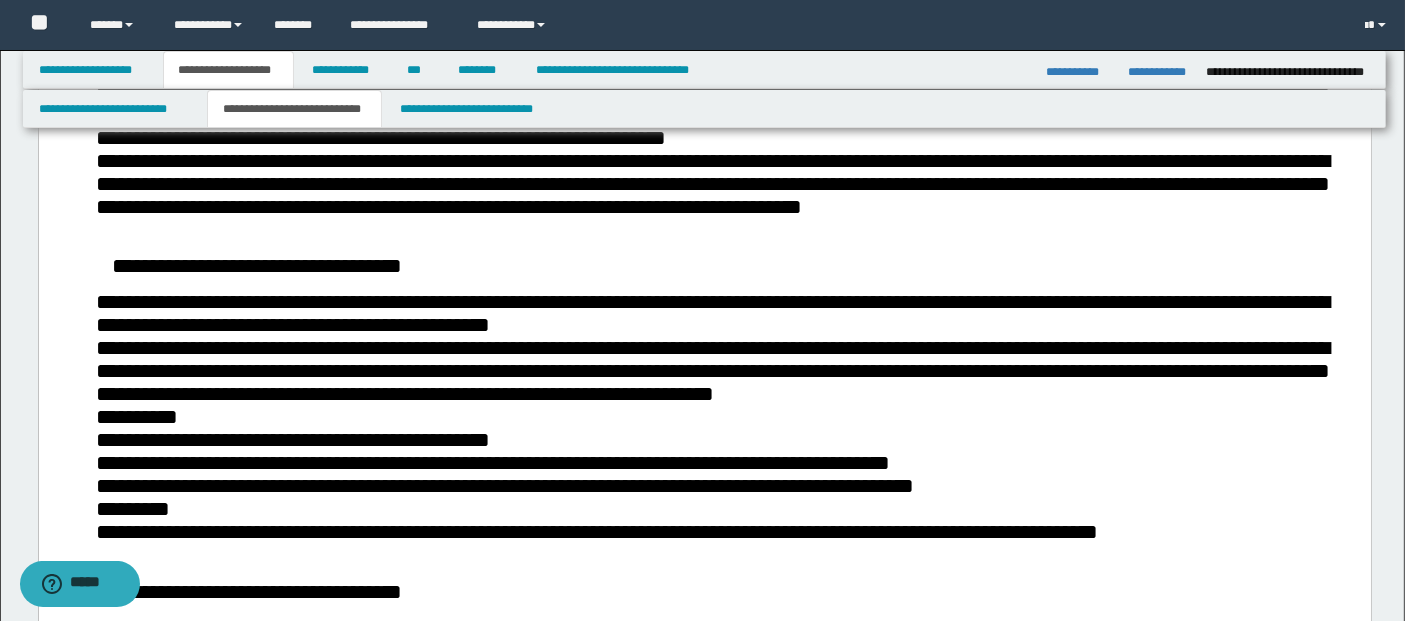 scroll, scrollTop: 888, scrollLeft: 0, axis: vertical 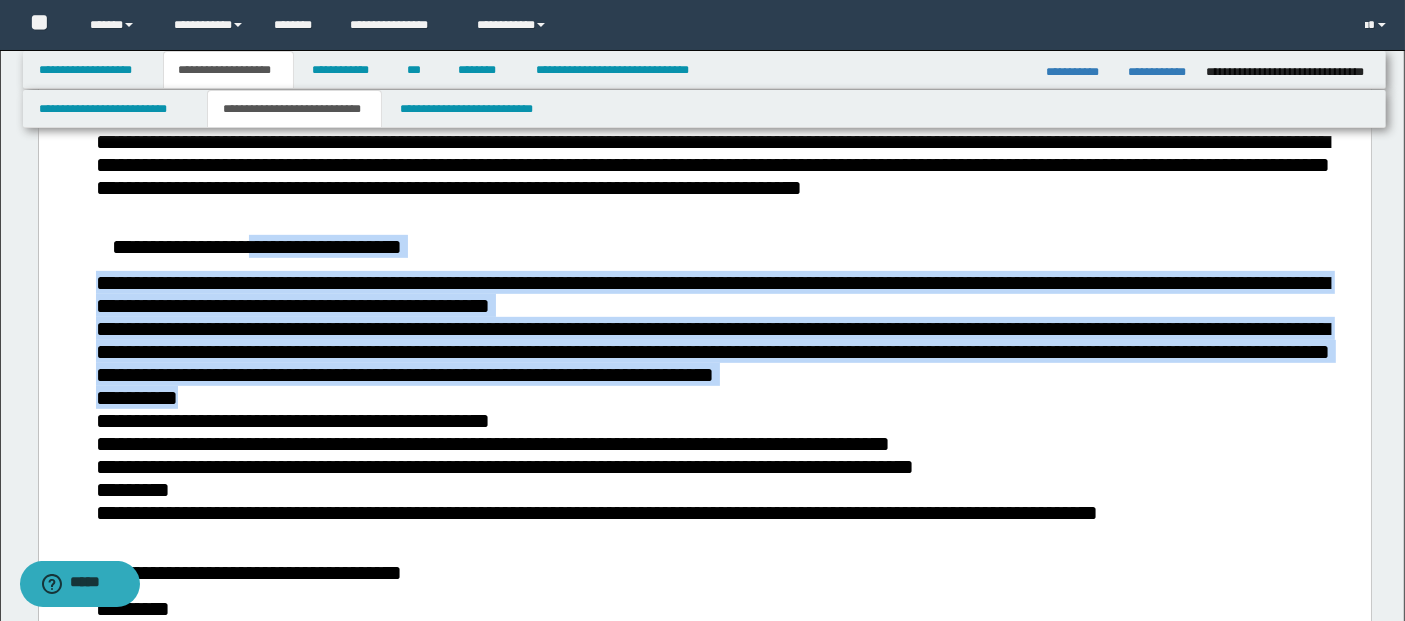 drag, startPoint x: 292, startPoint y: 289, endPoint x: 340, endPoint y: 458, distance: 175.68437 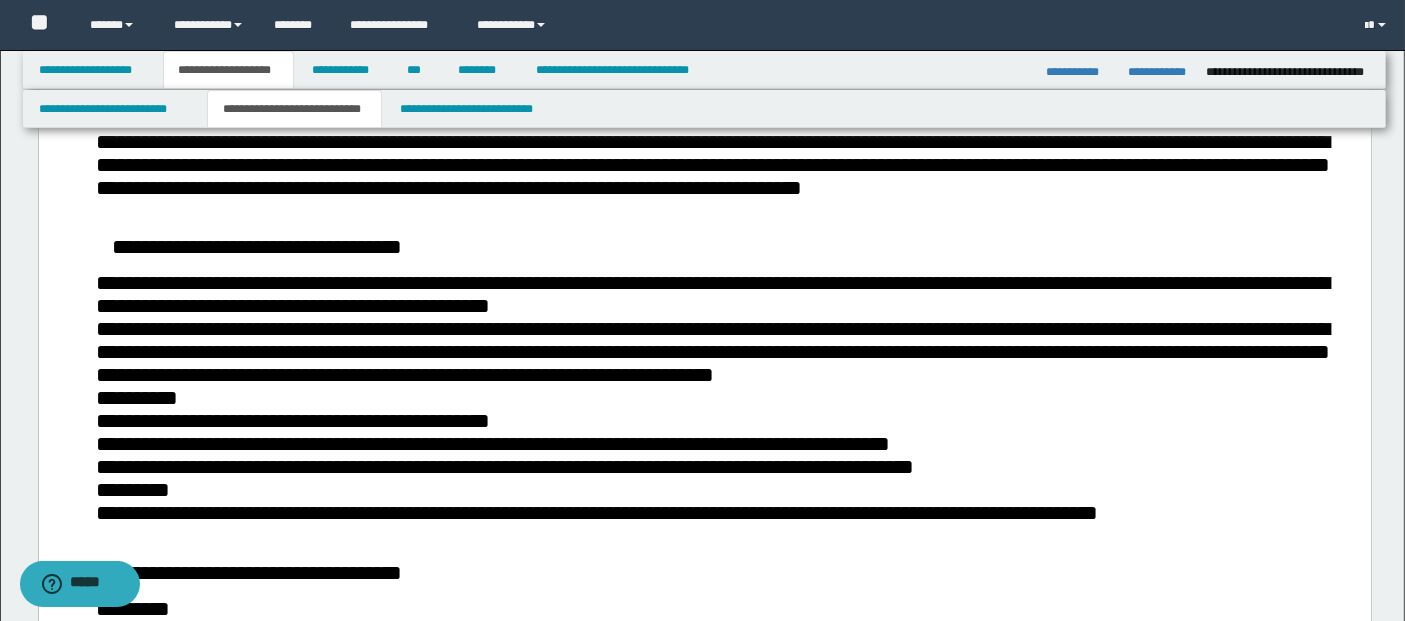 click on "**********" at bounding box center [711, 295] 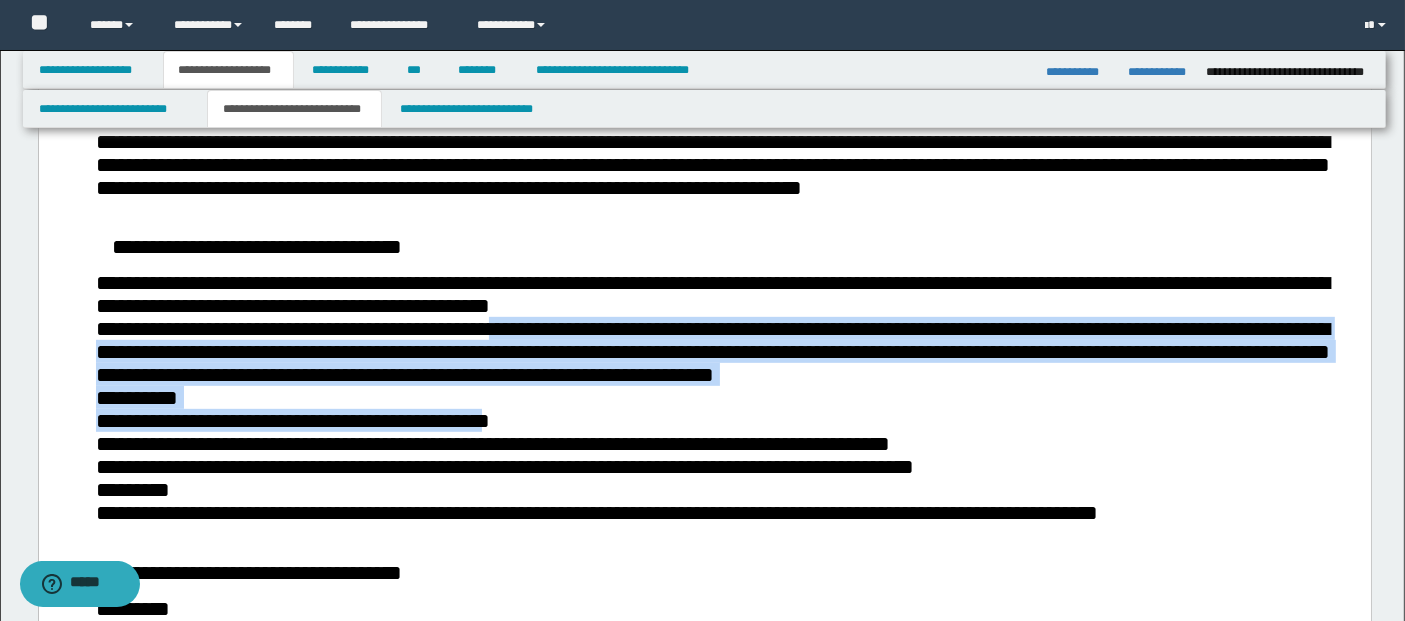 drag, startPoint x: 509, startPoint y: 432, endPoint x: 522, endPoint y: 479, distance: 48.76474 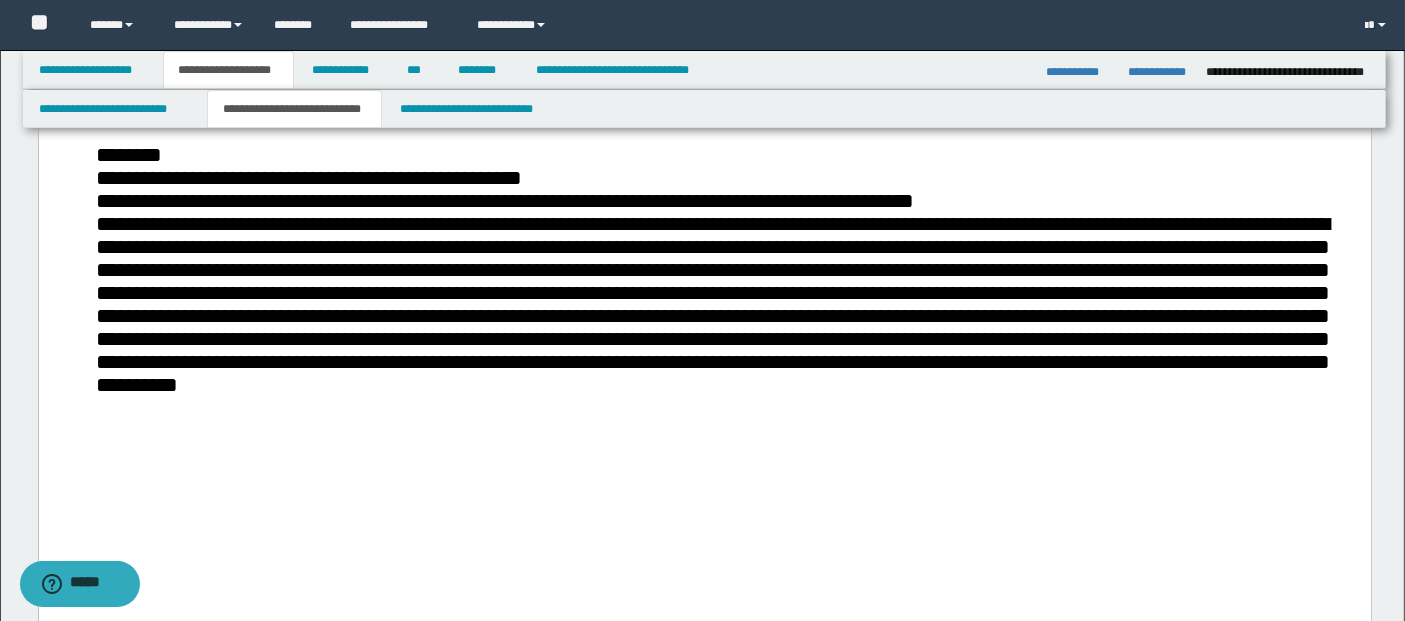 scroll, scrollTop: 1666, scrollLeft: 0, axis: vertical 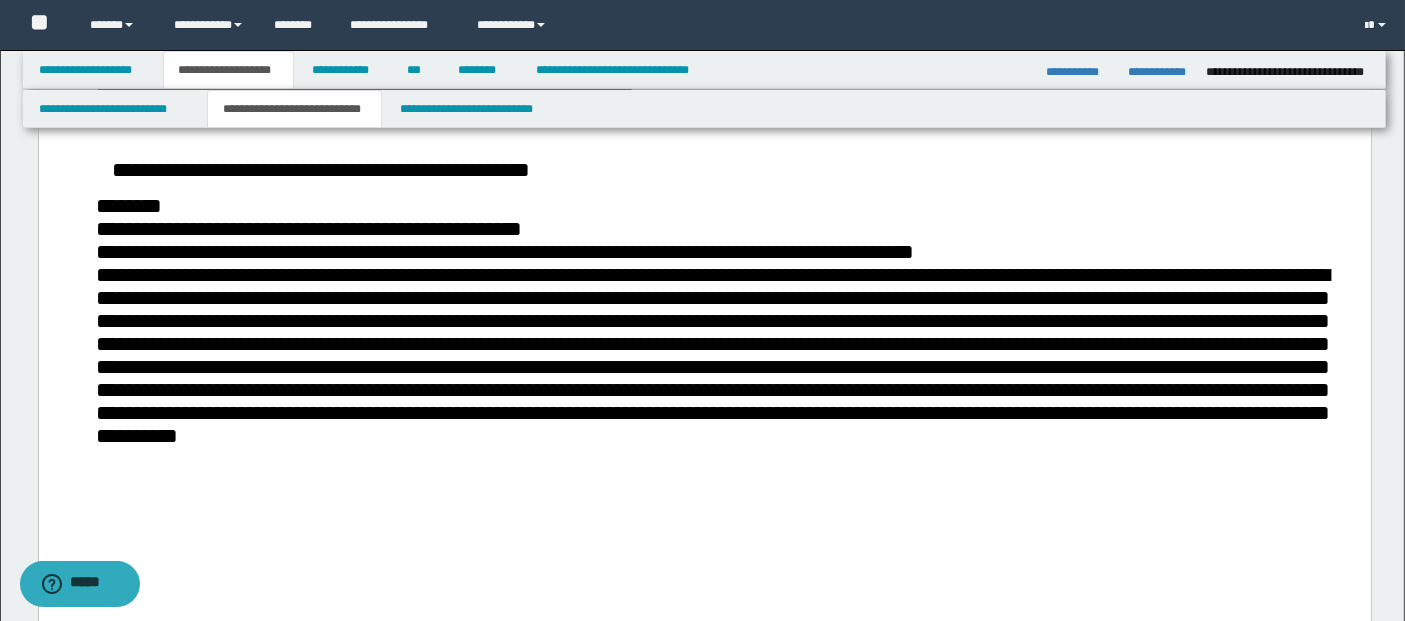 click at bounding box center [712, 356] 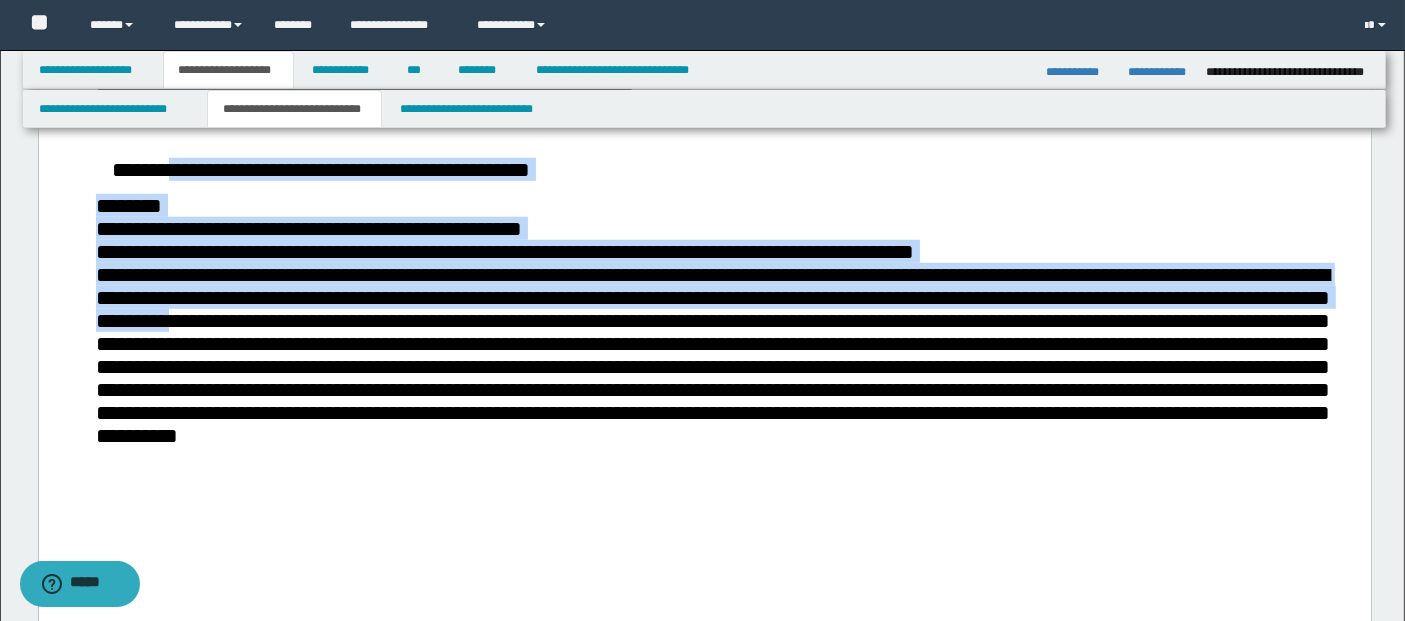 drag, startPoint x: 171, startPoint y: 251, endPoint x: 334, endPoint y: 421, distance: 235.51857 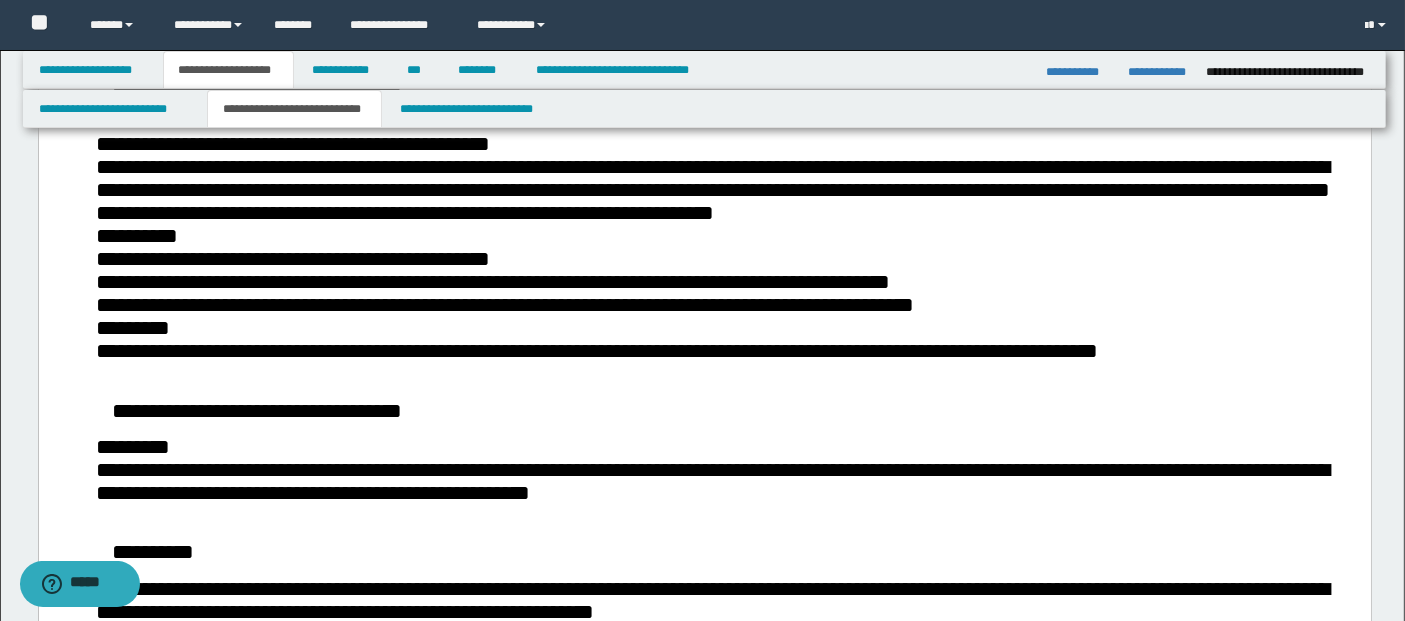 scroll, scrollTop: 1000, scrollLeft: 0, axis: vertical 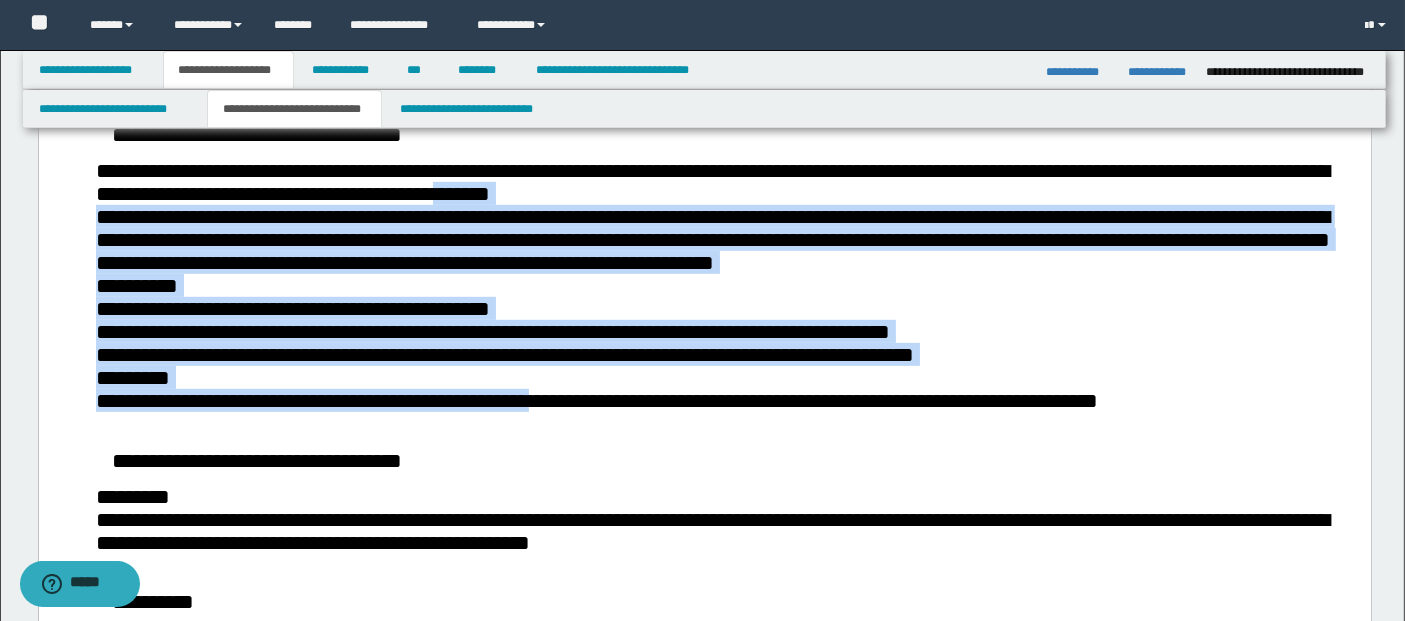 drag, startPoint x: 506, startPoint y: 234, endPoint x: 554, endPoint y: 451, distance: 222.24536 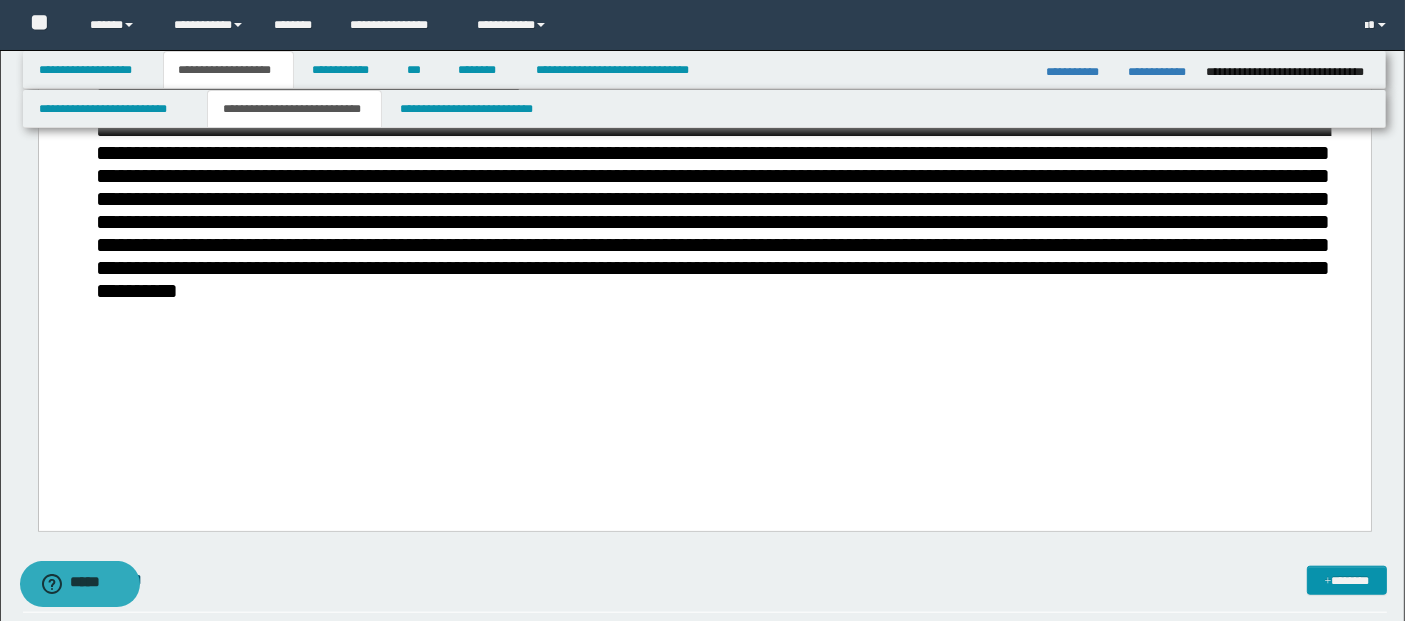 scroll, scrollTop: 1777, scrollLeft: 0, axis: vertical 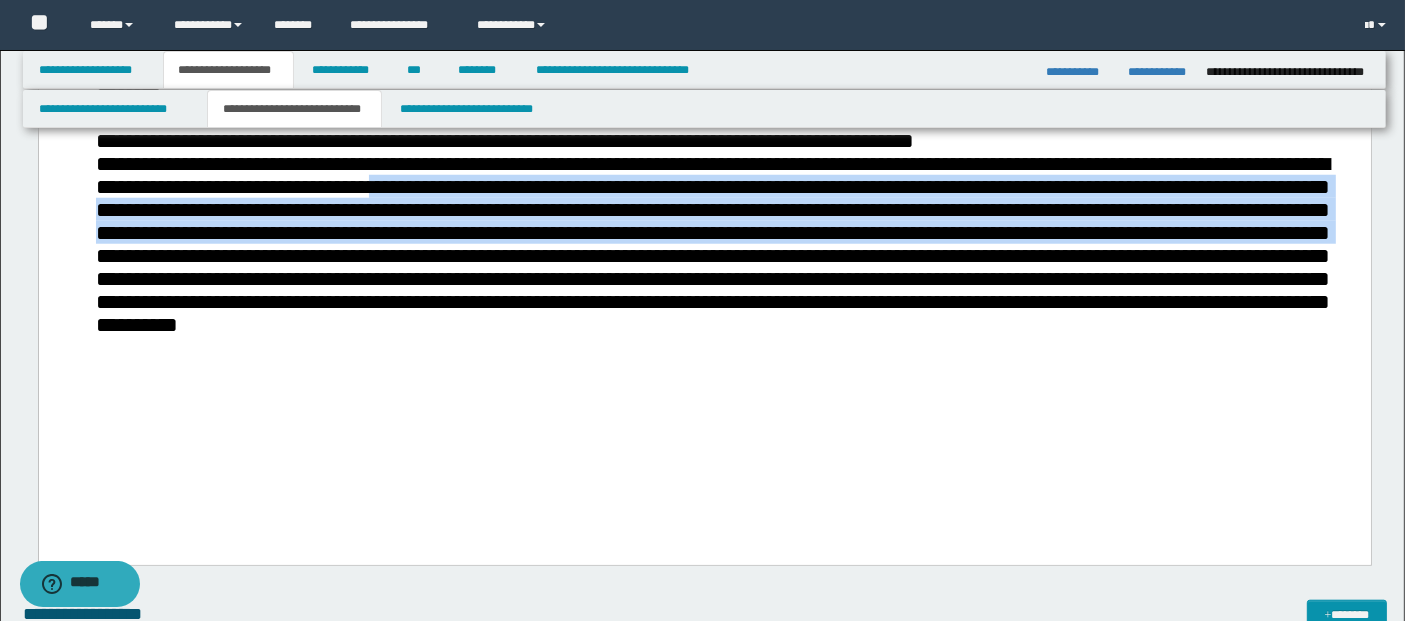 drag, startPoint x: 483, startPoint y: 267, endPoint x: 486, endPoint y: 352, distance: 85.052925 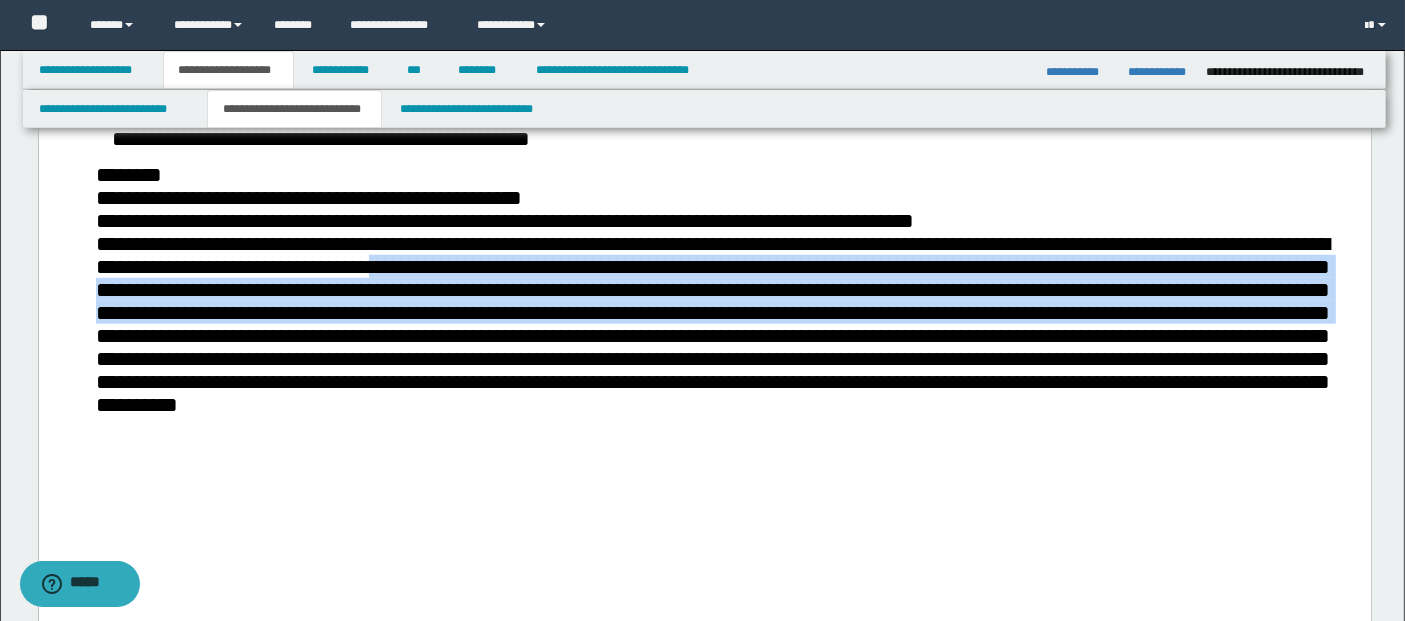 scroll, scrollTop: 1666, scrollLeft: 0, axis: vertical 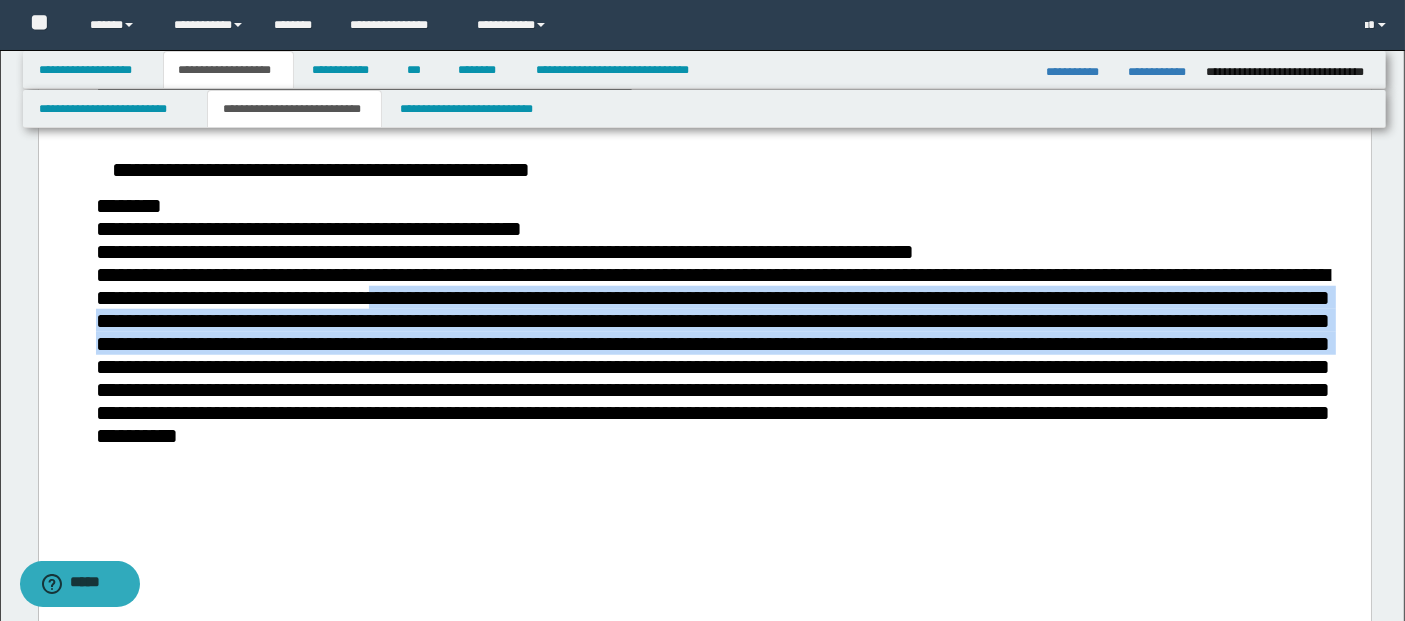 click at bounding box center [712, 356] 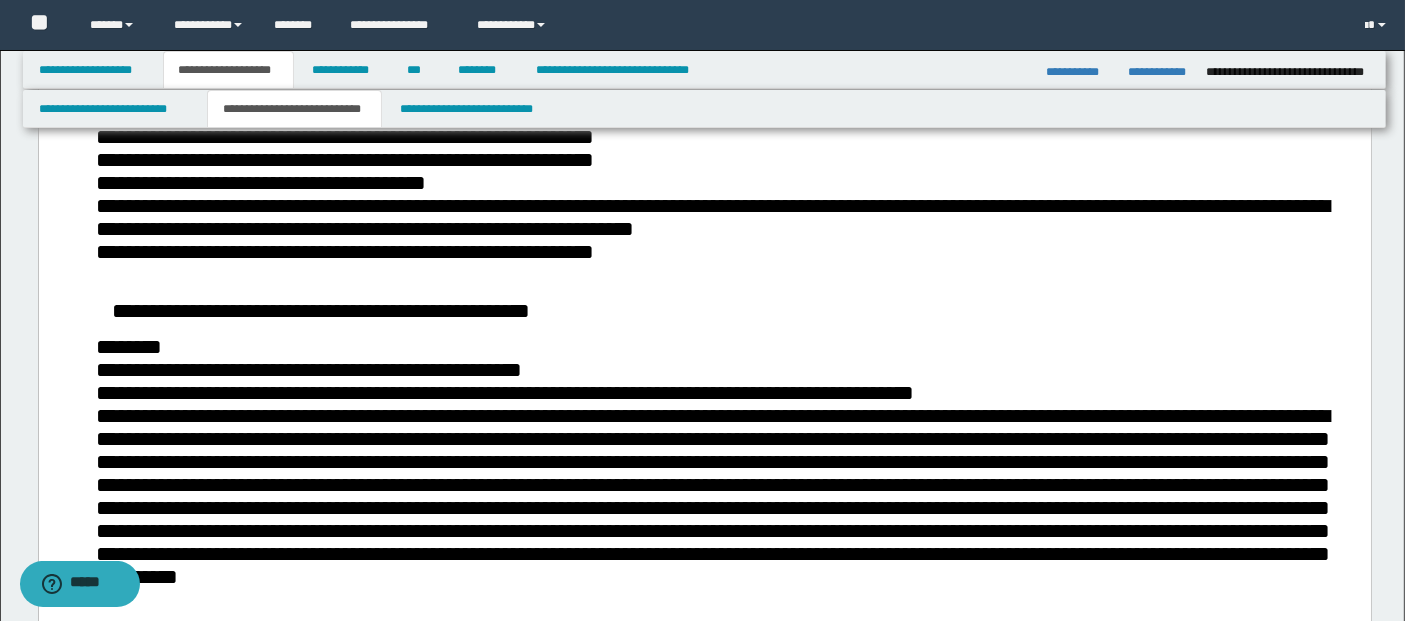 scroll, scrollTop: 1555, scrollLeft: 0, axis: vertical 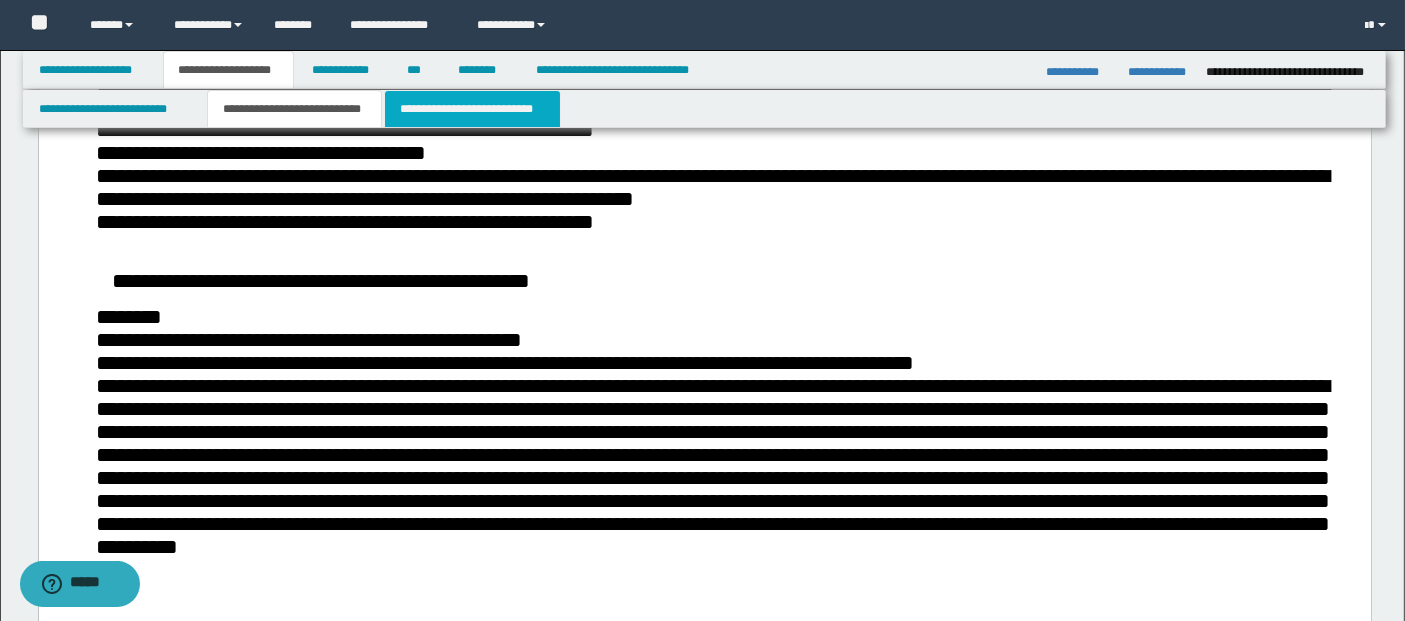 click on "**********" at bounding box center [472, 109] 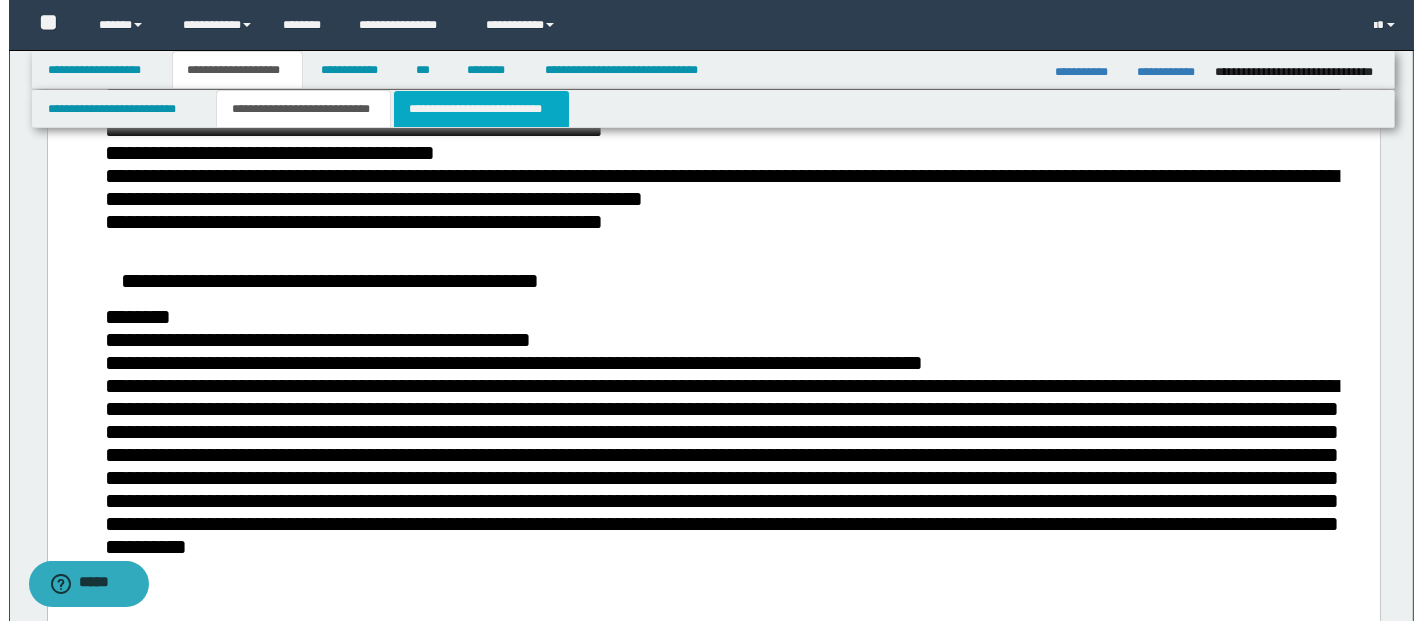 scroll, scrollTop: 0, scrollLeft: 0, axis: both 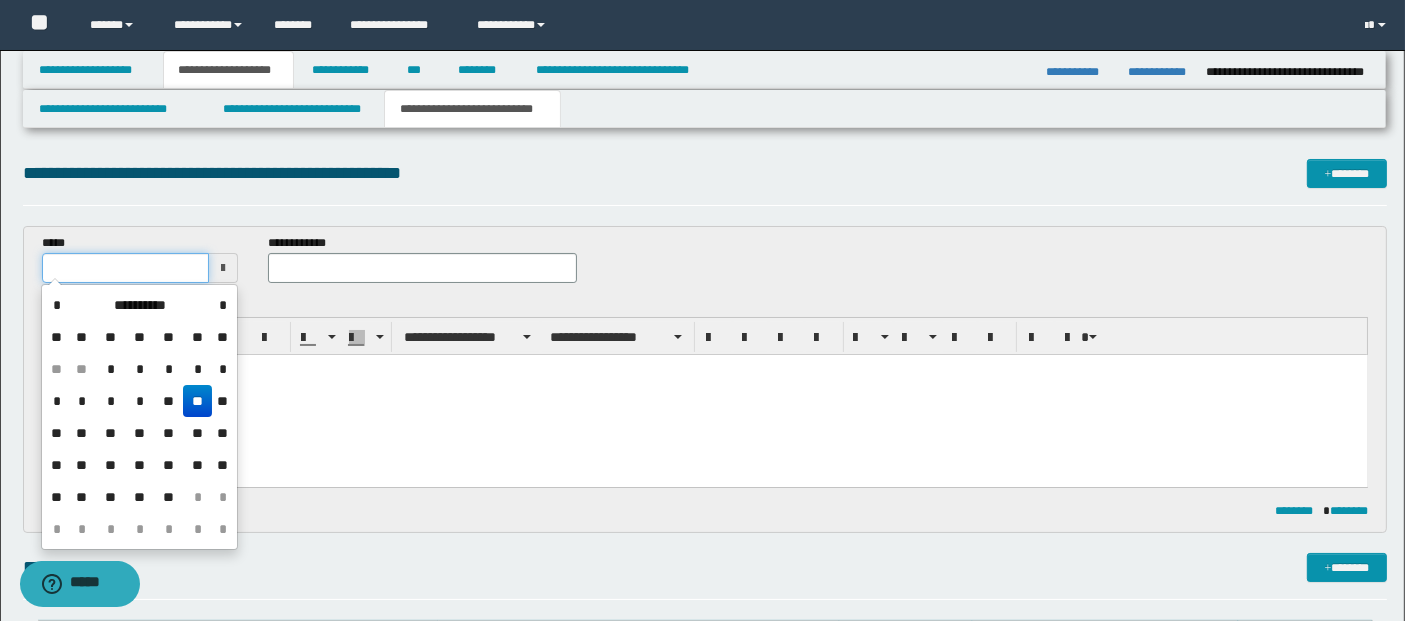 click at bounding box center [125, 268] 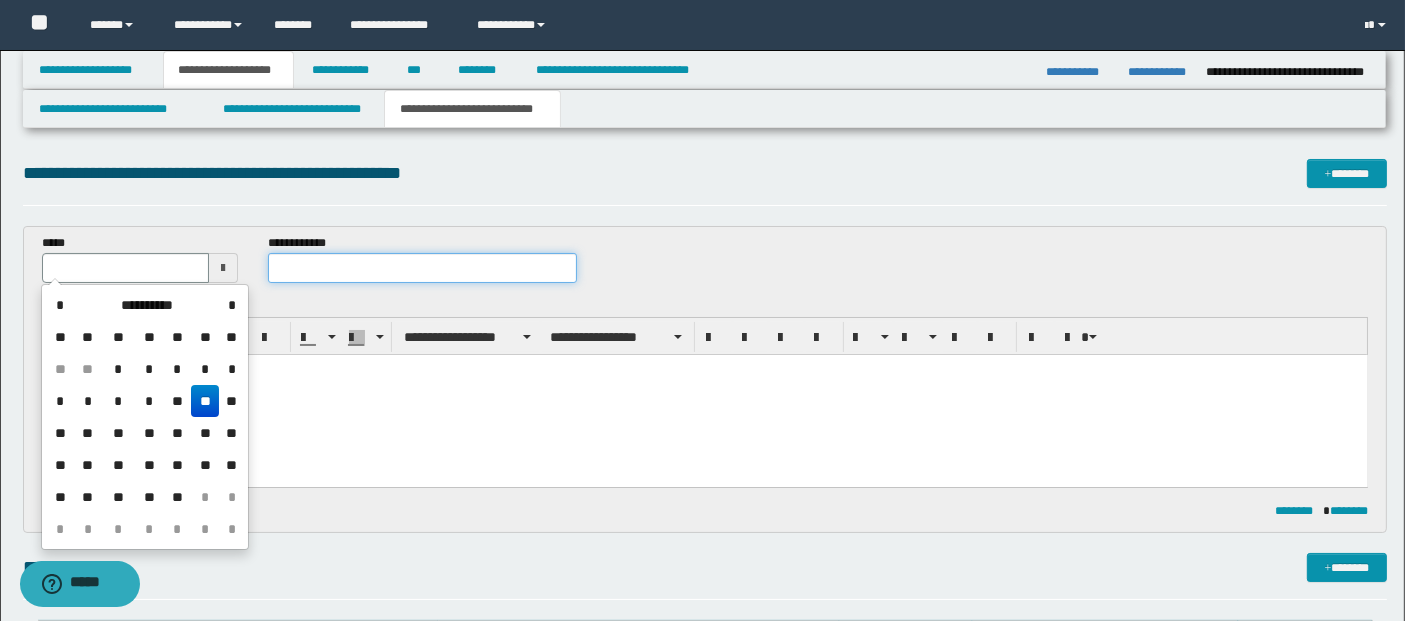 type 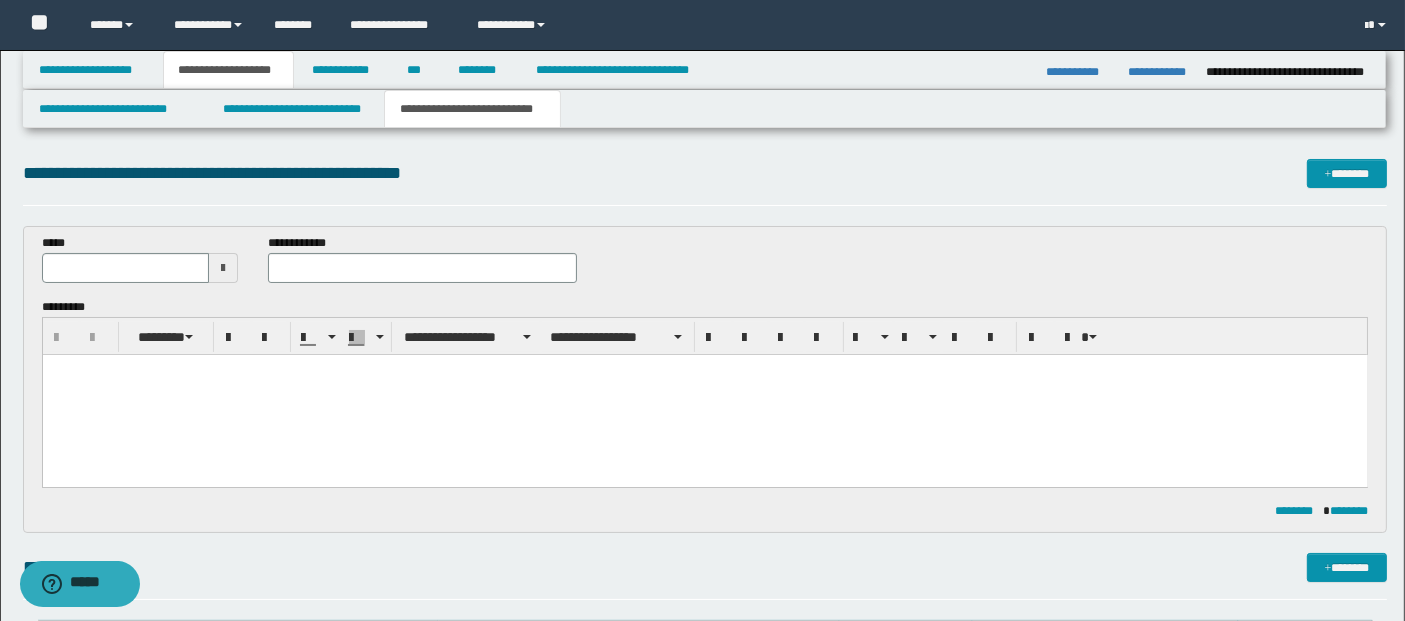 click at bounding box center (704, 394) 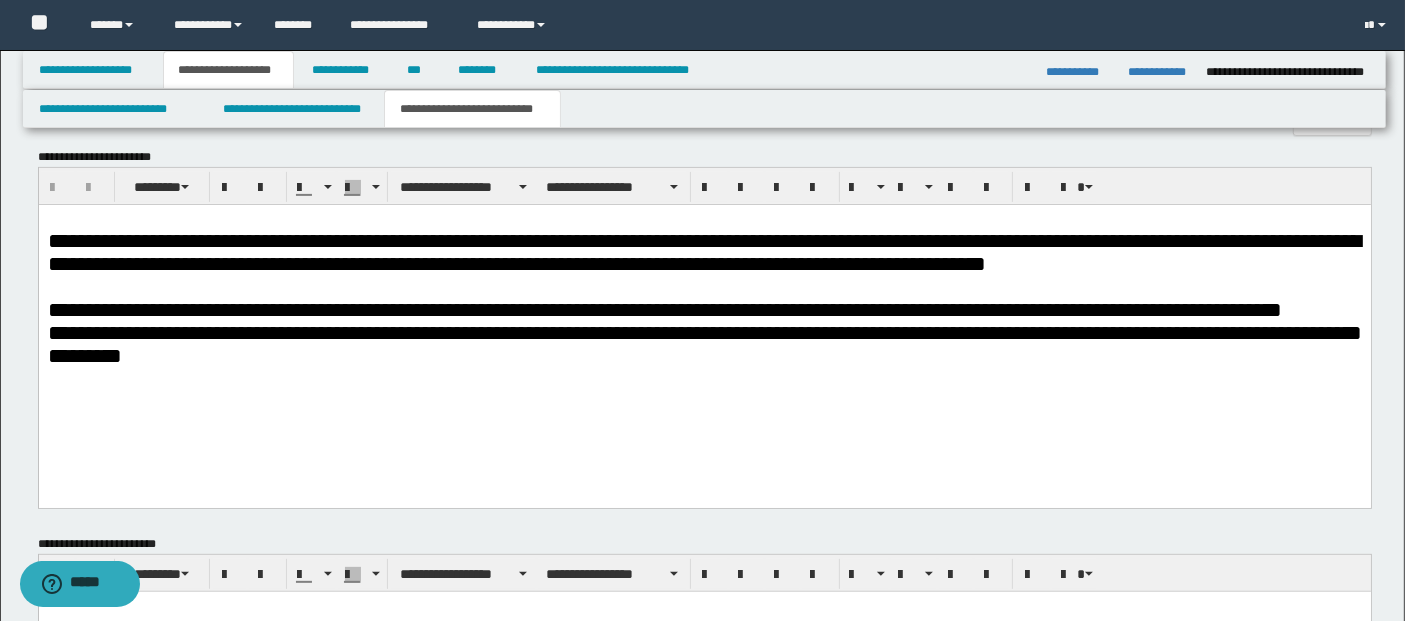 scroll, scrollTop: 539, scrollLeft: 0, axis: vertical 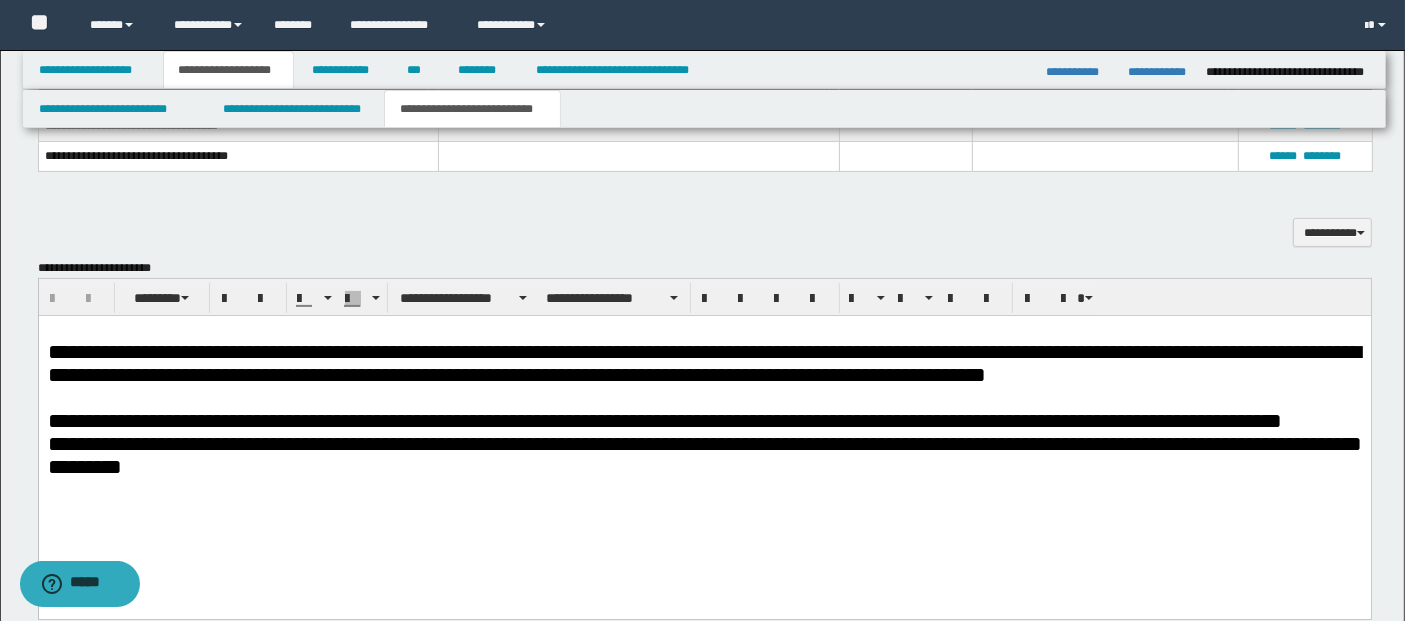 click on "**********" at bounding box center (703, 363) 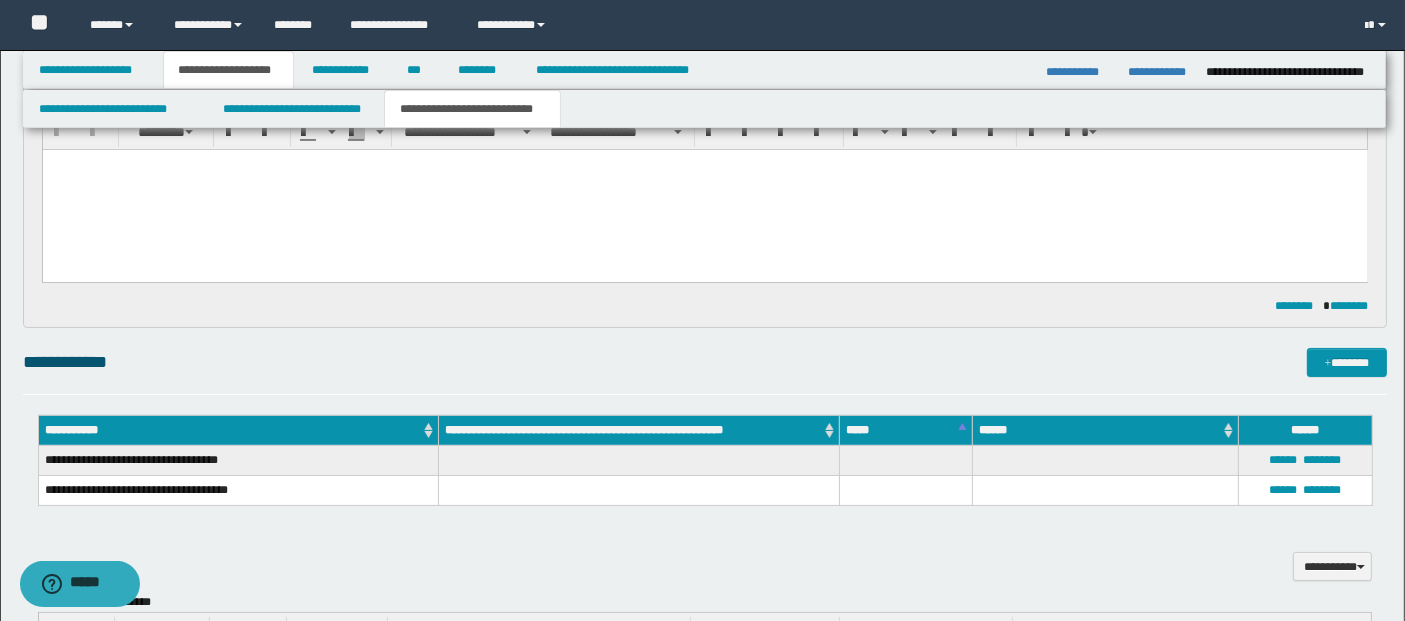 scroll, scrollTop: 0, scrollLeft: 0, axis: both 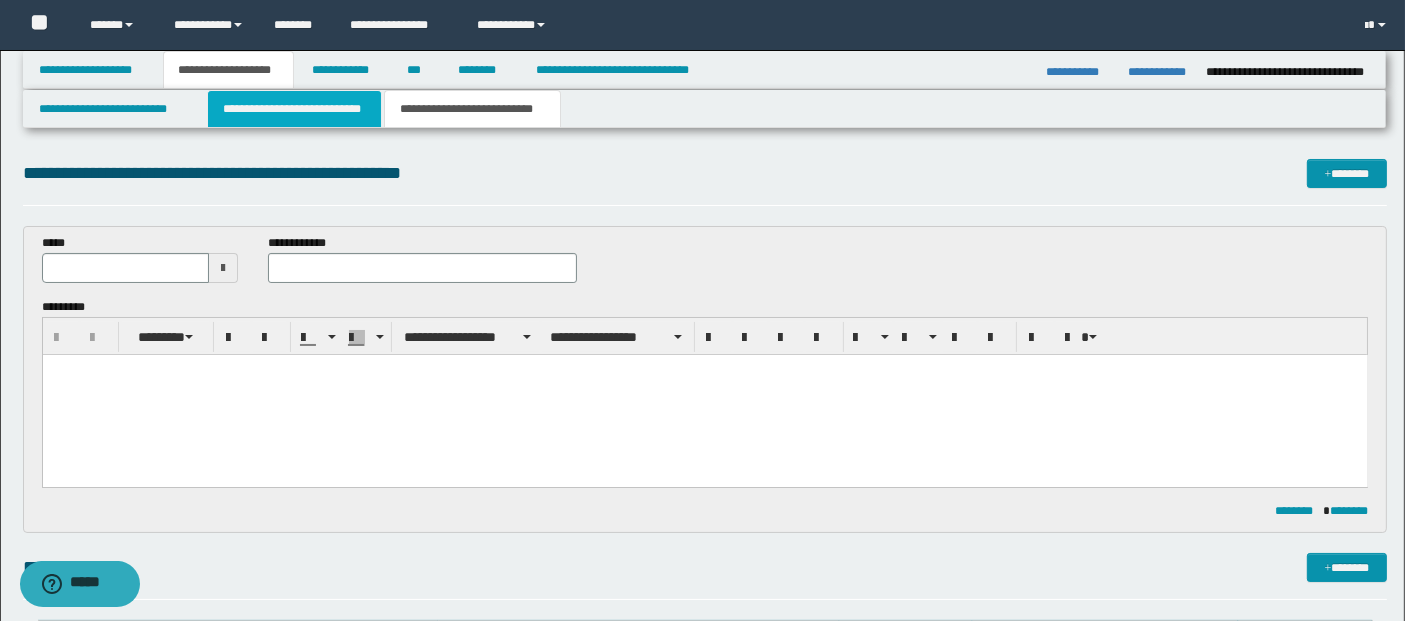 click on "**********" at bounding box center (294, 109) 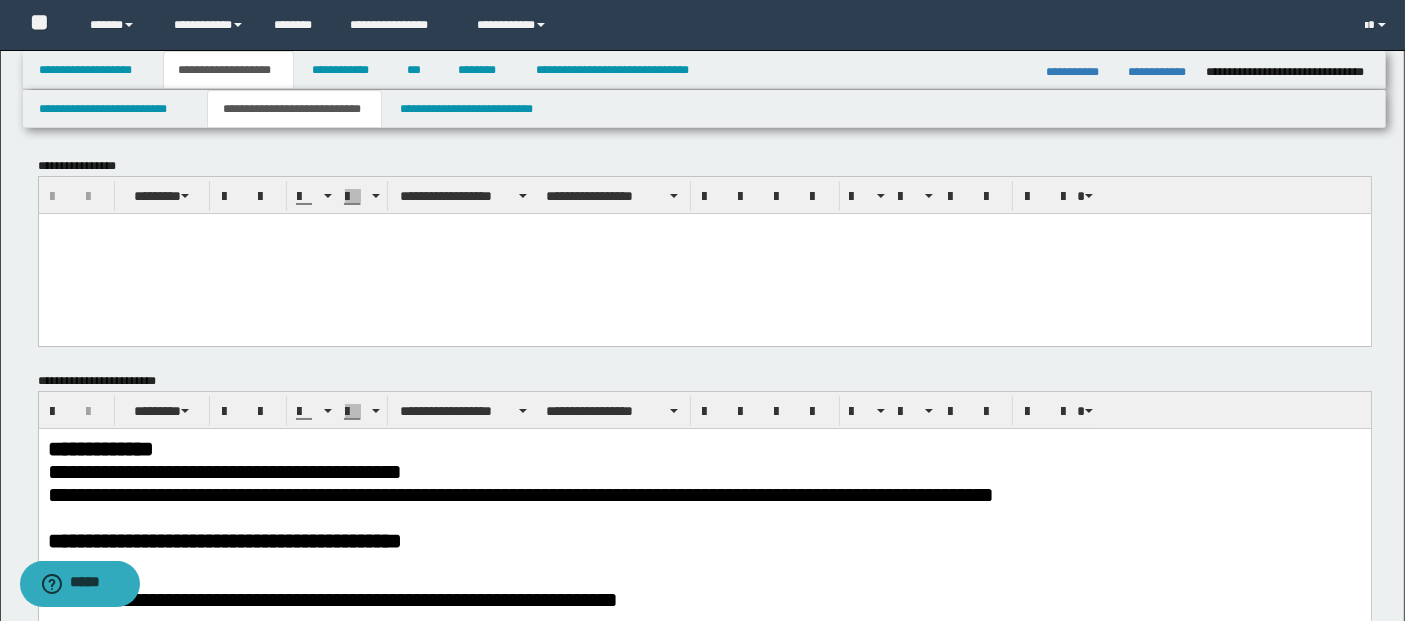 scroll, scrollTop: 0, scrollLeft: 0, axis: both 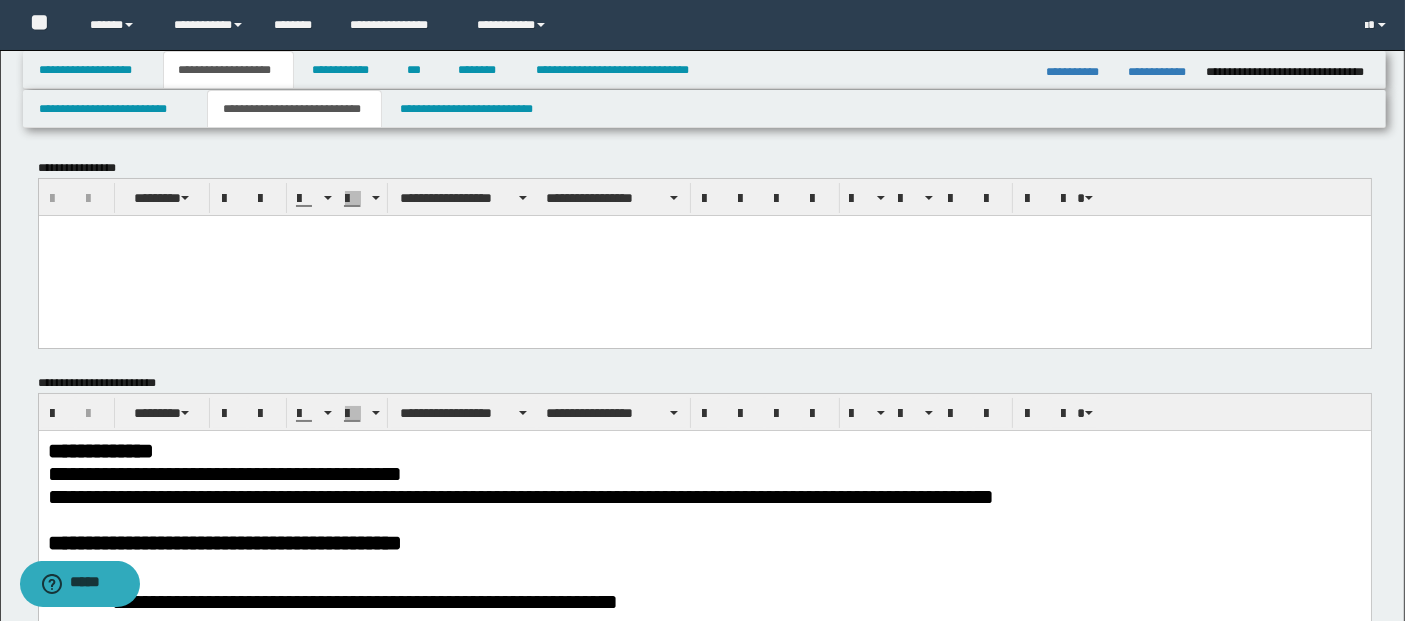 click at bounding box center [704, 255] 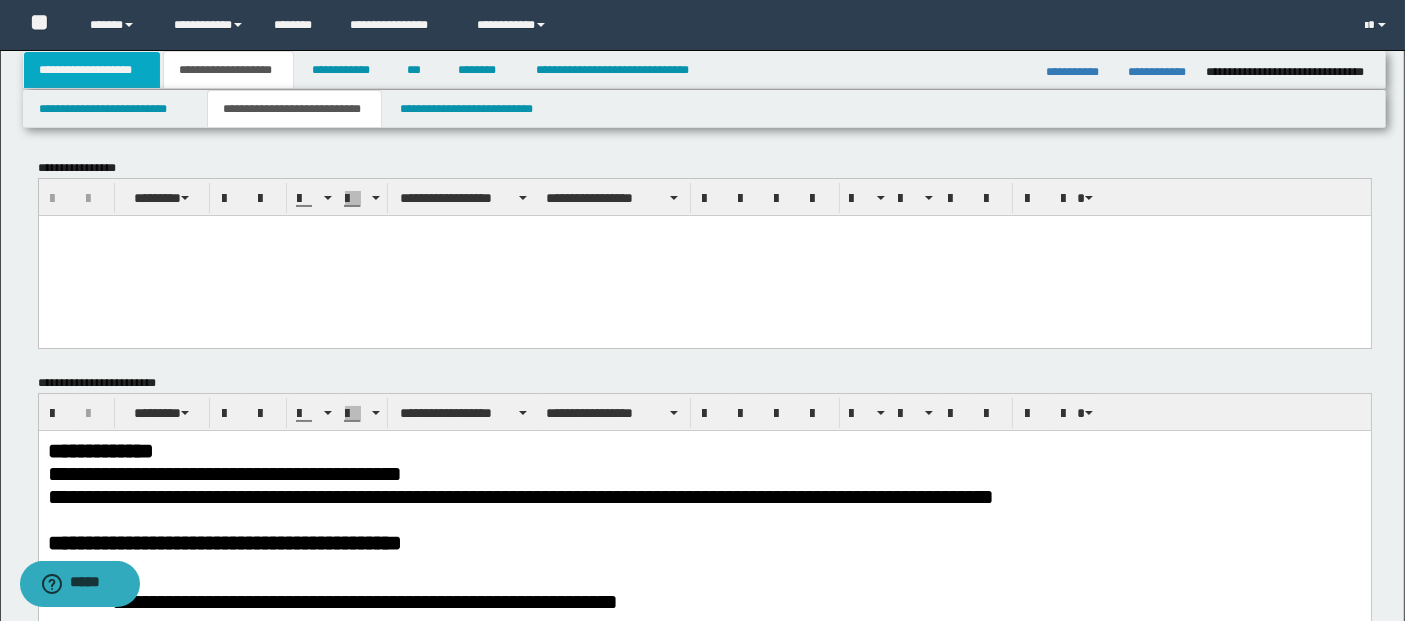 click on "**********" at bounding box center [92, 70] 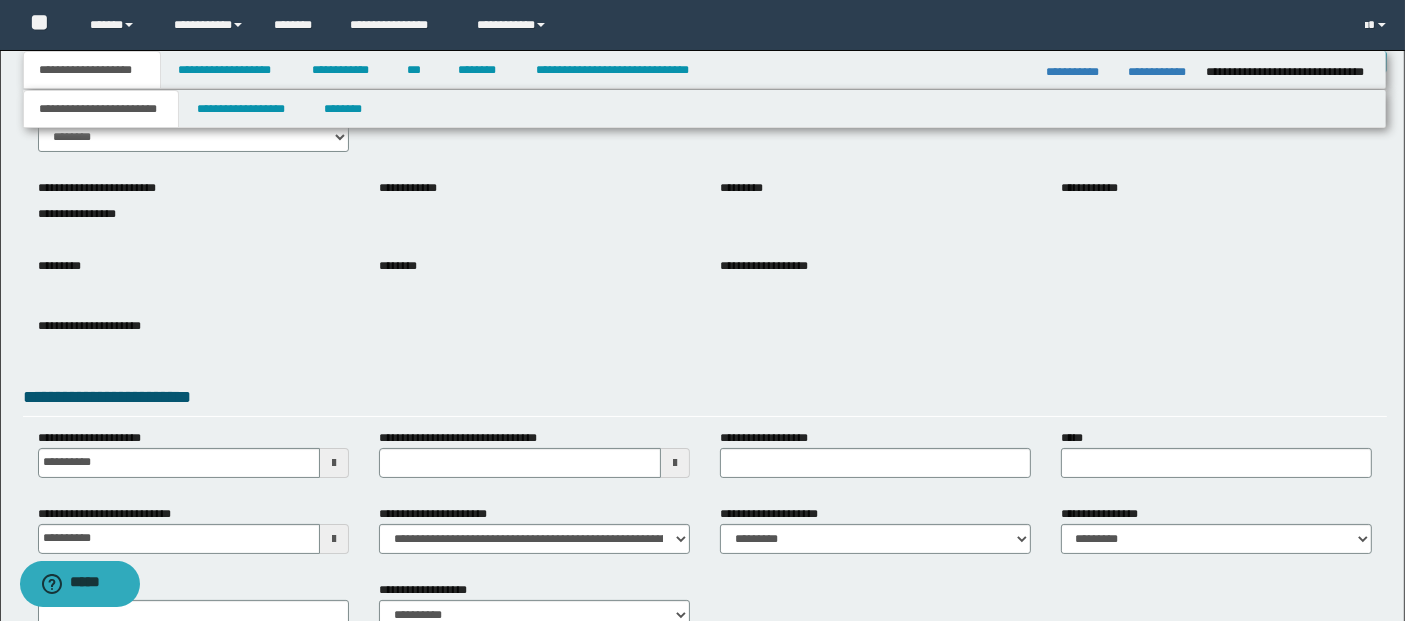 scroll, scrollTop: 222, scrollLeft: 0, axis: vertical 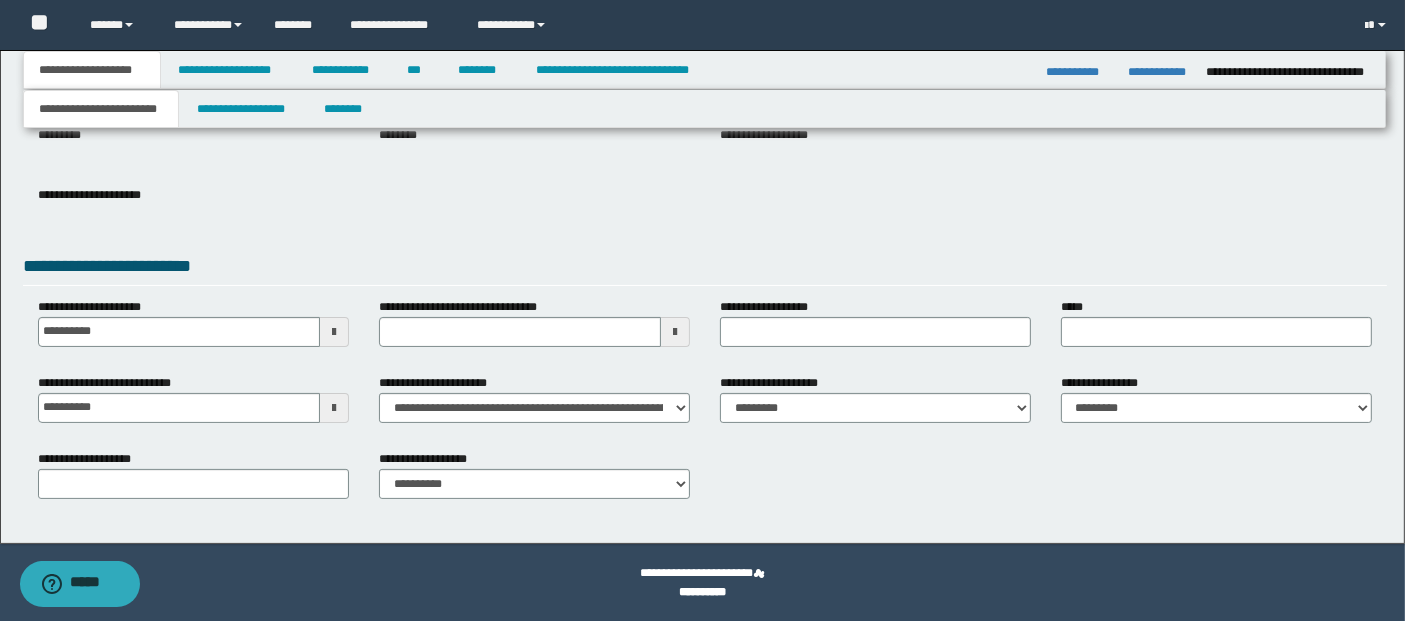 type 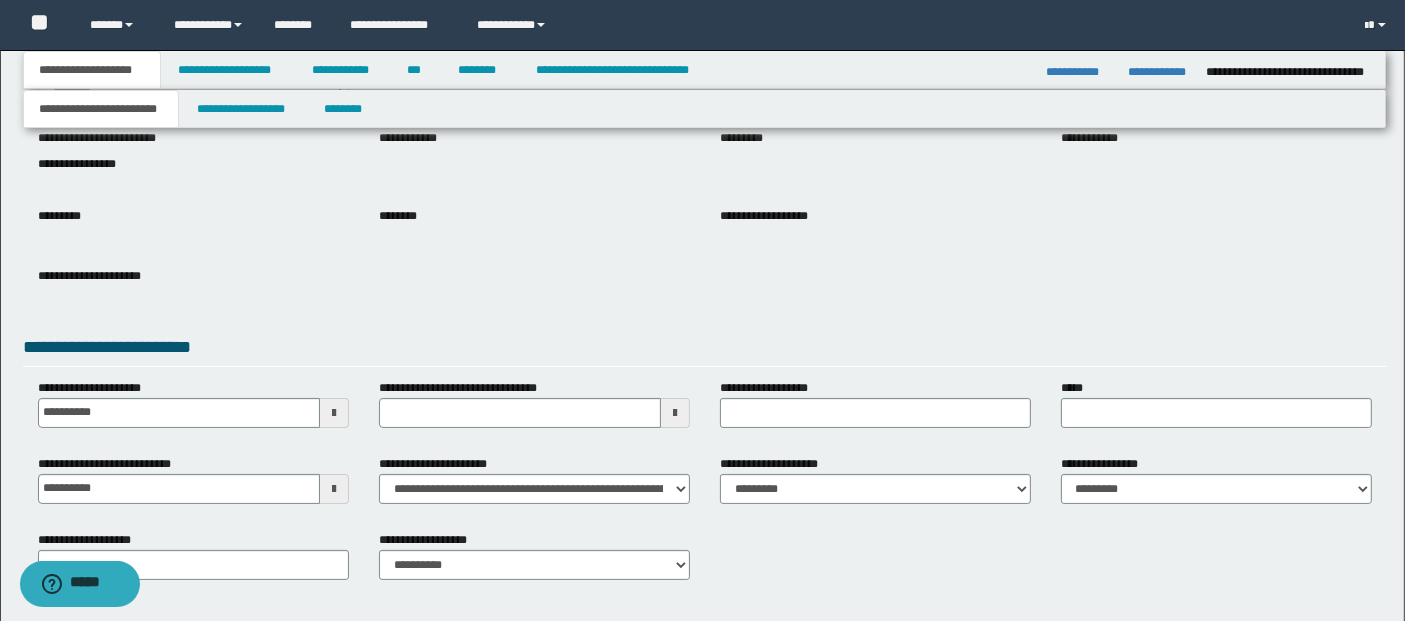 scroll, scrollTop: 131, scrollLeft: 0, axis: vertical 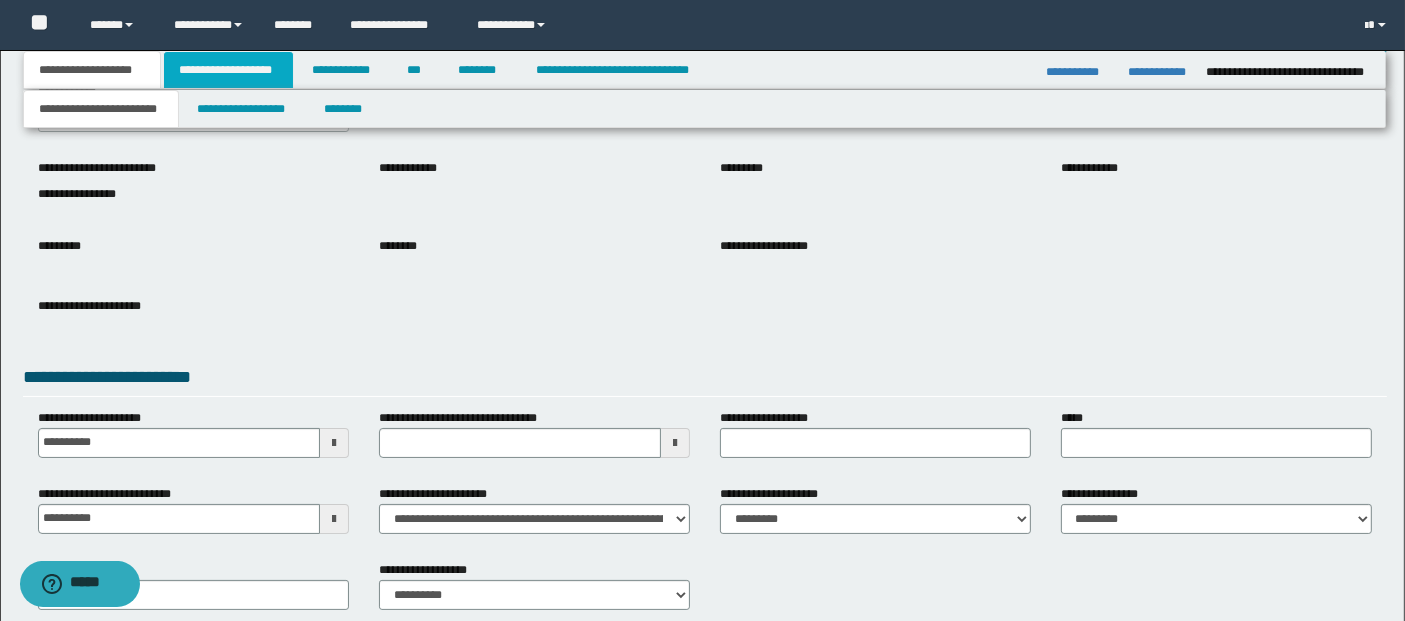 click on "**********" at bounding box center (228, 70) 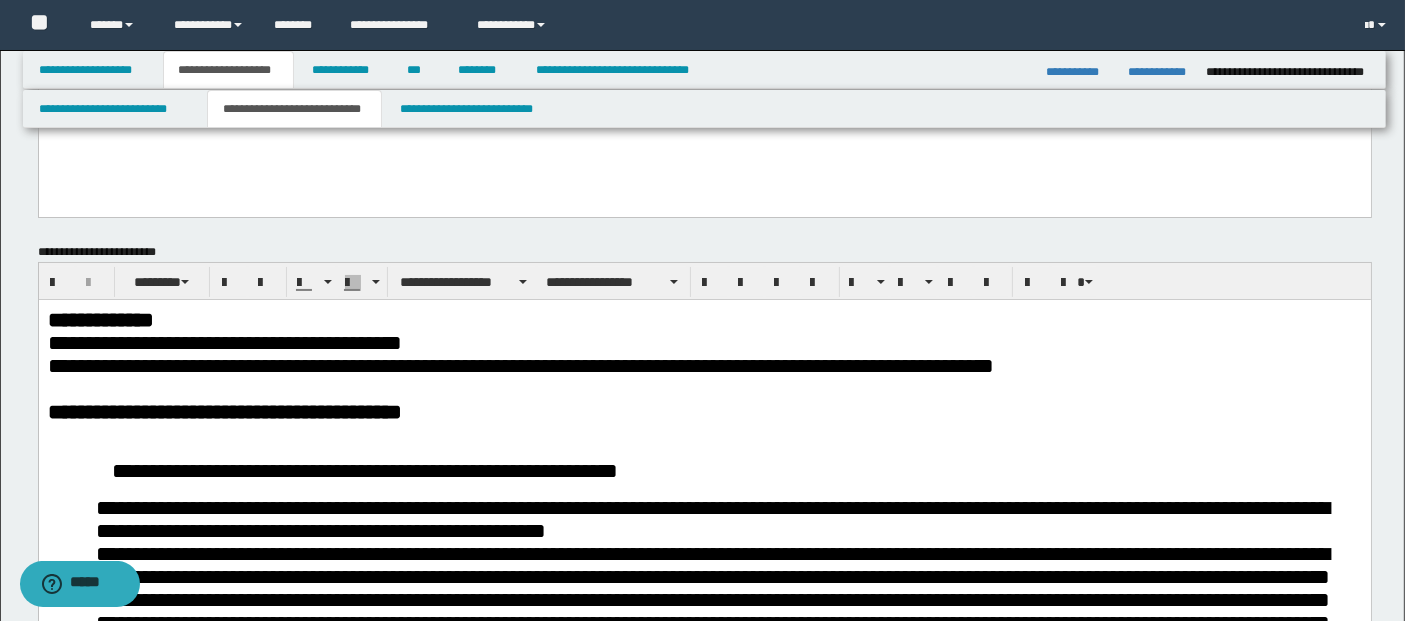 click on "**********" at bounding box center [224, 411] 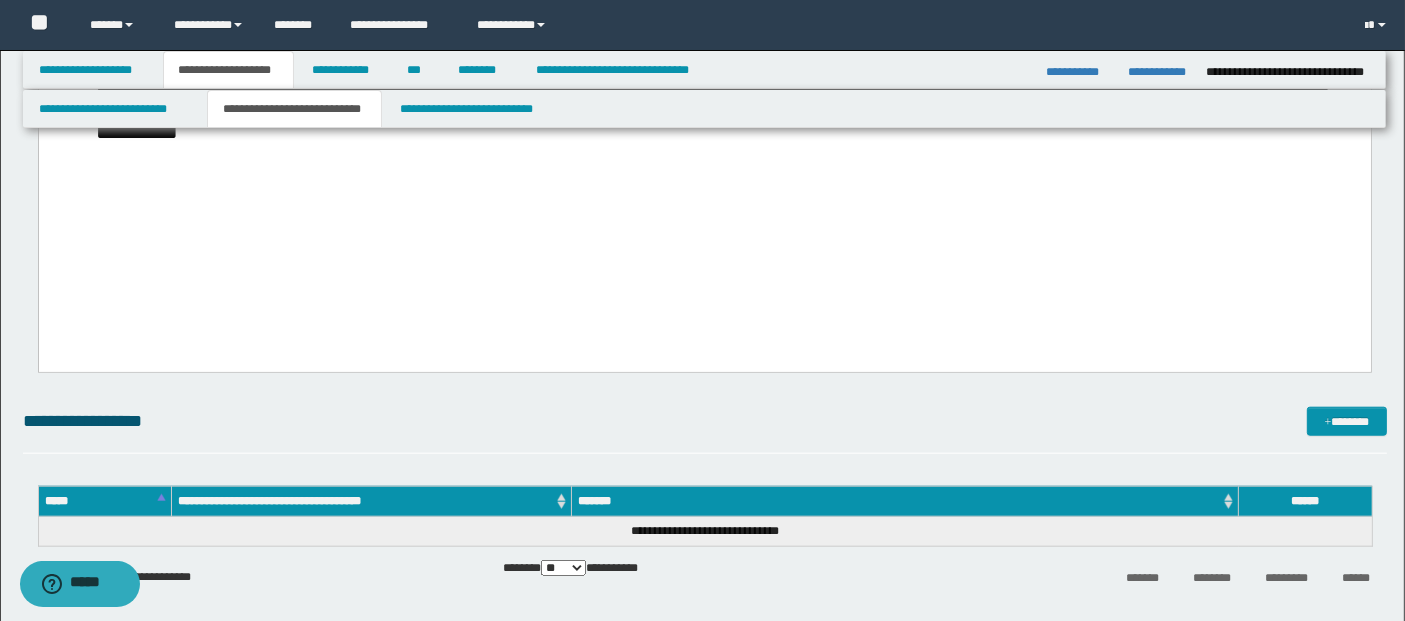 scroll, scrollTop: 2020, scrollLeft: 0, axis: vertical 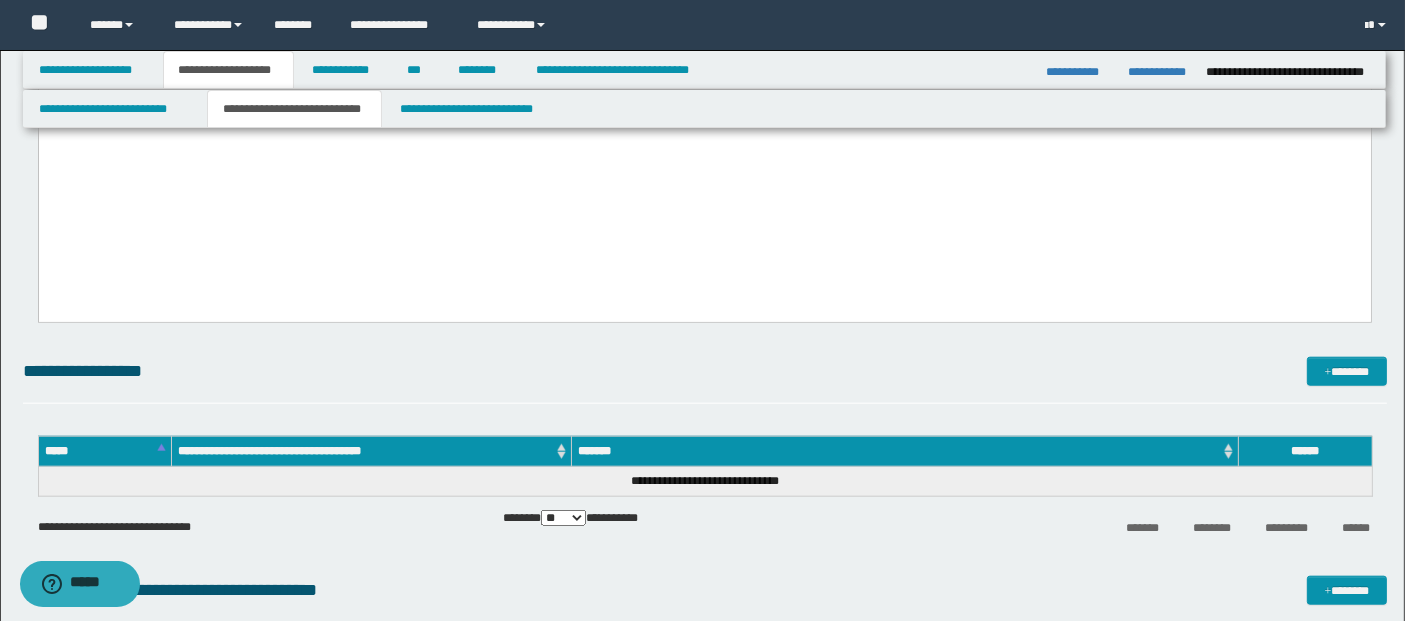 click on "**********" at bounding box center [704, -707] 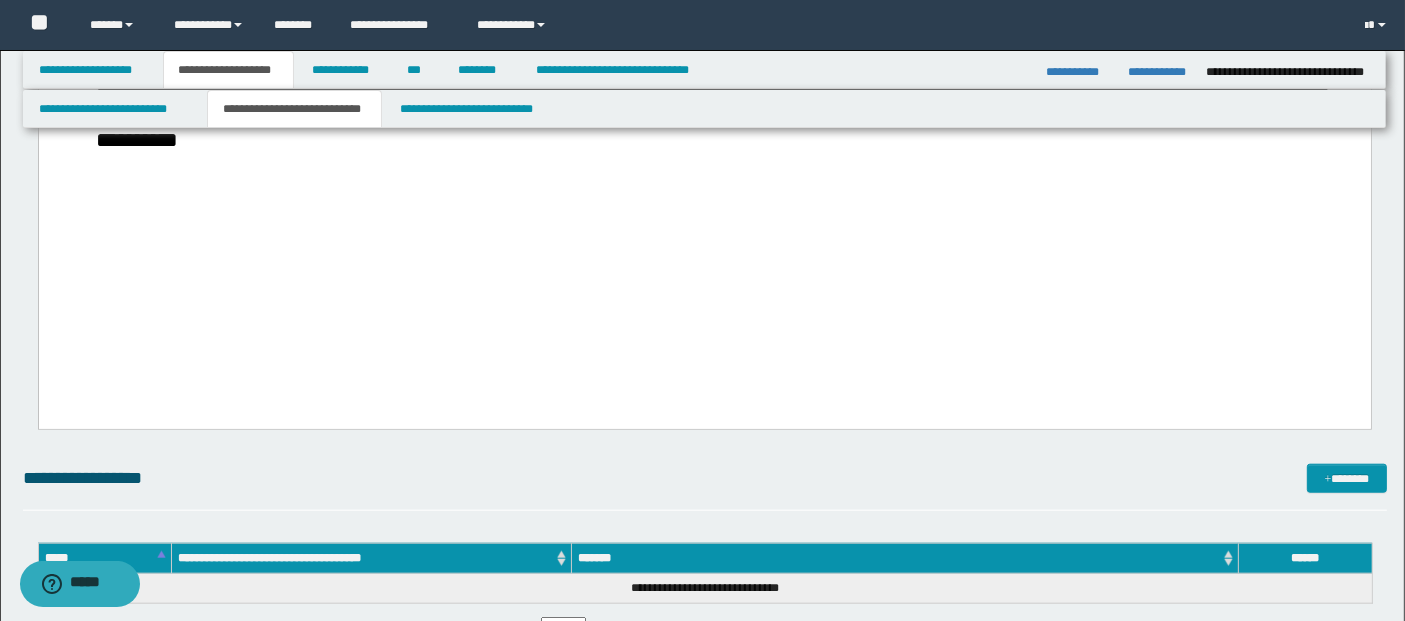 scroll, scrollTop: 2111, scrollLeft: 0, axis: vertical 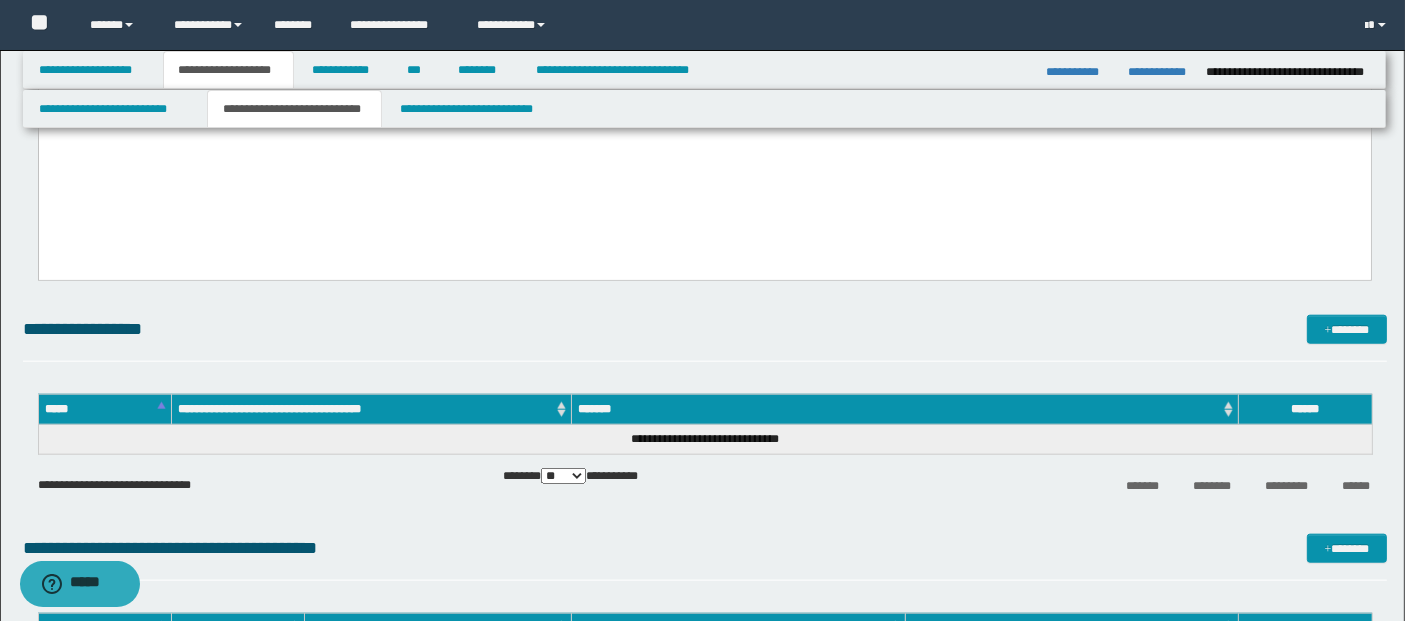 click on "**********" at bounding box center (704, -775) 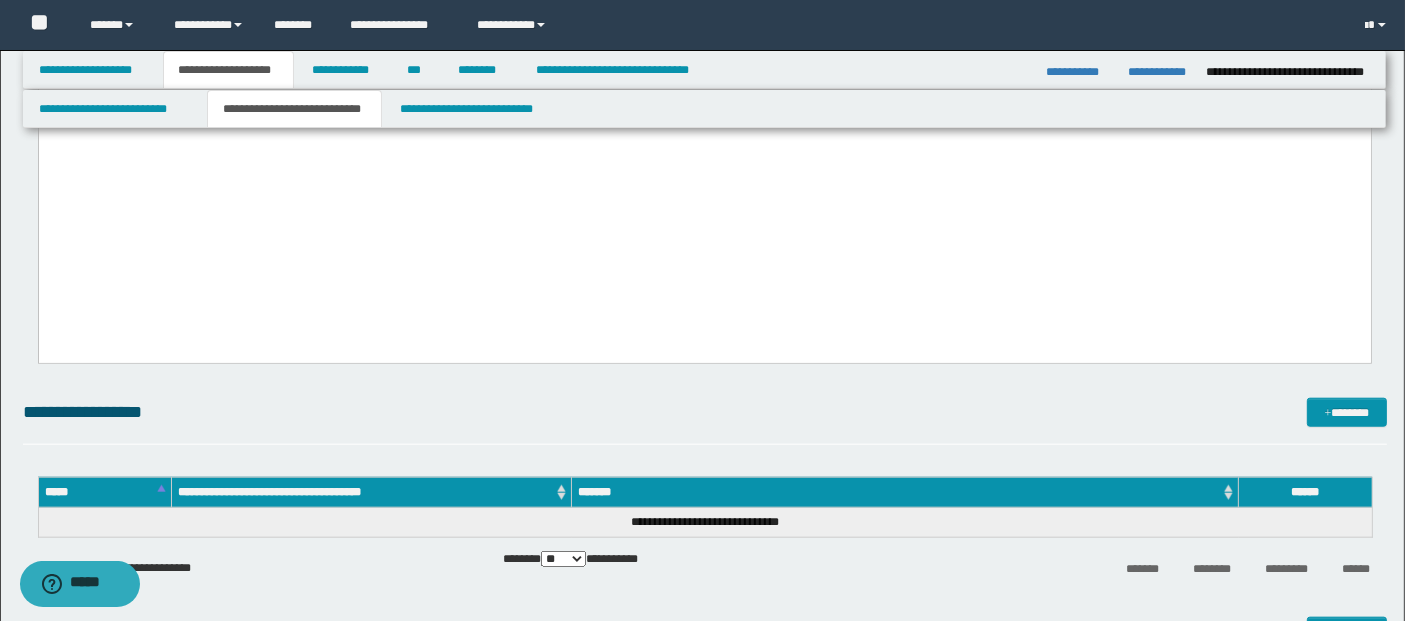 scroll, scrollTop: 1888, scrollLeft: 0, axis: vertical 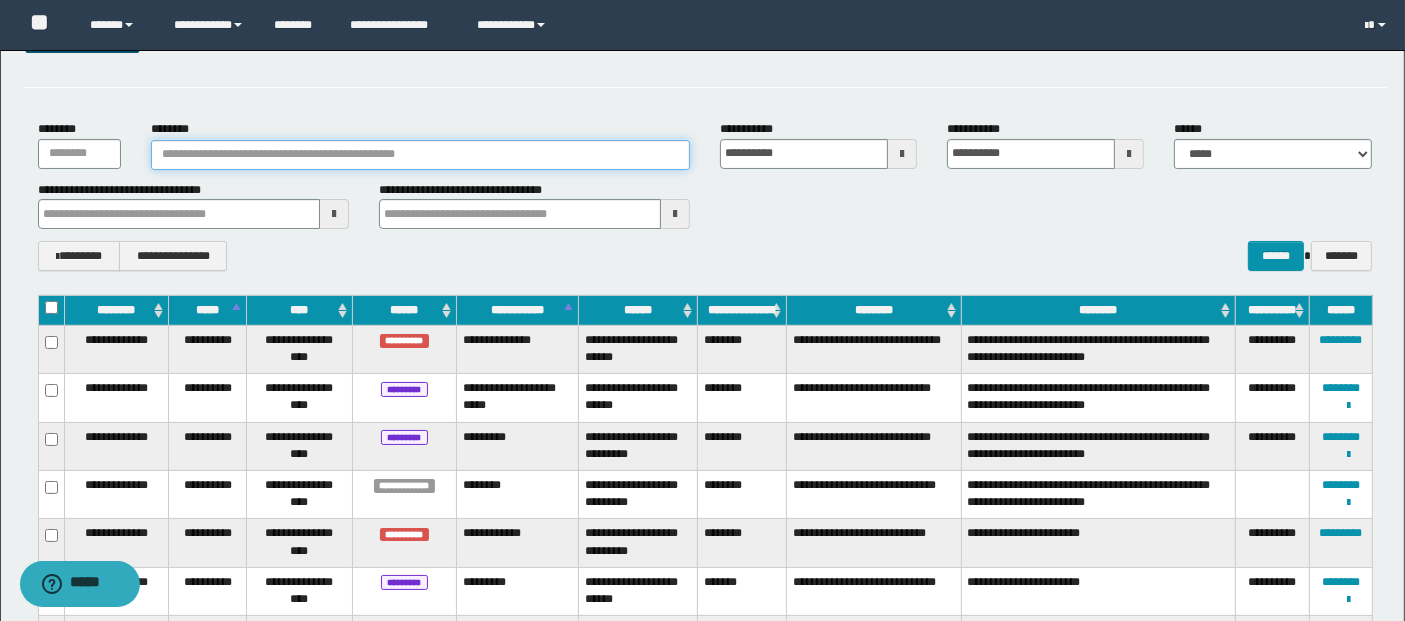 click on "********" at bounding box center [420, 155] 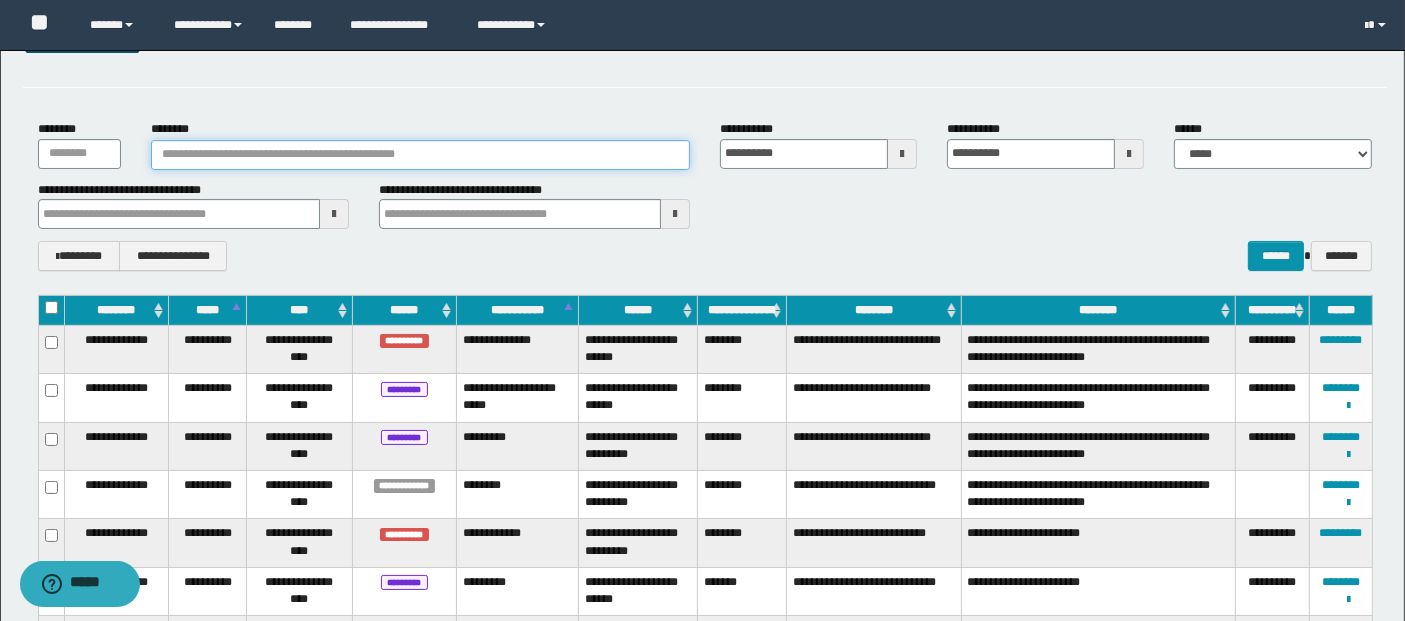 paste on "********" 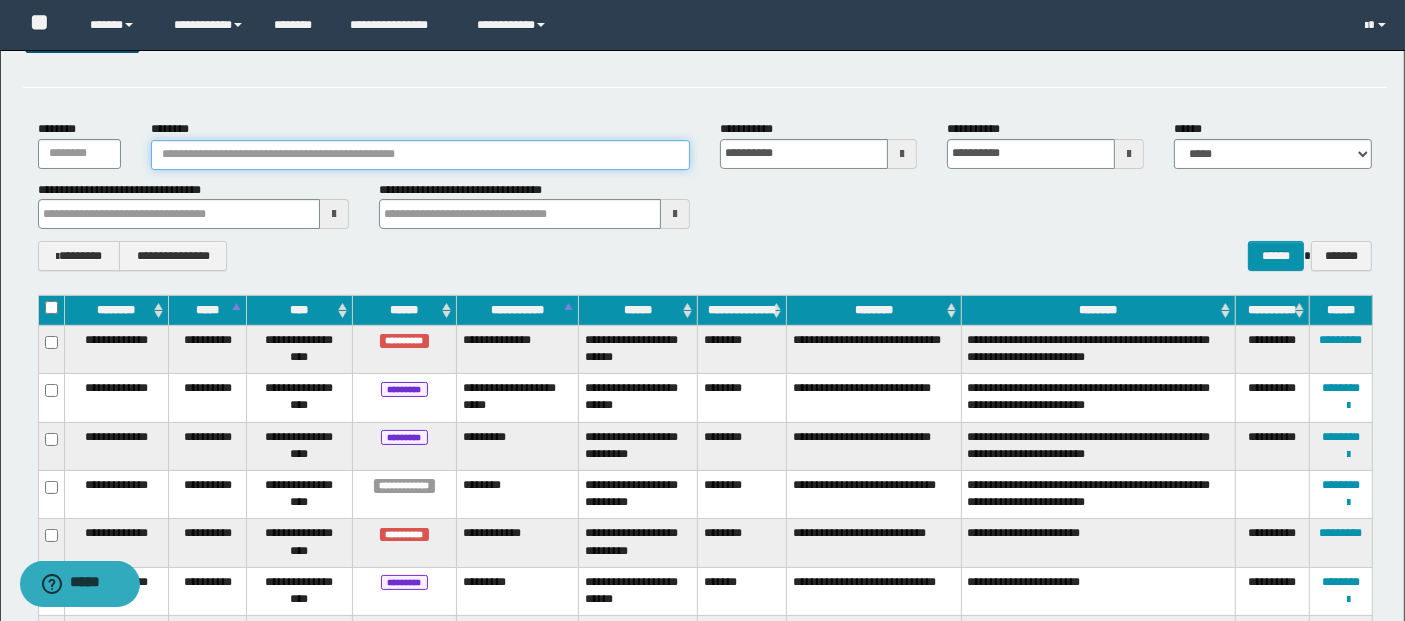 type on "********" 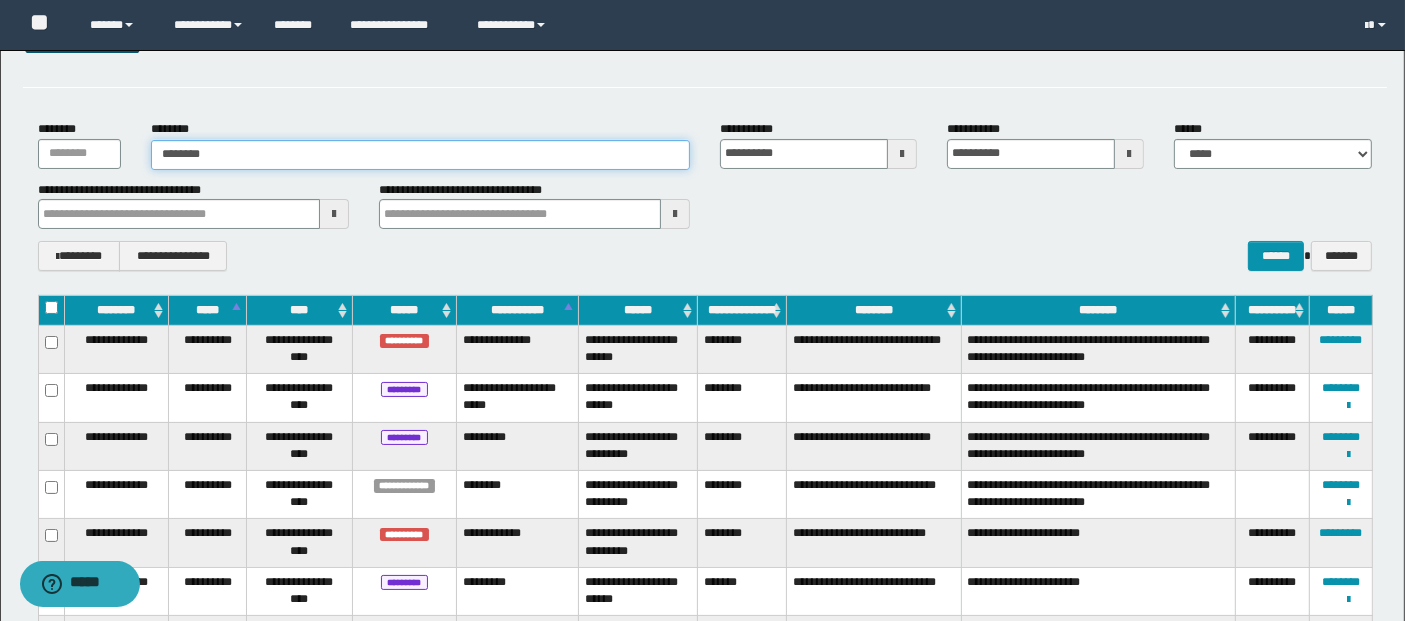type on "********" 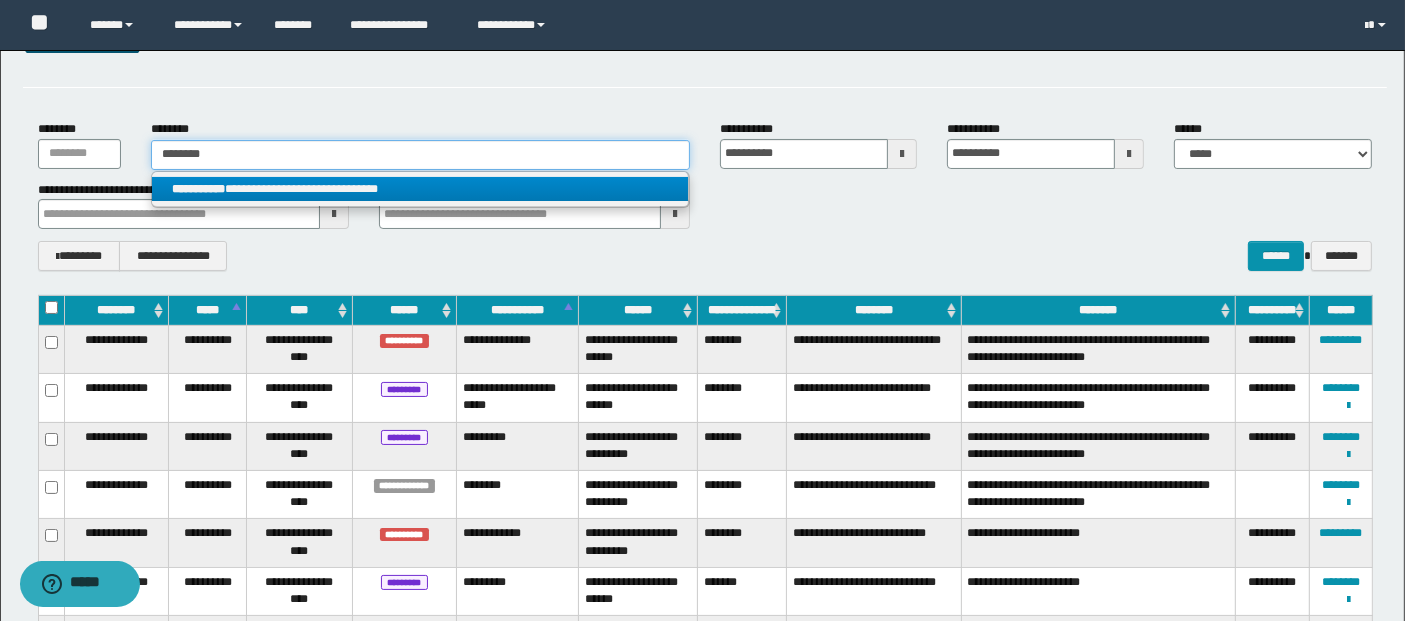type on "********" 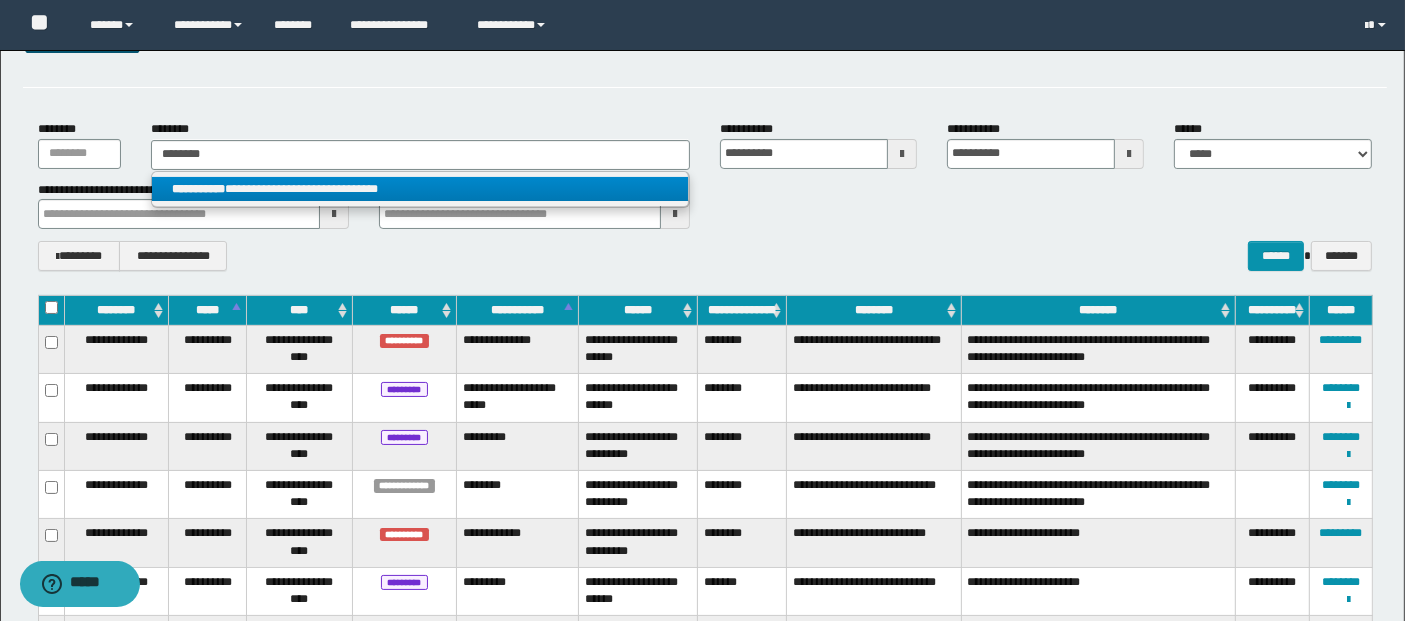 click on "**********" at bounding box center [420, 189] 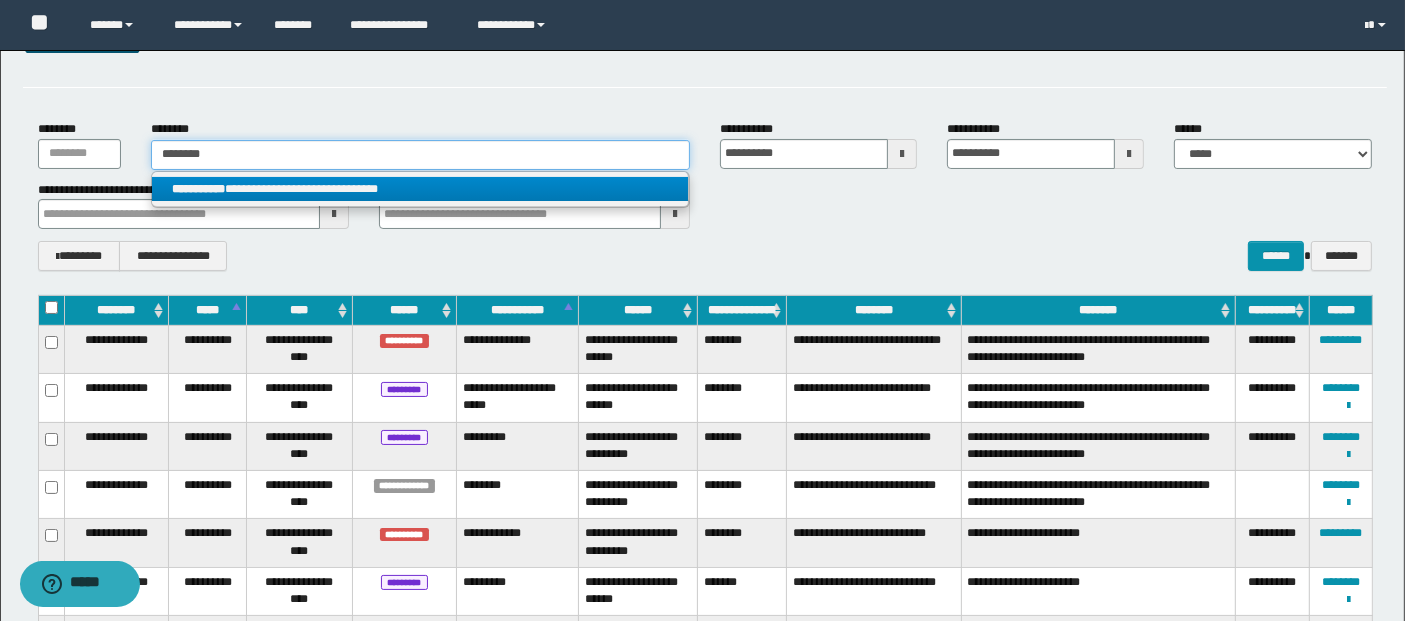 type 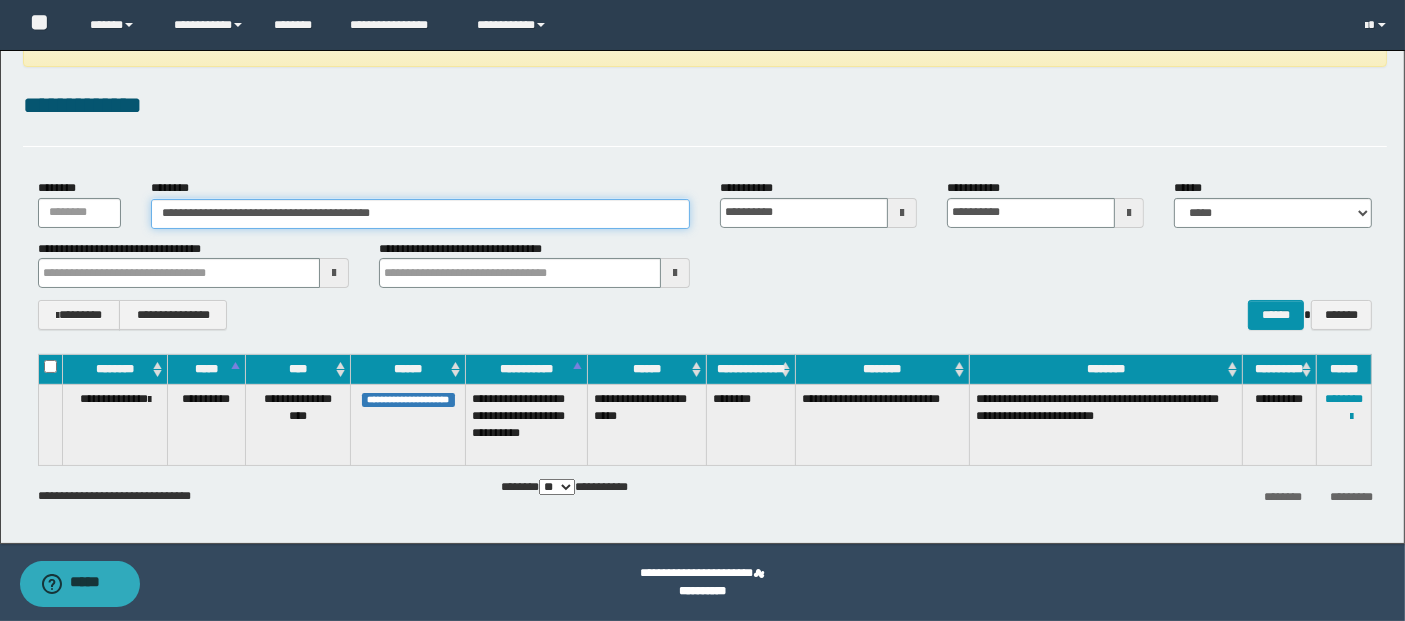 scroll, scrollTop: 51, scrollLeft: 0, axis: vertical 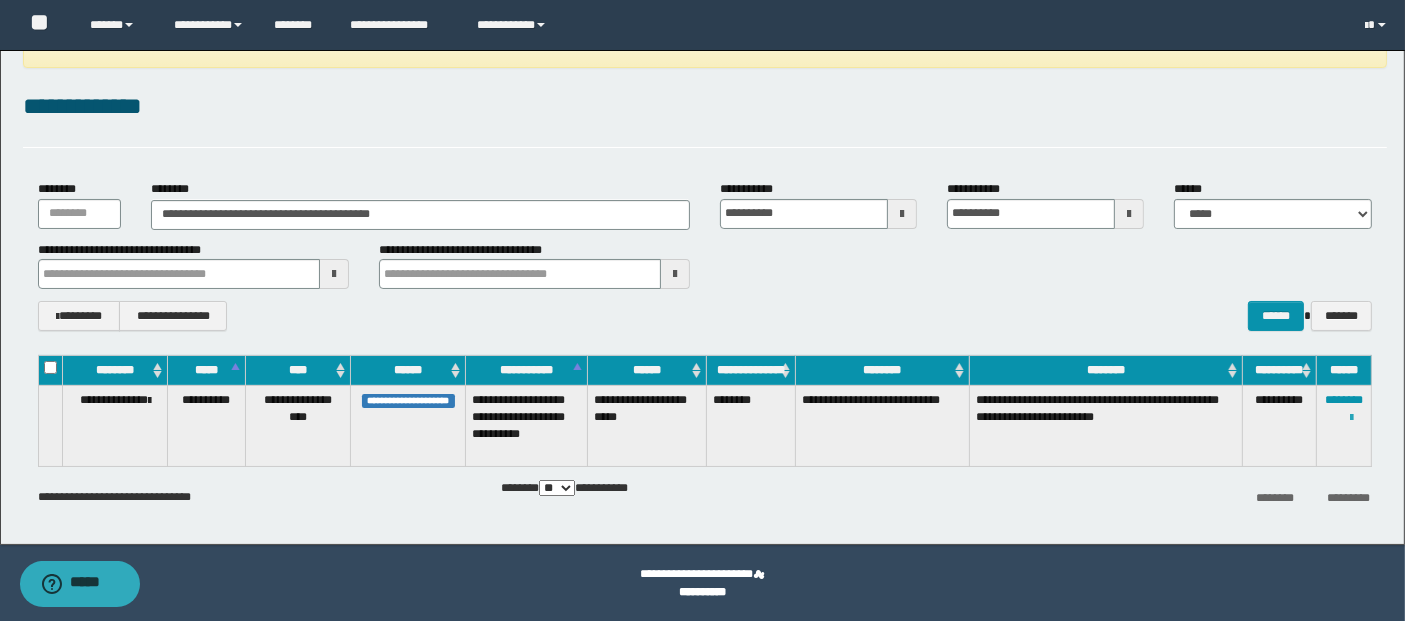 click at bounding box center [1351, 418] 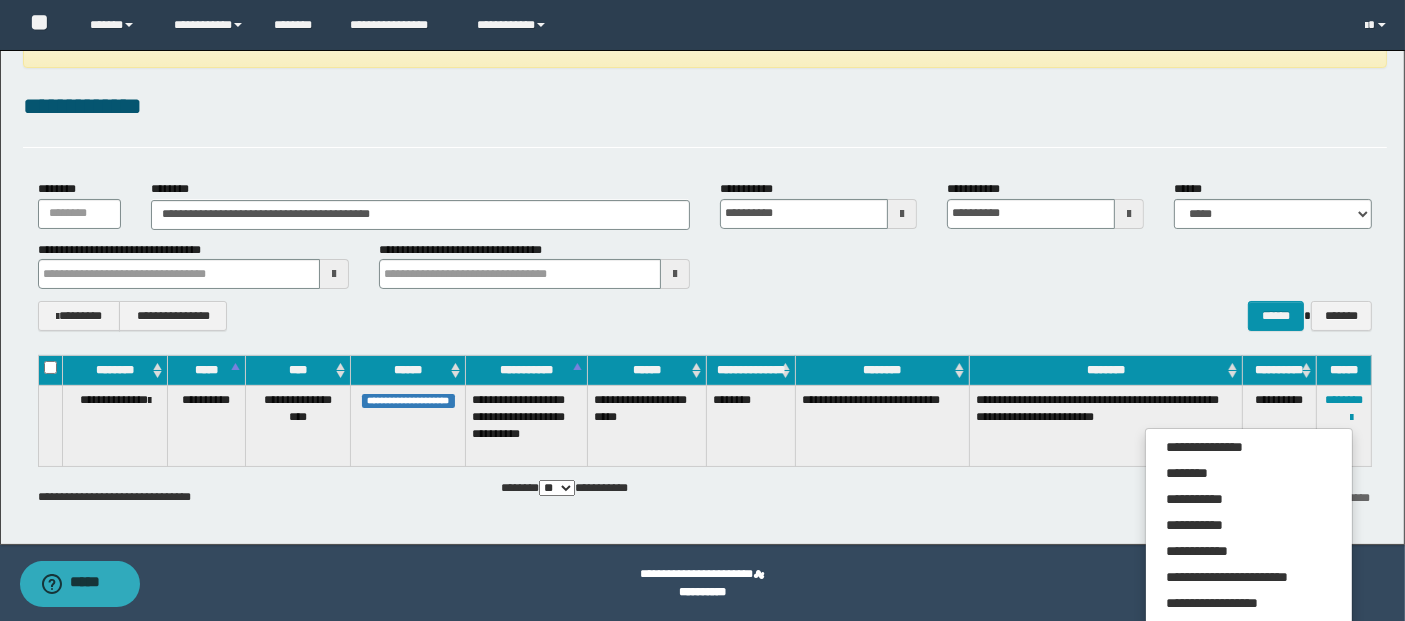 click on "**********" at bounding box center (408, 400) 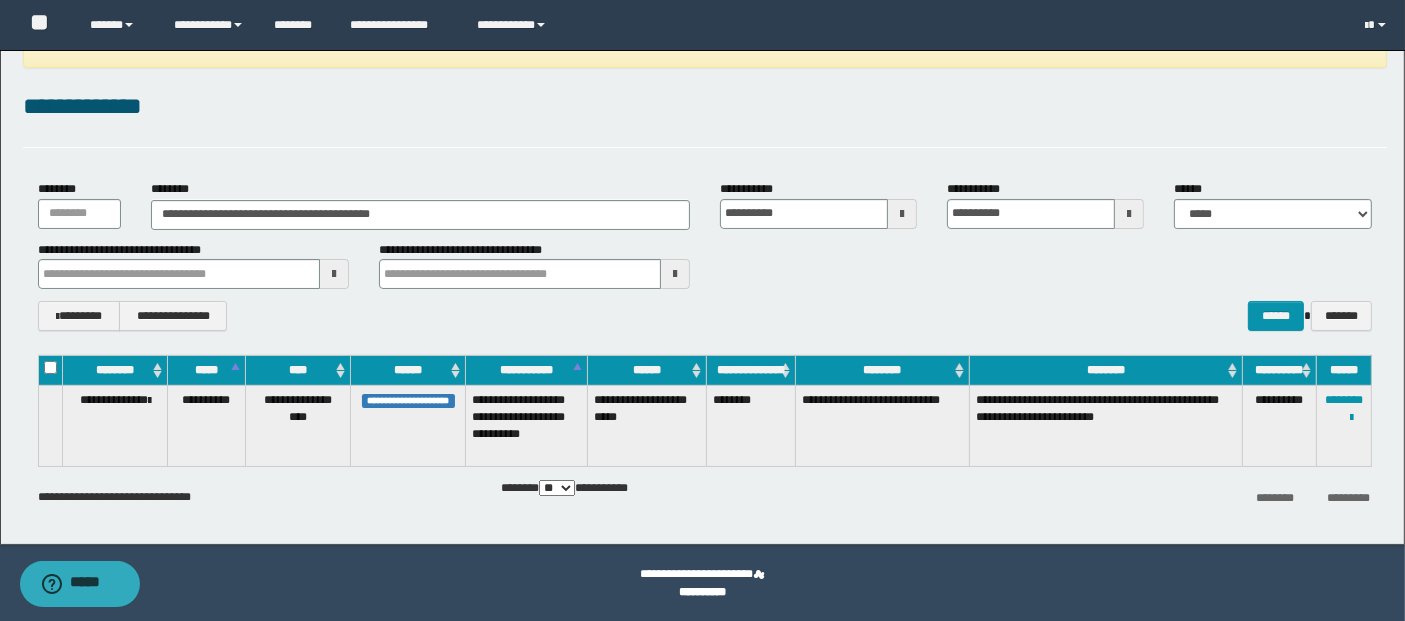 click on "**********" at bounding box center (408, 400) 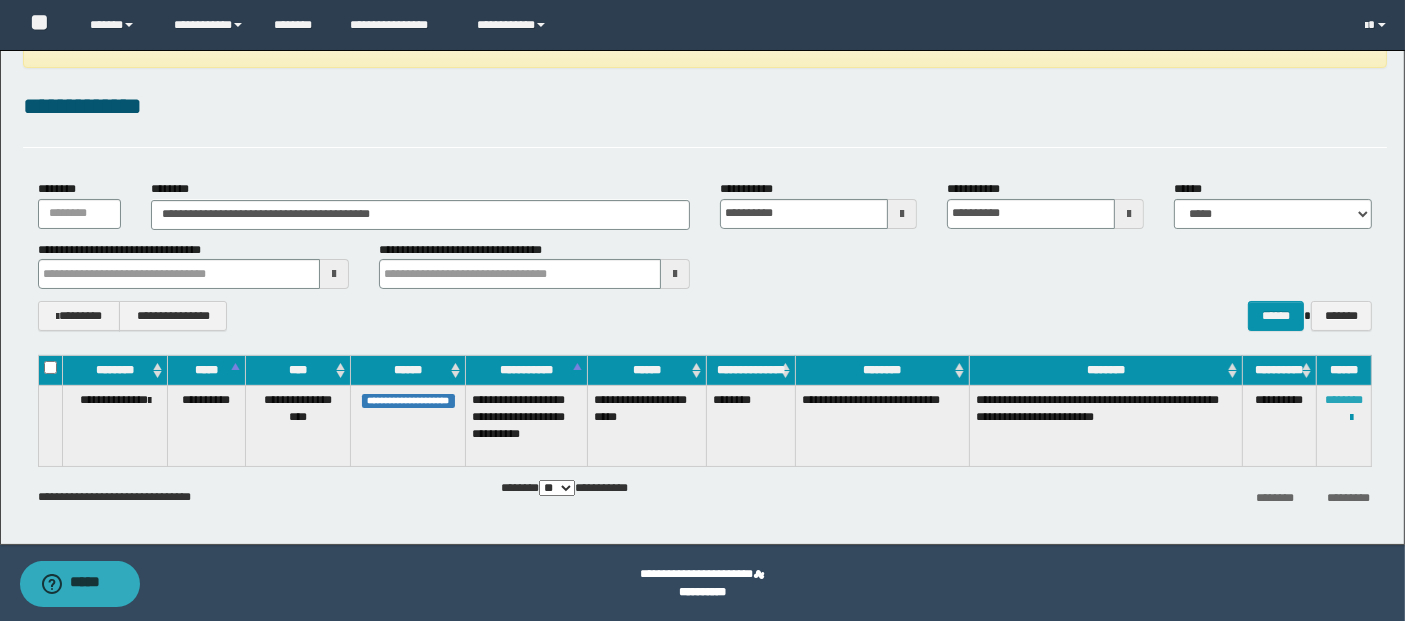 click on "********" at bounding box center (1344, 400) 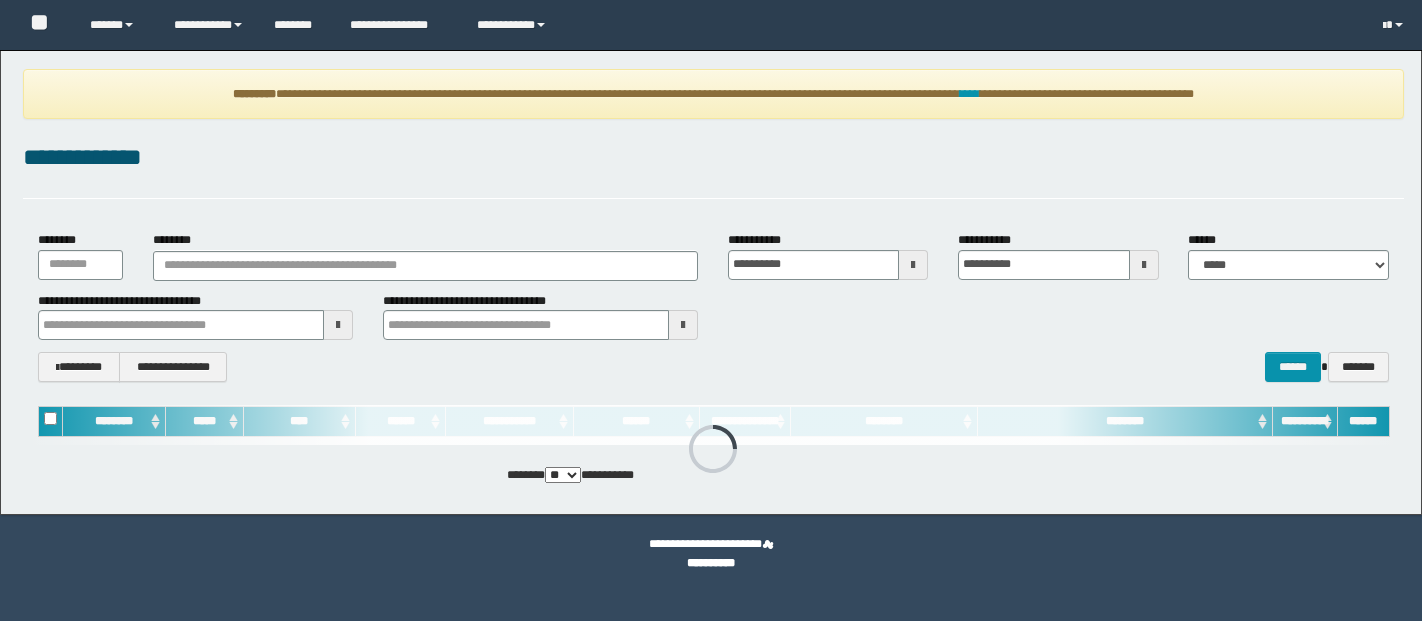 scroll, scrollTop: 0, scrollLeft: 0, axis: both 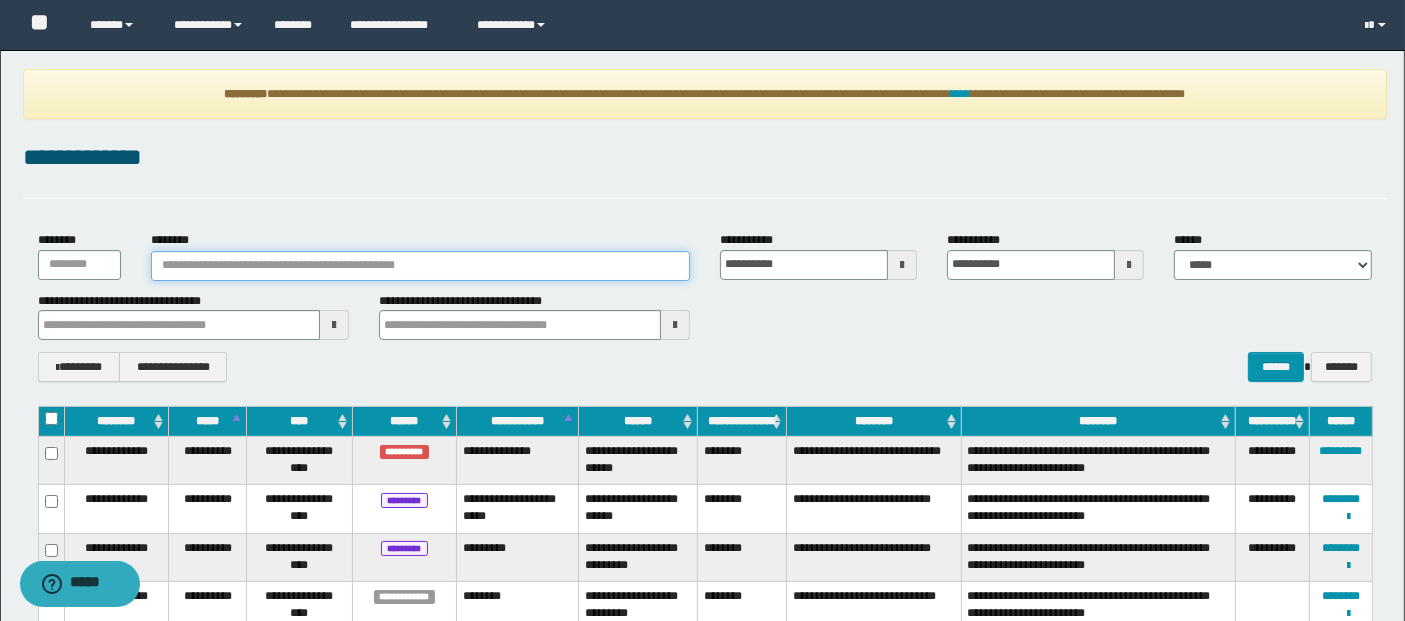 click on "********" at bounding box center (420, 266) 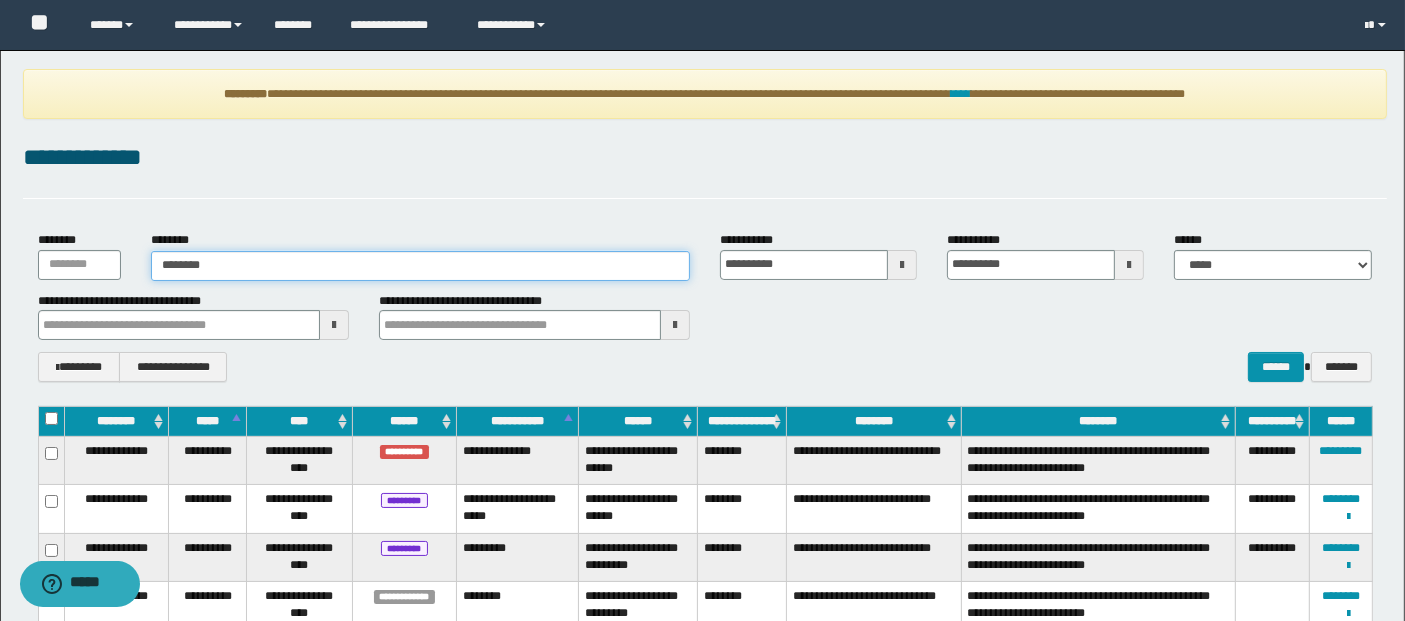 type on "********" 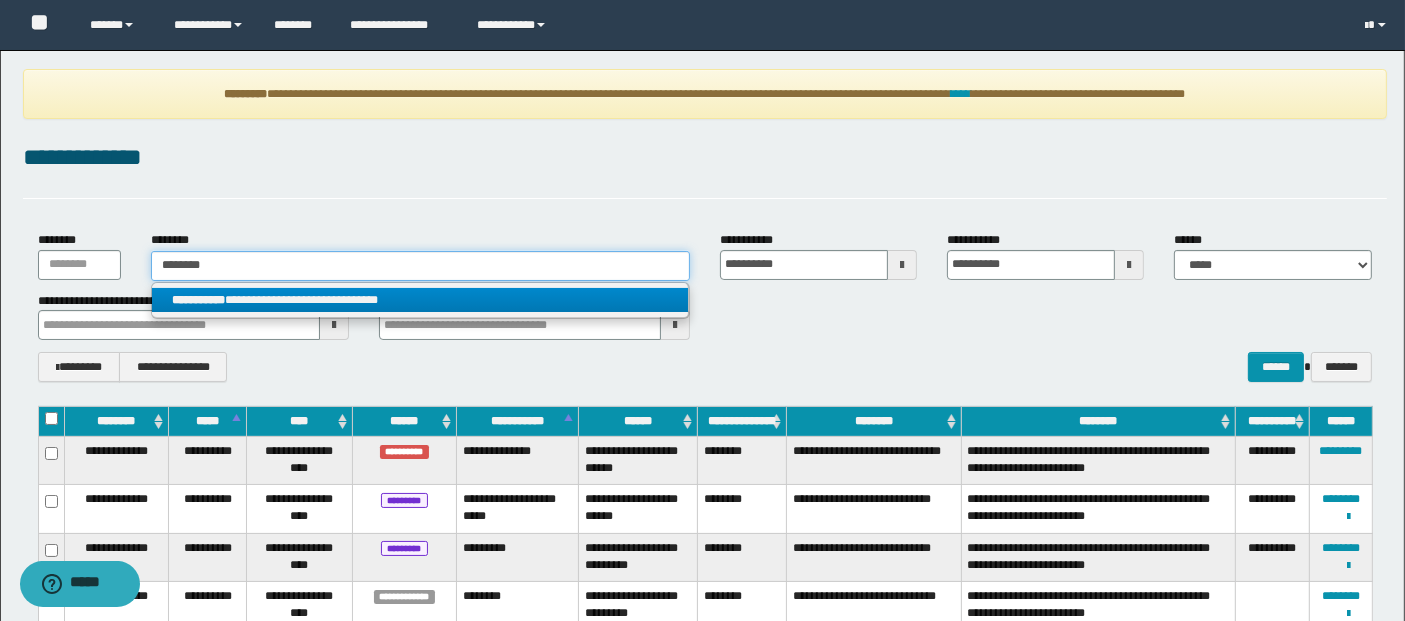 type on "********" 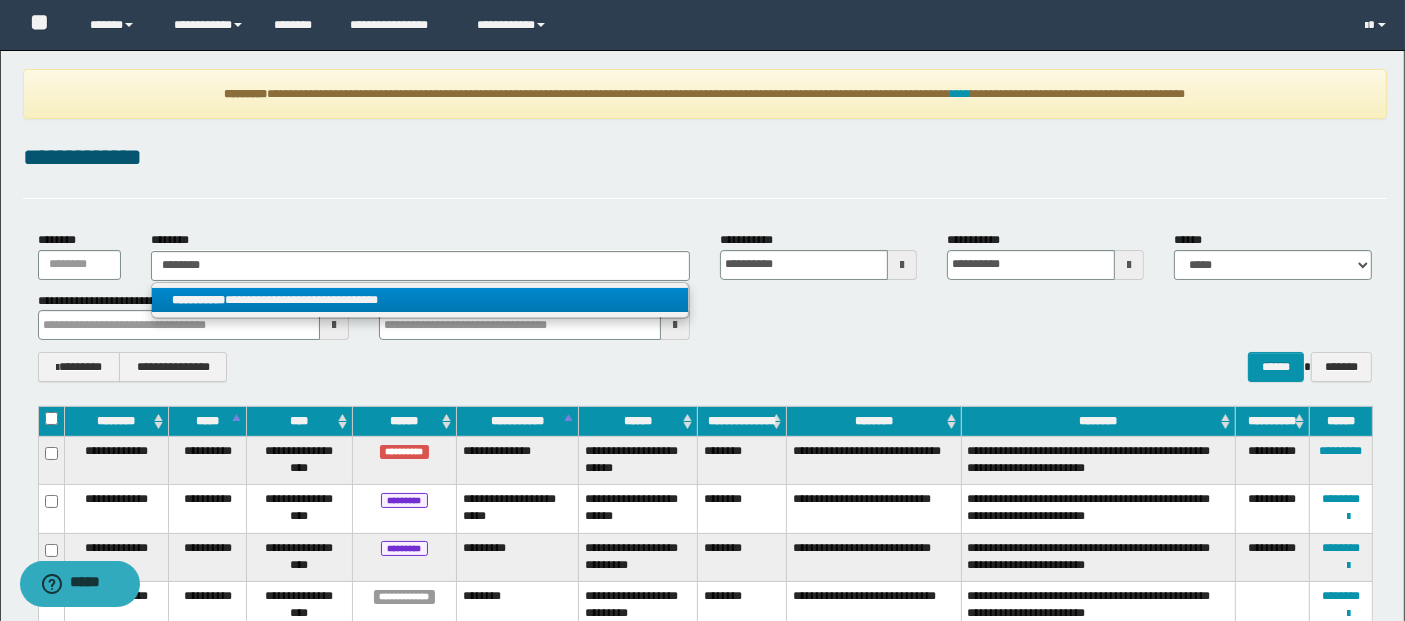click on "**********" at bounding box center (420, 300) 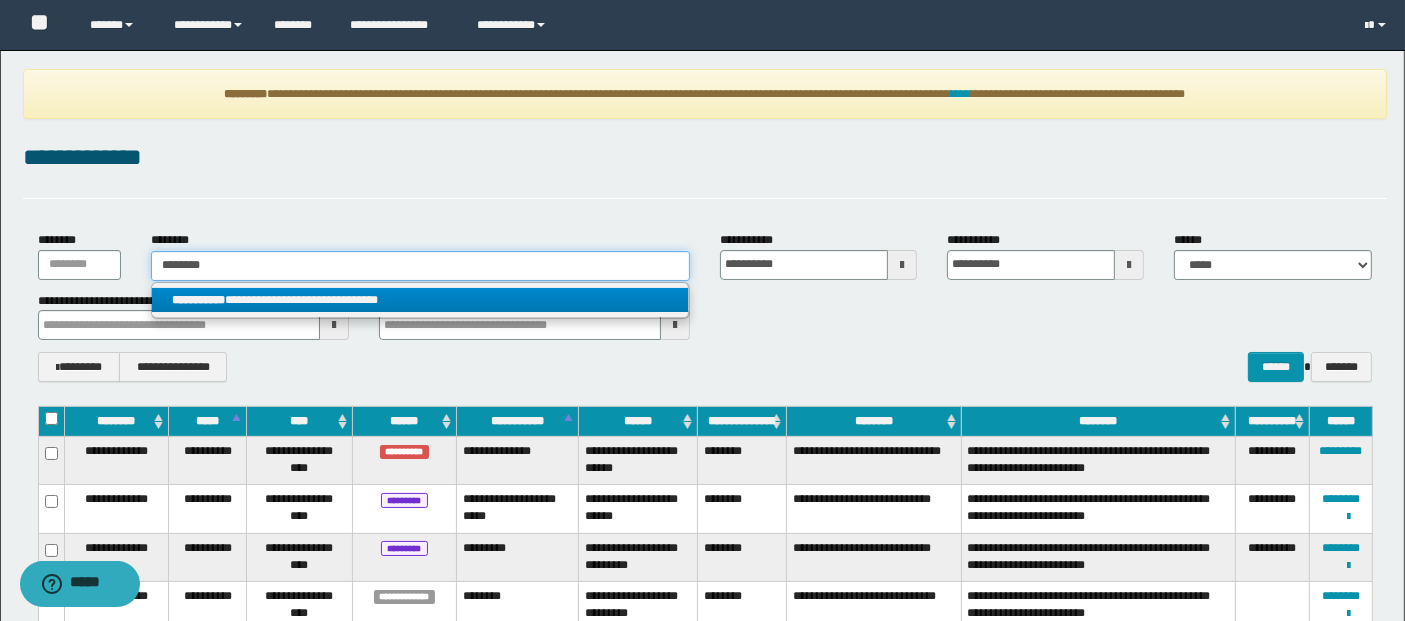 type 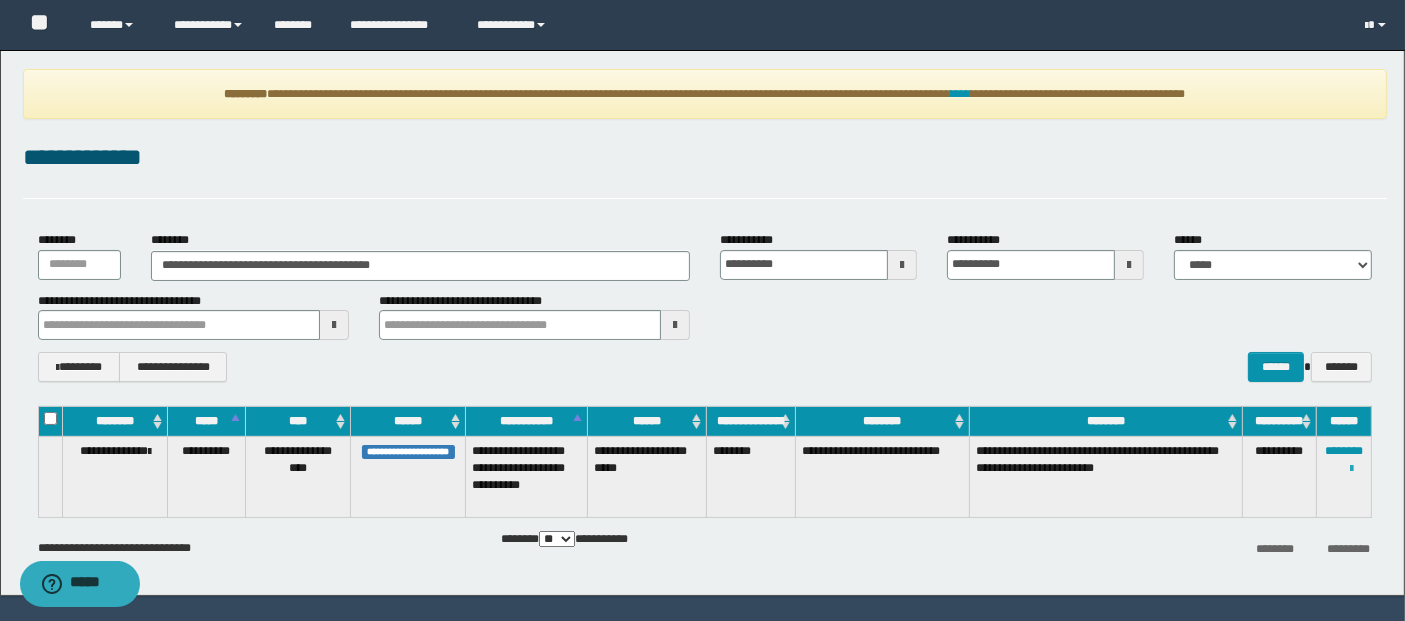 click at bounding box center [1351, 469] 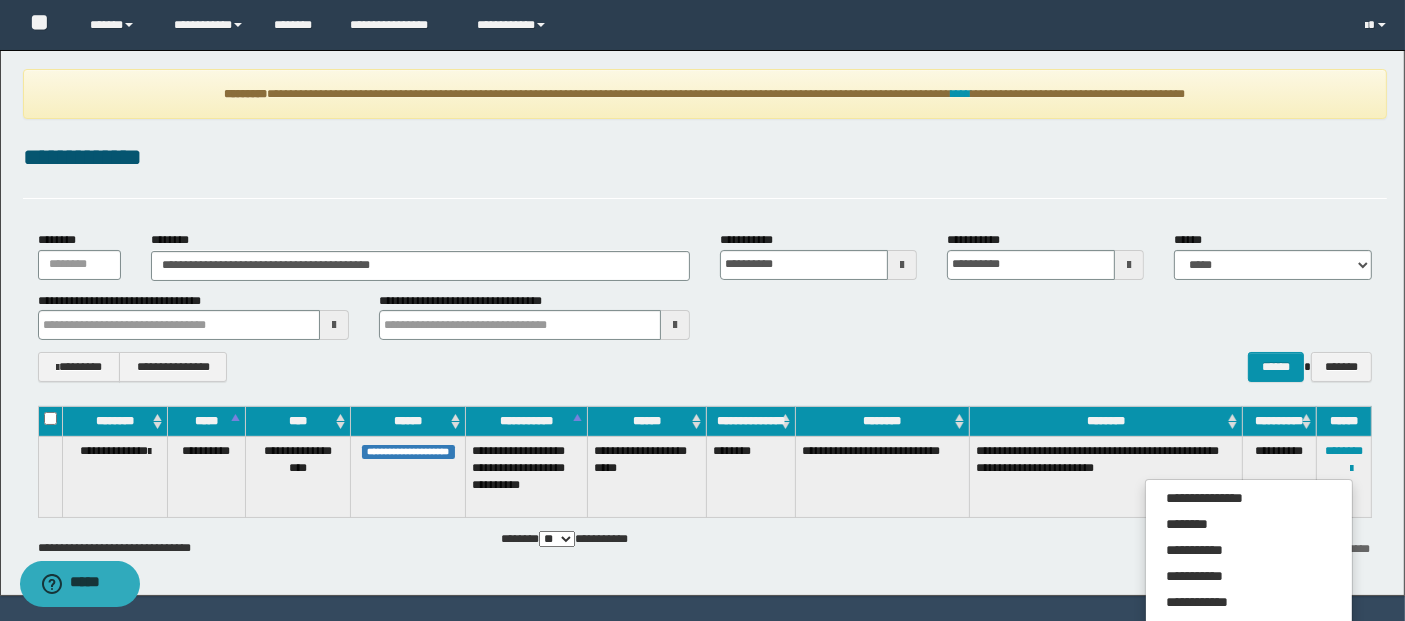 drag, startPoint x: 976, startPoint y: 495, endPoint x: 934, endPoint y: 472, distance: 47.88528 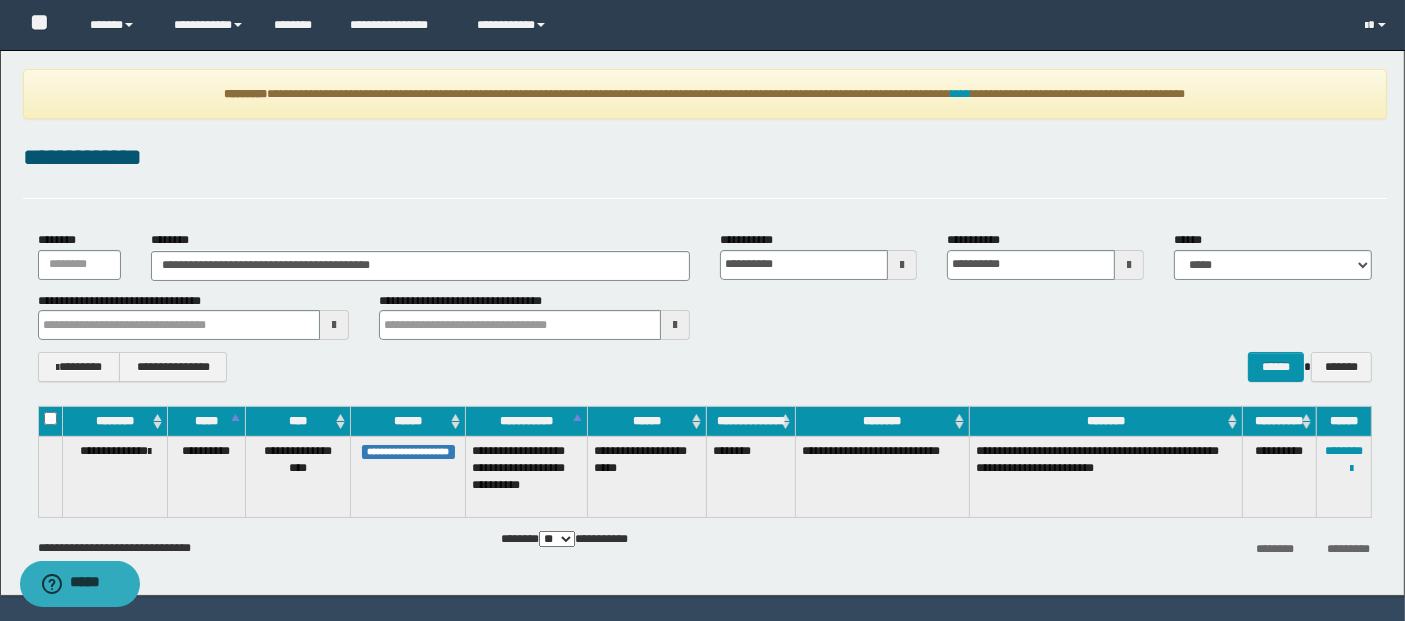 click on "**********" at bounding box center [527, 476] 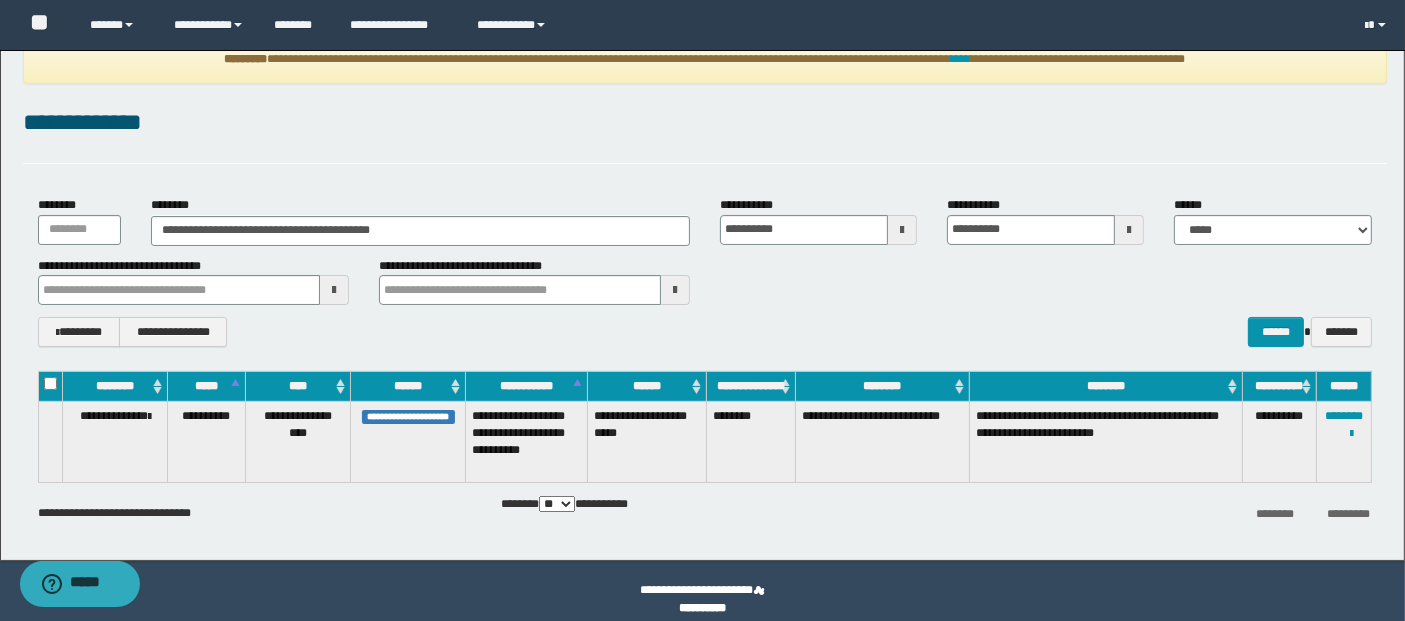 scroll, scrollTop: 51, scrollLeft: 0, axis: vertical 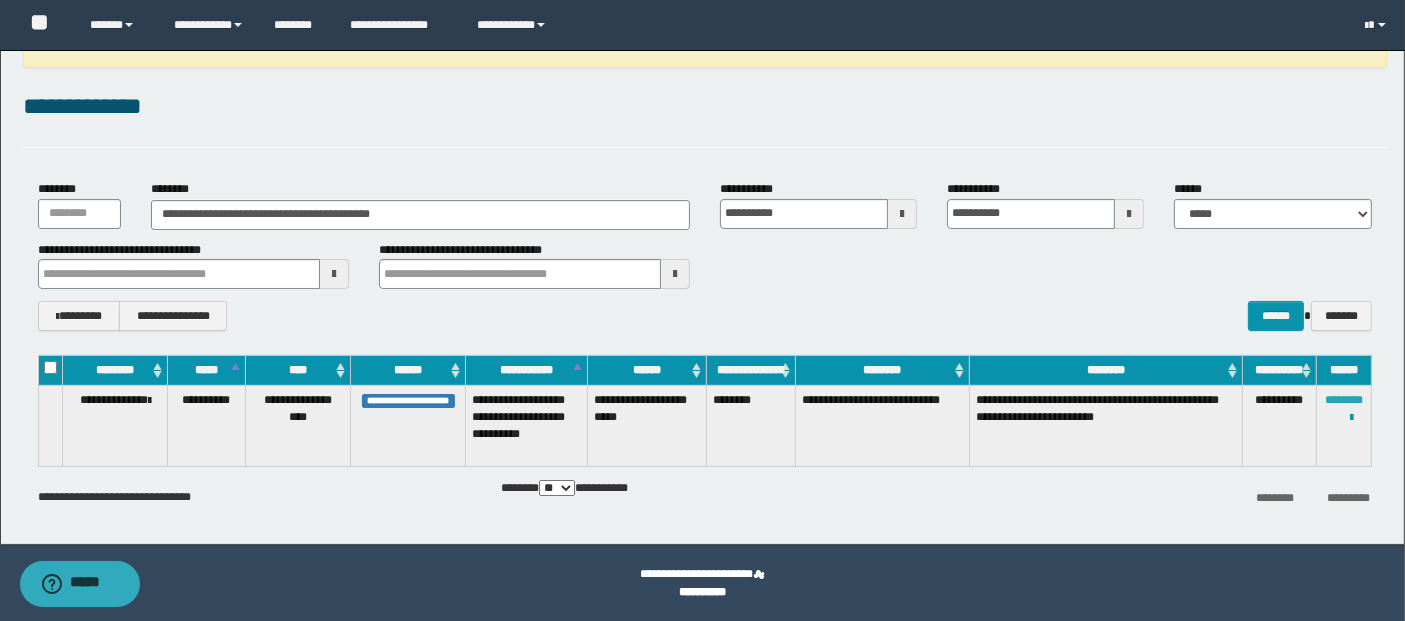 click on "********" at bounding box center (1344, 400) 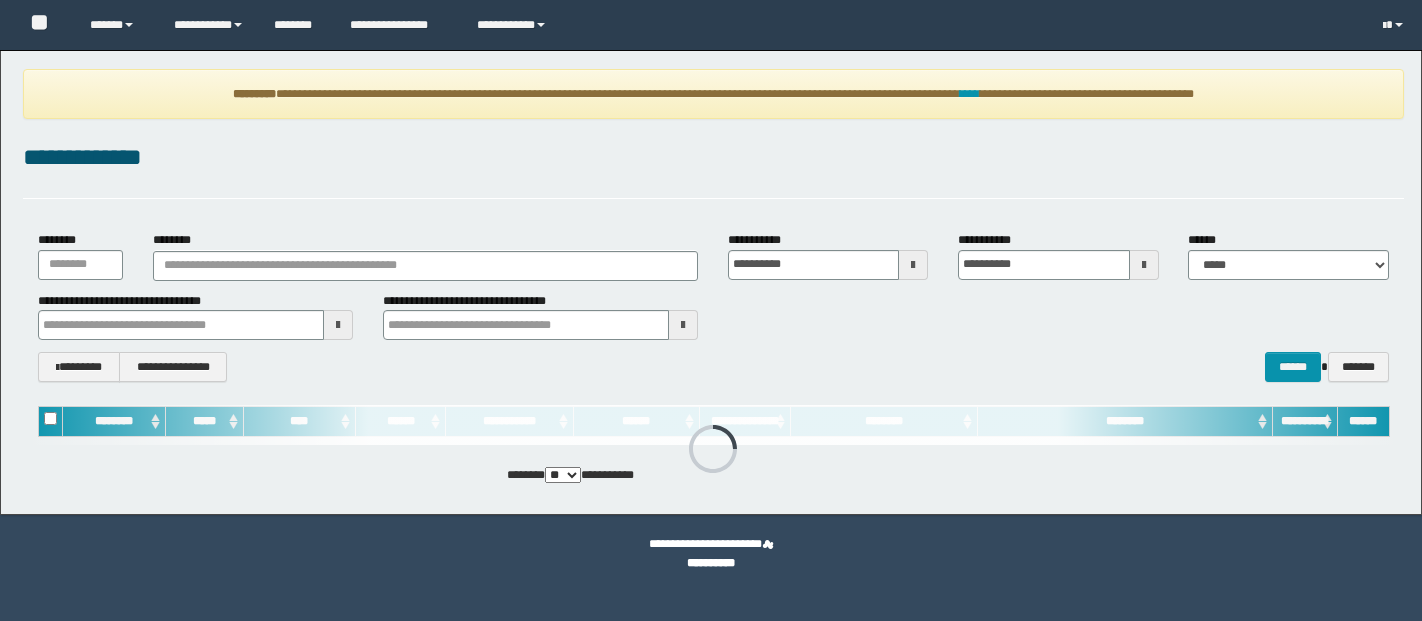 scroll, scrollTop: 0, scrollLeft: 0, axis: both 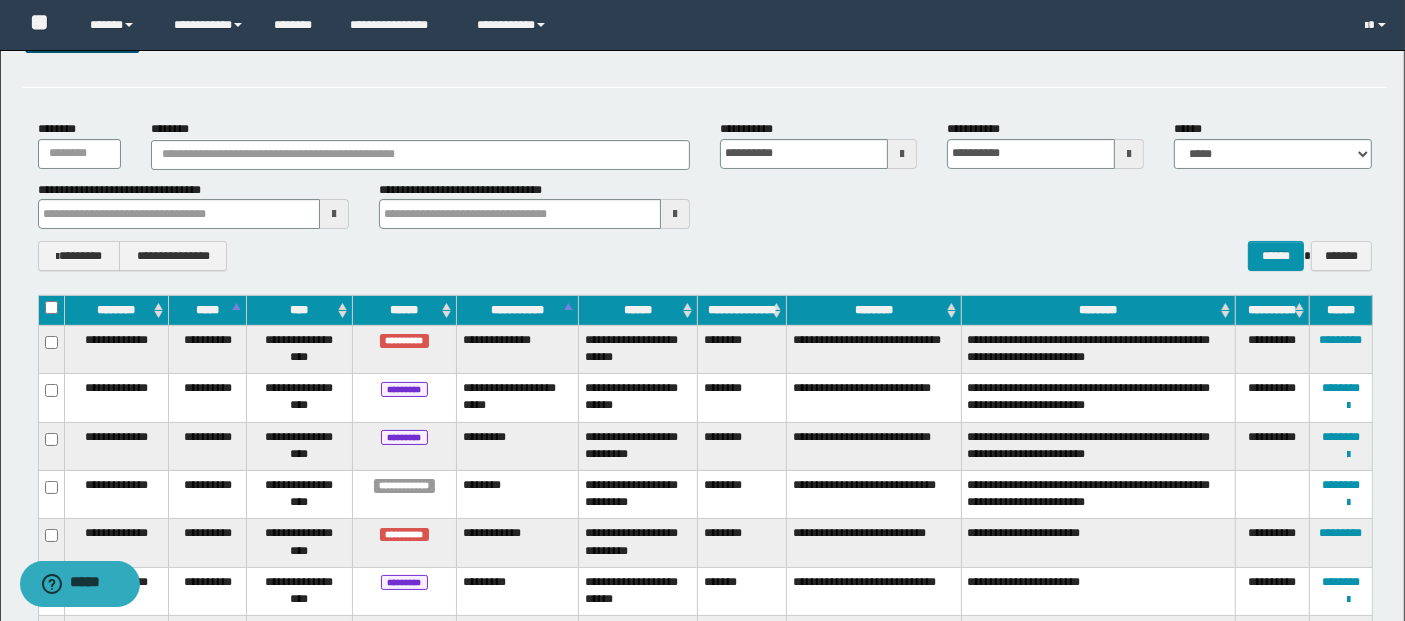 click on "**********" at bounding box center [874, 446] 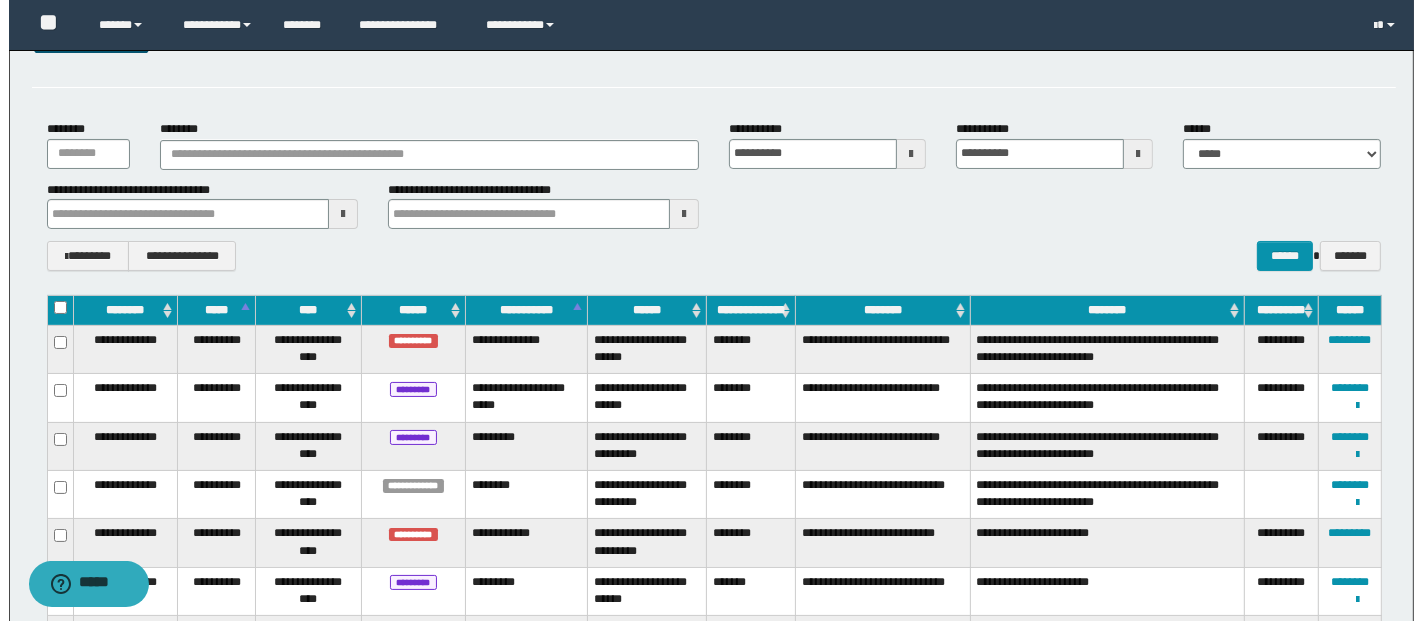 scroll, scrollTop: 0, scrollLeft: 0, axis: both 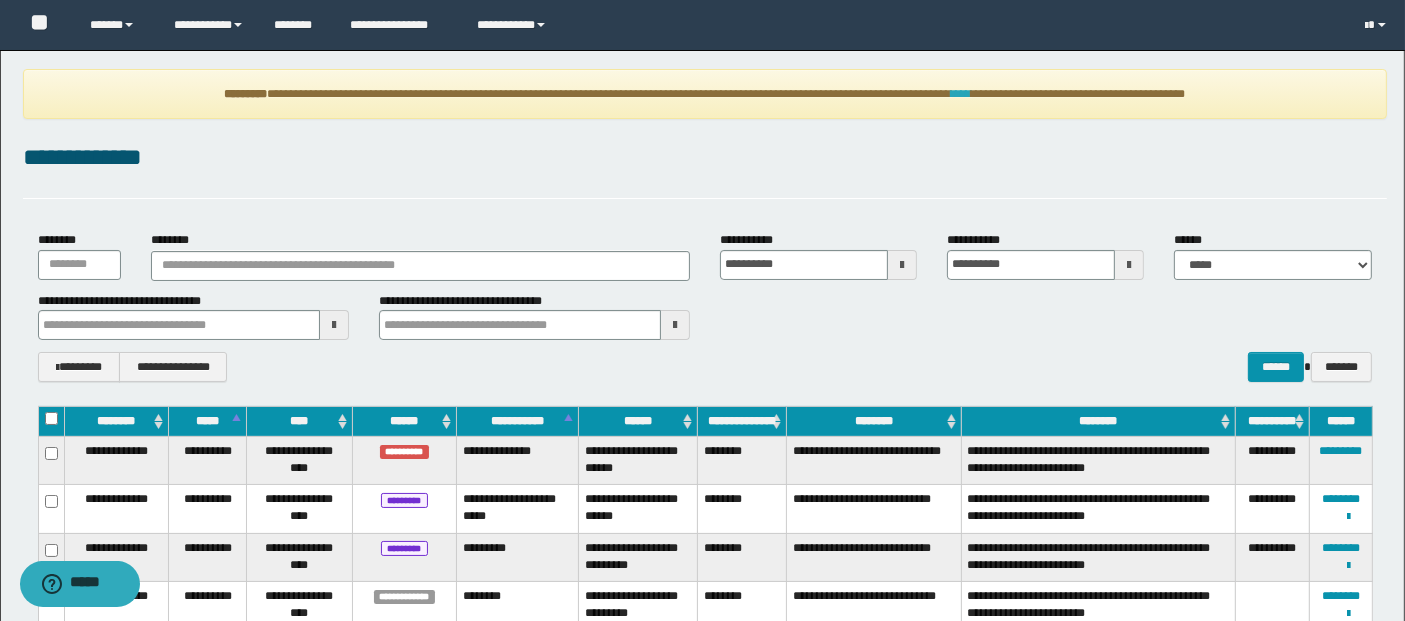 click on "****" at bounding box center (961, 94) 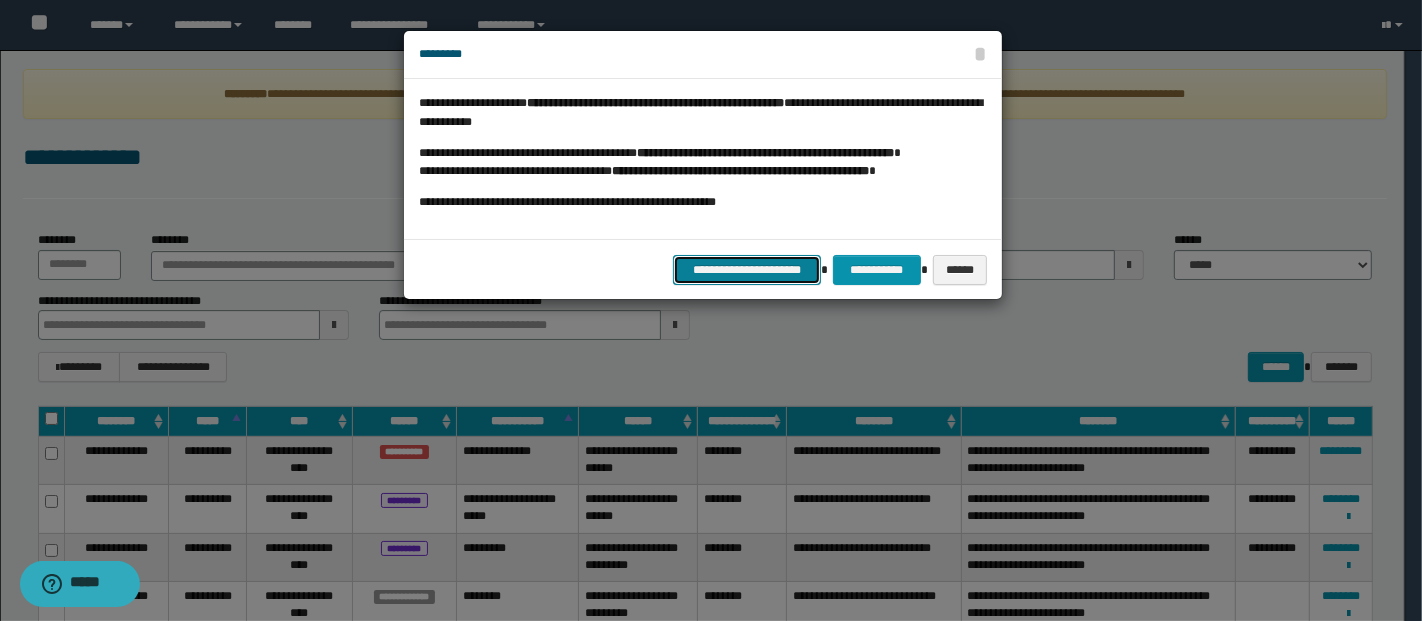 click on "**********" at bounding box center [747, 269] 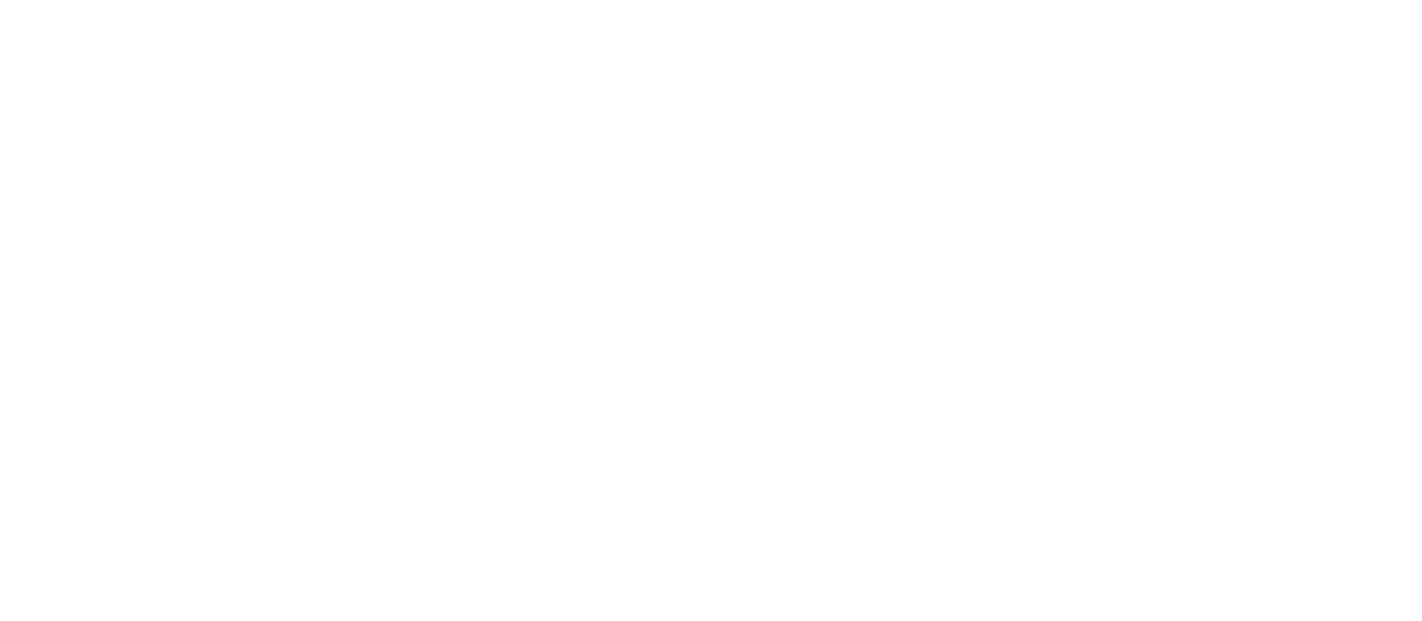 scroll, scrollTop: 0, scrollLeft: 0, axis: both 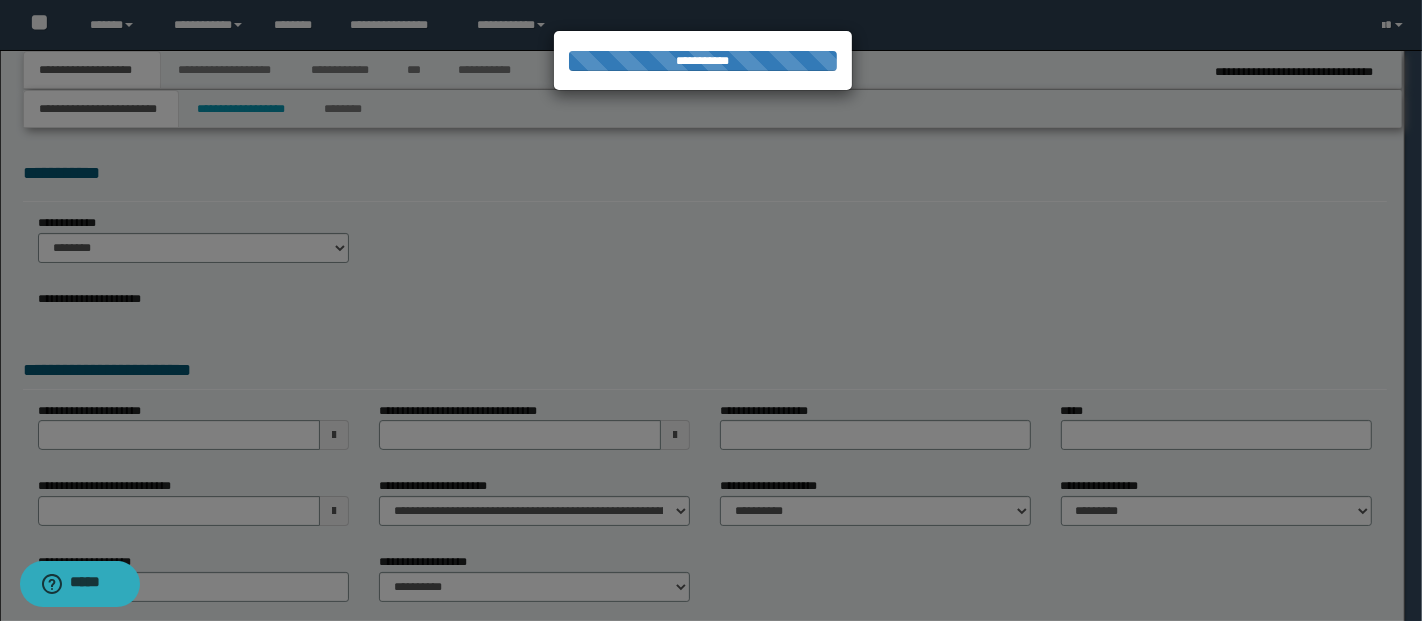 type on "**********" 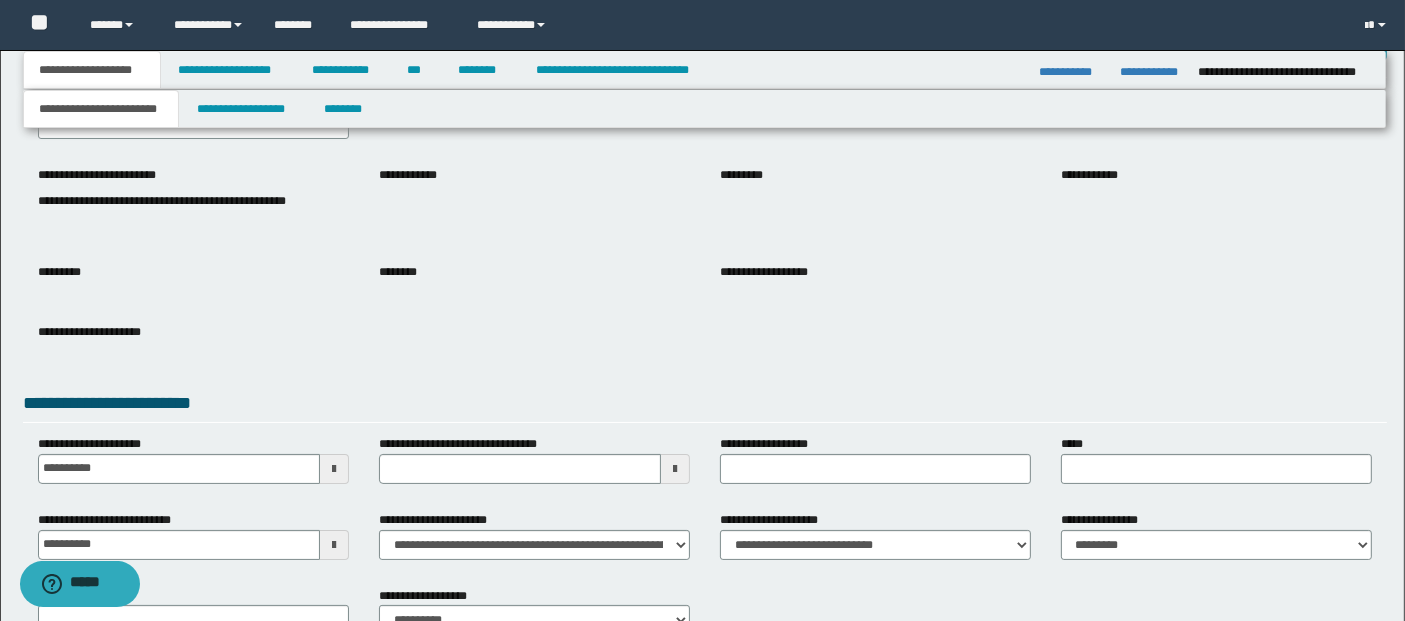 scroll, scrollTop: 0, scrollLeft: 0, axis: both 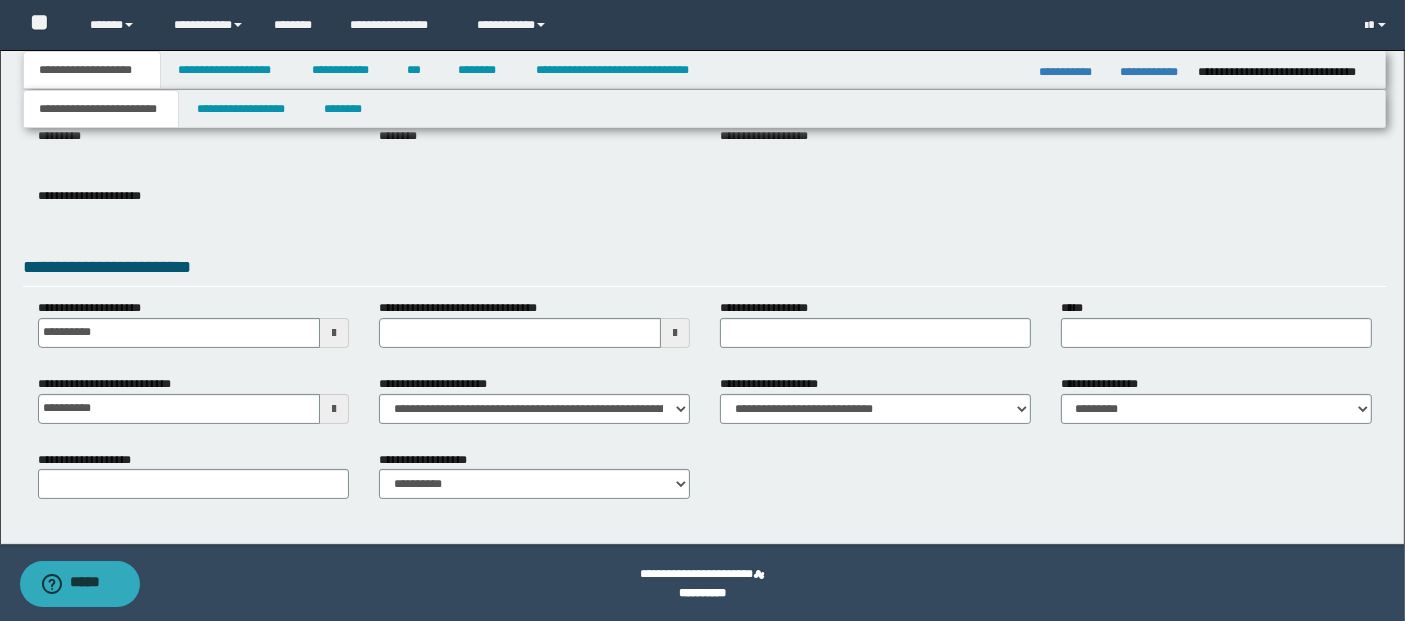 type 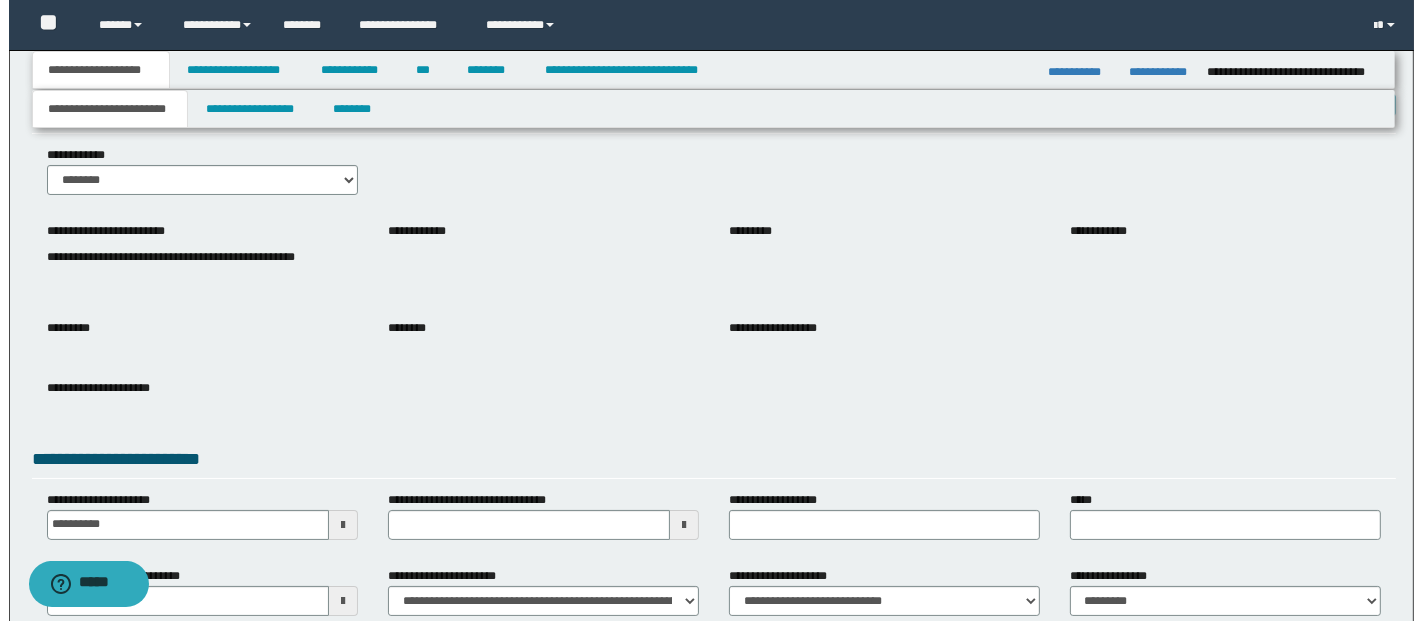 scroll, scrollTop: 0, scrollLeft: 0, axis: both 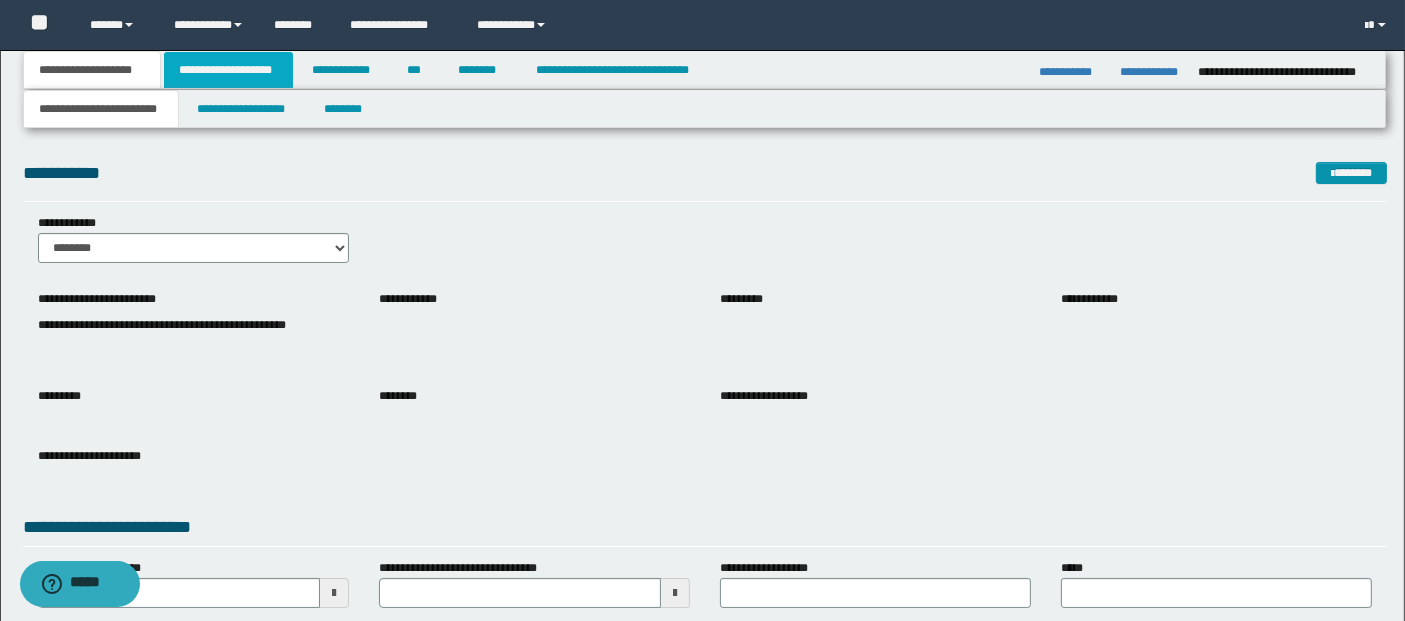 click on "**********" at bounding box center [228, 70] 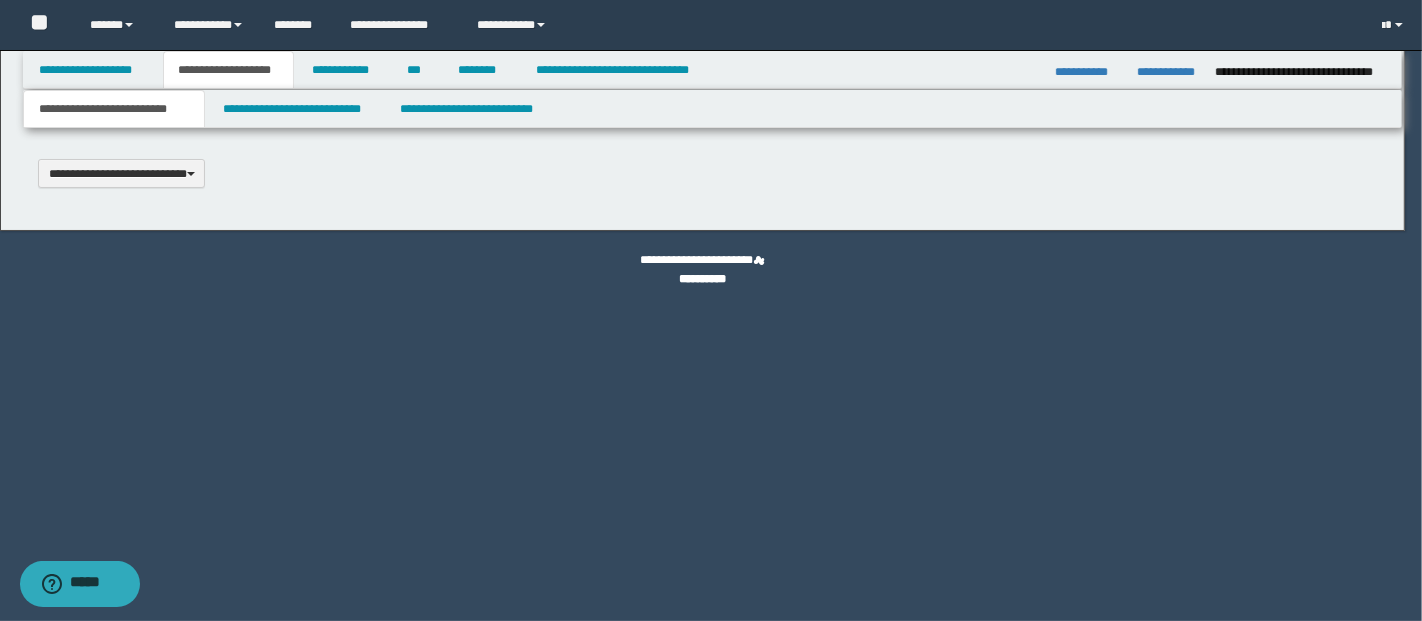 scroll, scrollTop: 0, scrollLeft: 0, axis: both 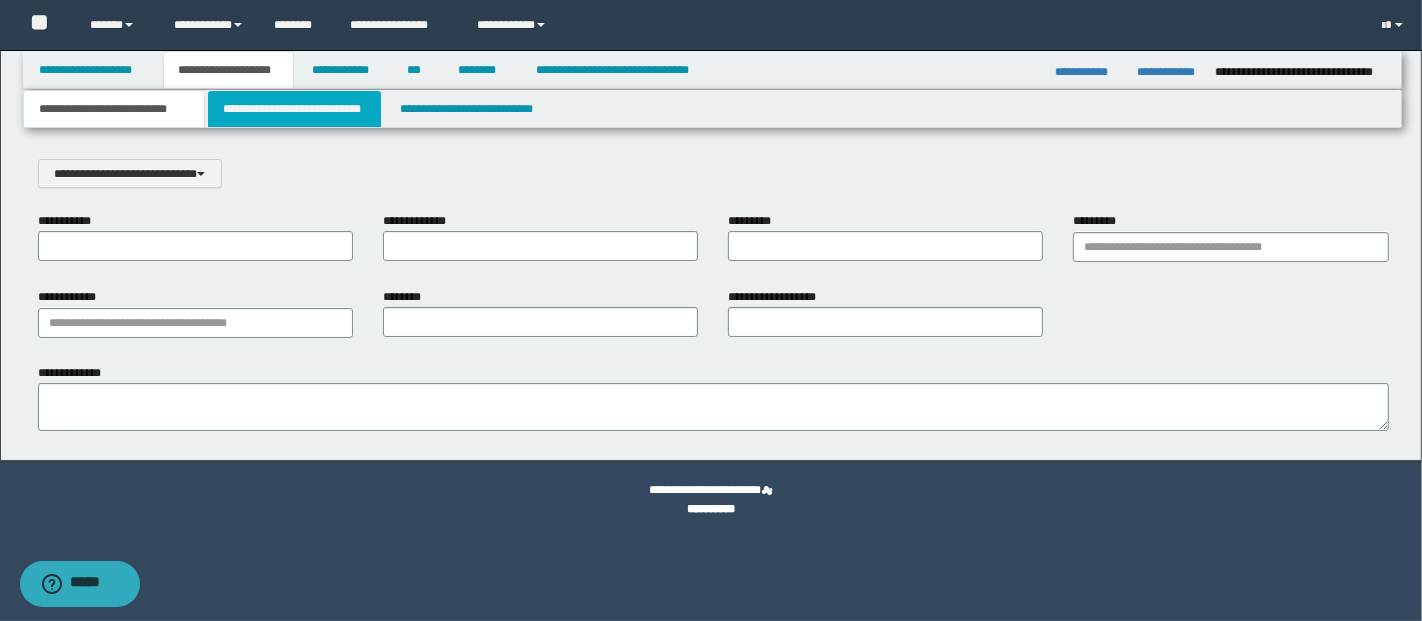 click on "**********" at bounding box center (294, 109) 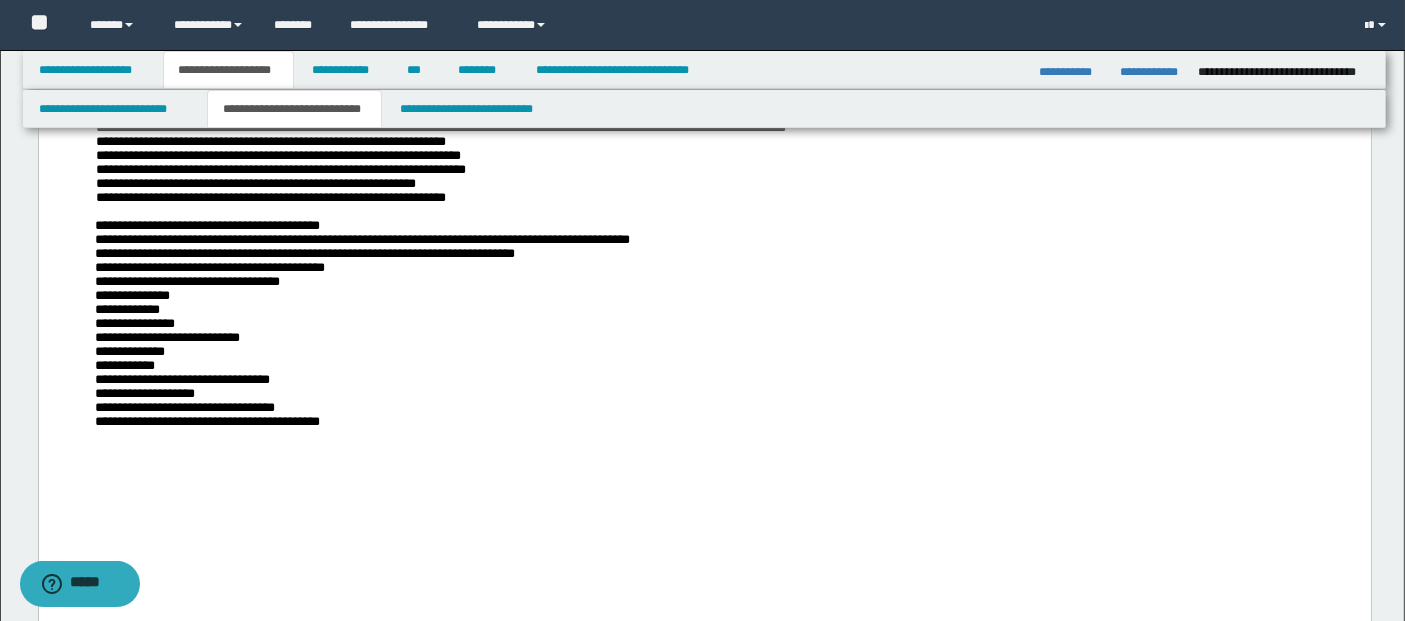 scroll, scrollTop: 1777, scrollLeft: 0, axis: vertical 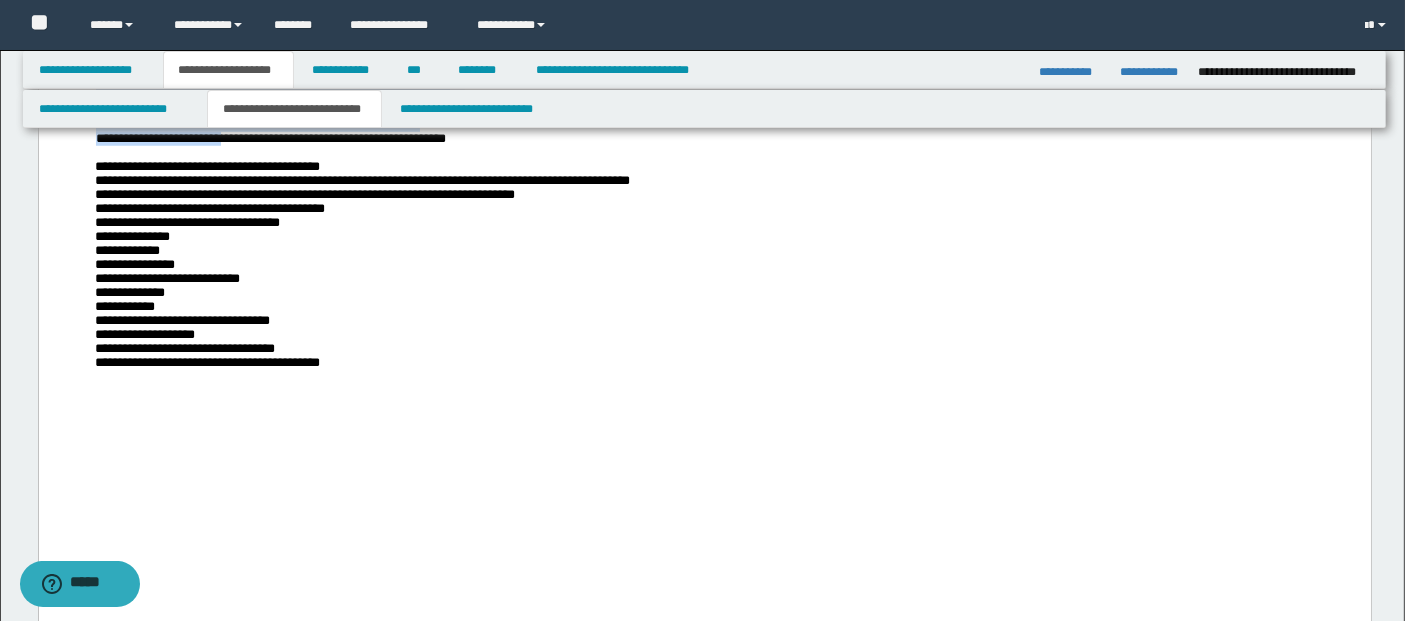 drag, startPoint x: 134, startPoint y: 286, endPoint x: 239, endPoint y: 368, distance: 133.22537 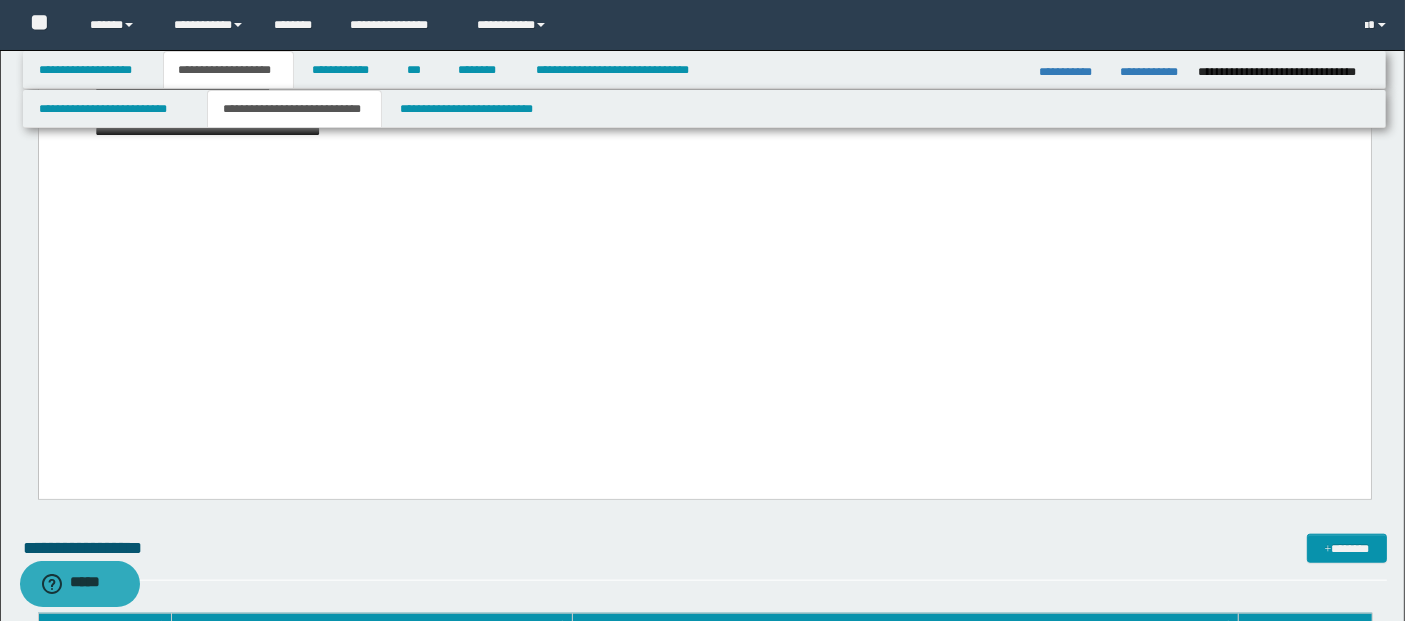 scroll, scrollTop: 1888, scrollLeft: 0, axis: vertical 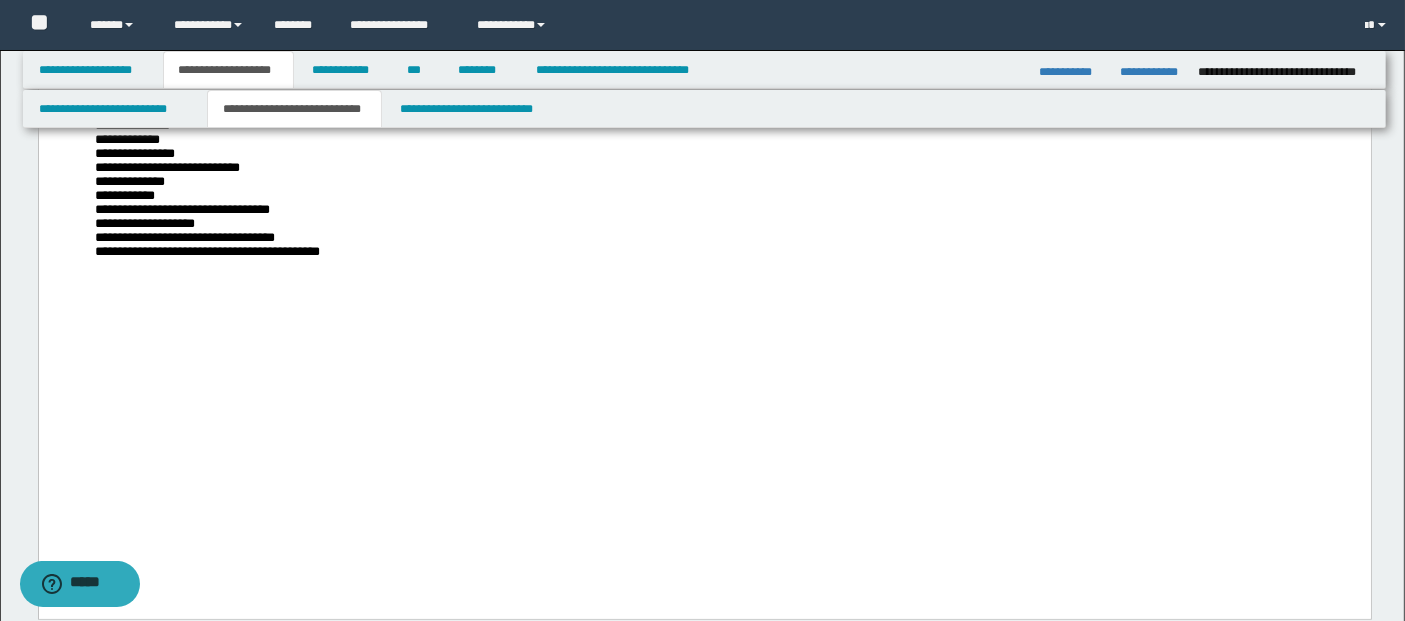 click on "**********" at bounding box center (704, 127) 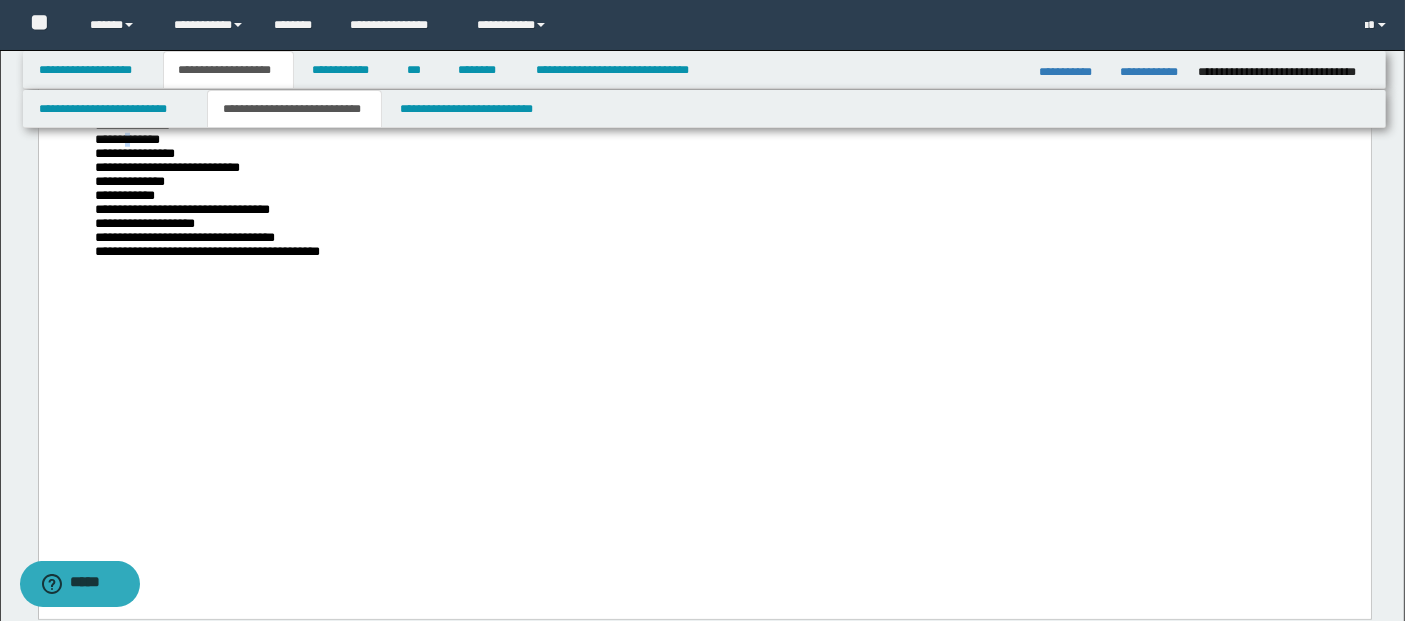click on "**********" at bounding box center (126, 140) 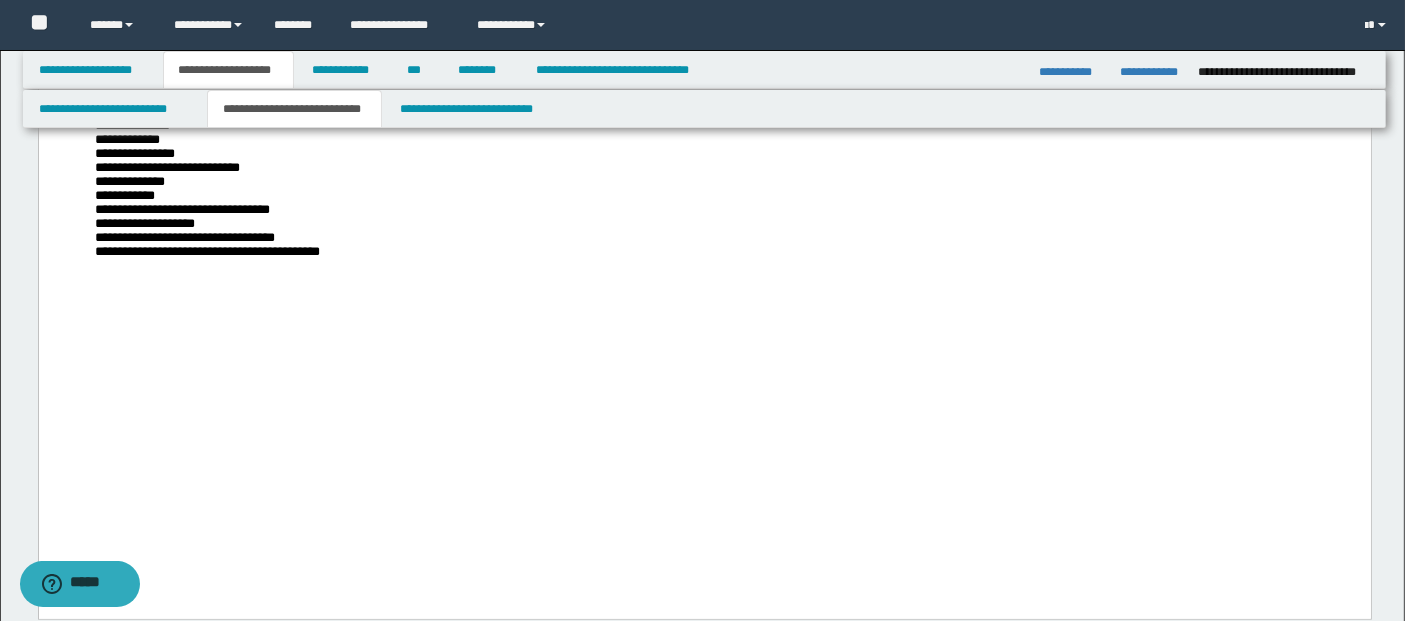 click on "**********" at bounding box center (126, 140) 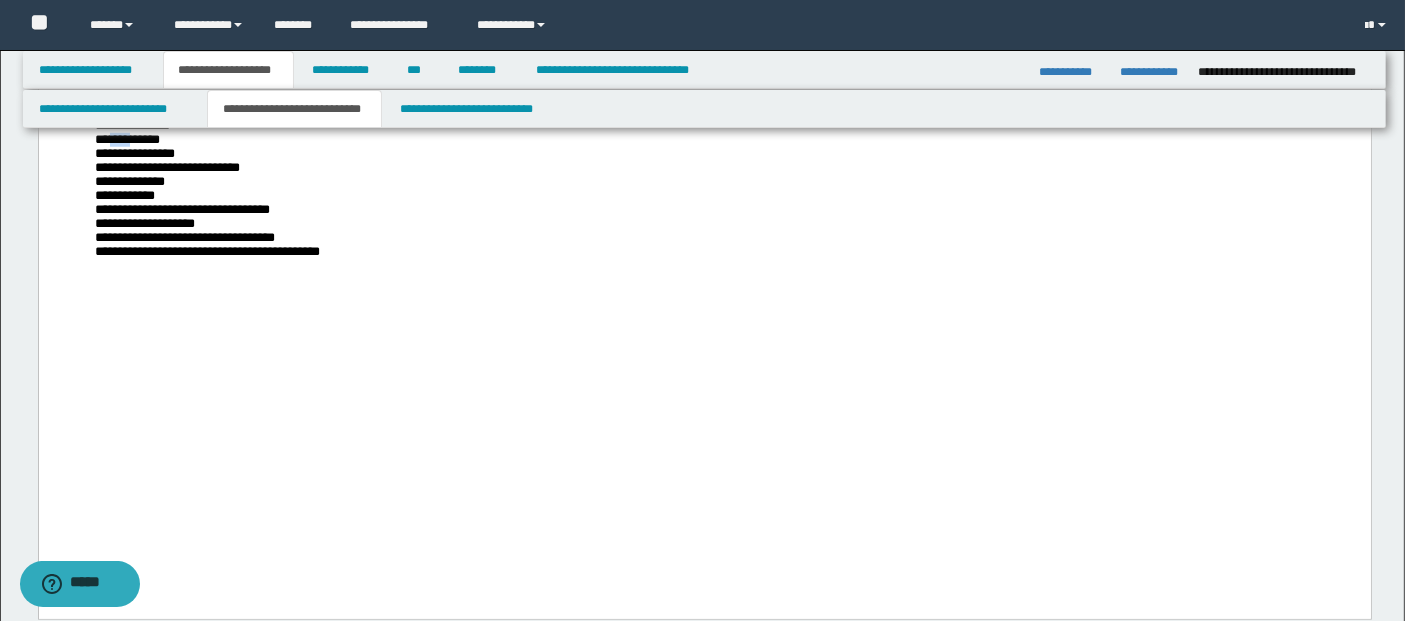 click on "**********" at bounding box center (126, 140) 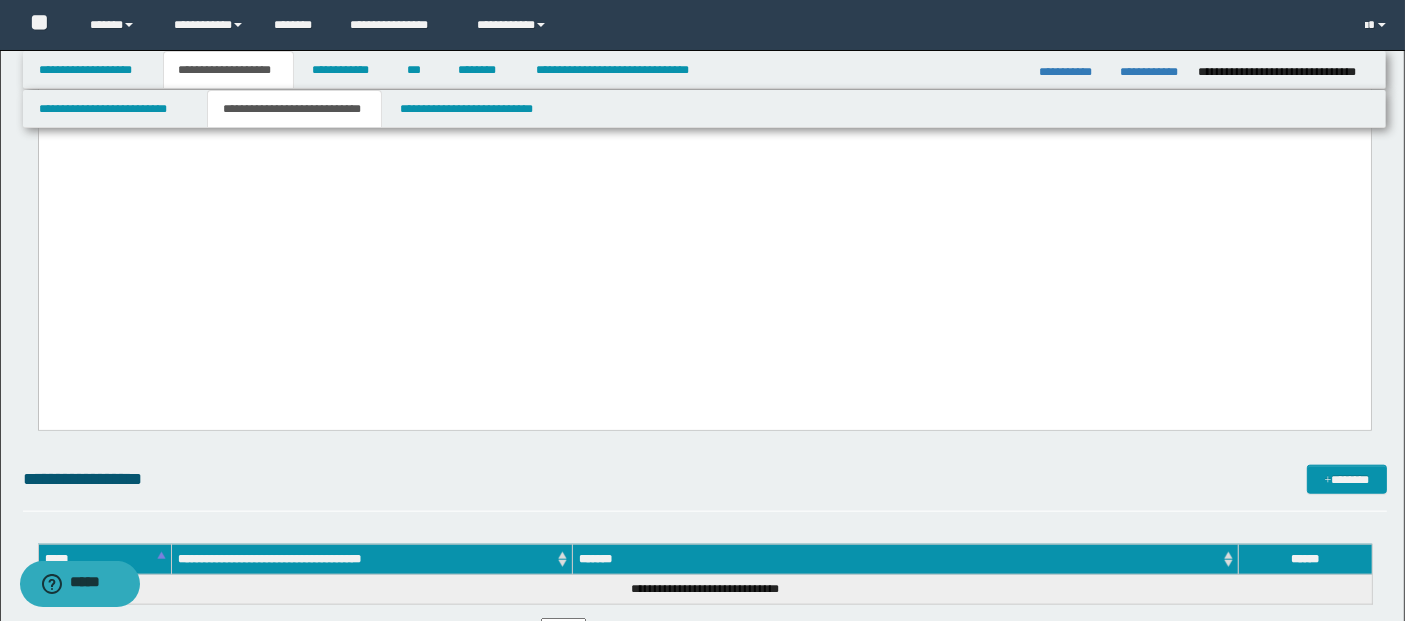 scroll, scrollTop: 2111, scrollLeft: 0, axis: vertical 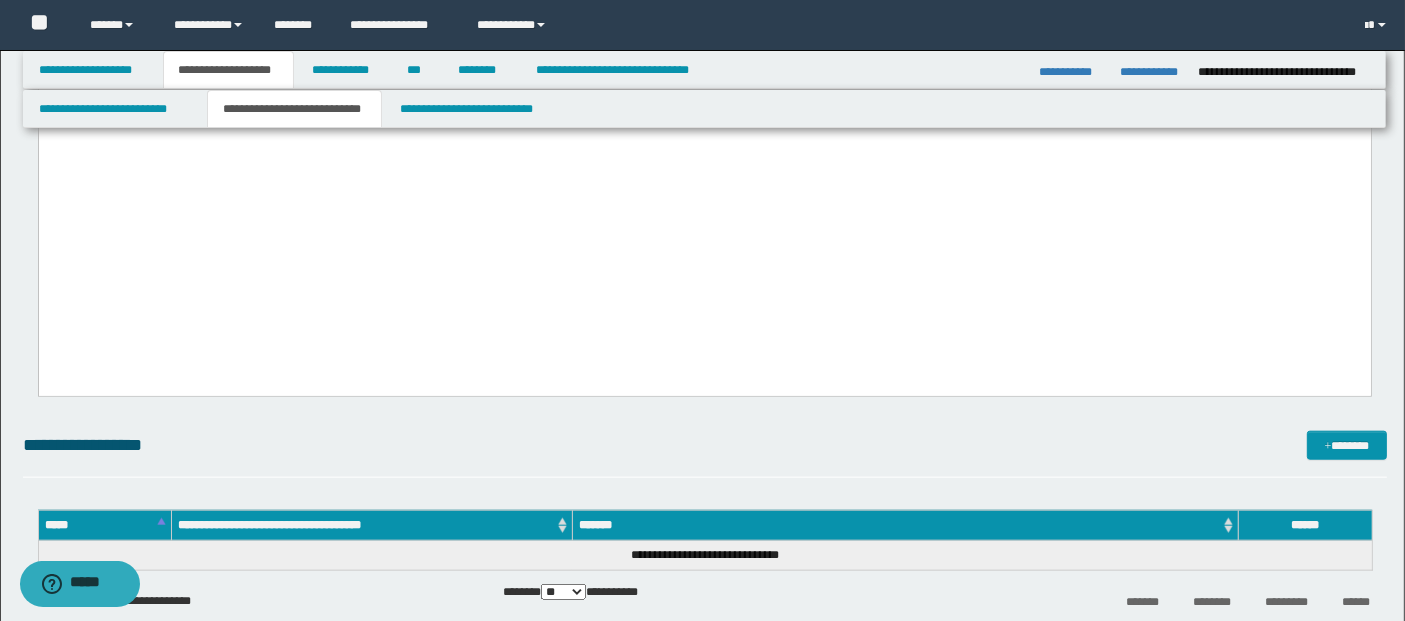 click on "**********" at bounding box center [704, 30] 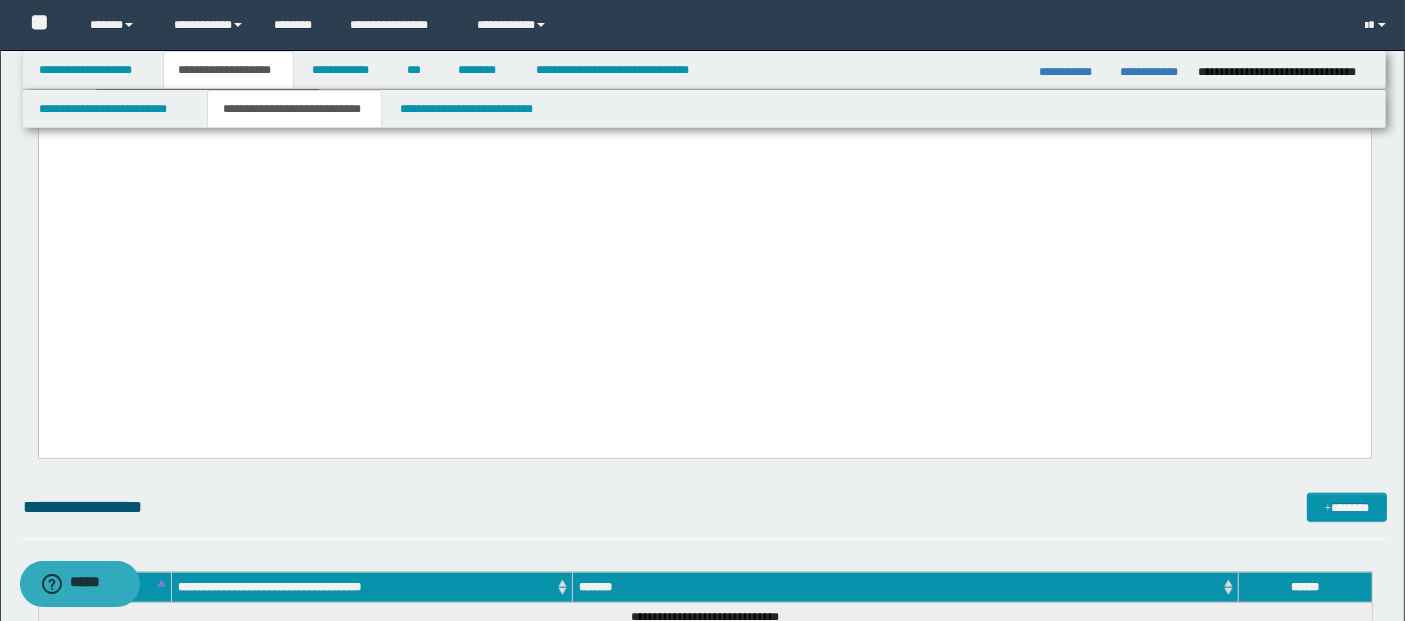 scroll, scrollTop: 2000, scrollLeft: 0, axis: vertical 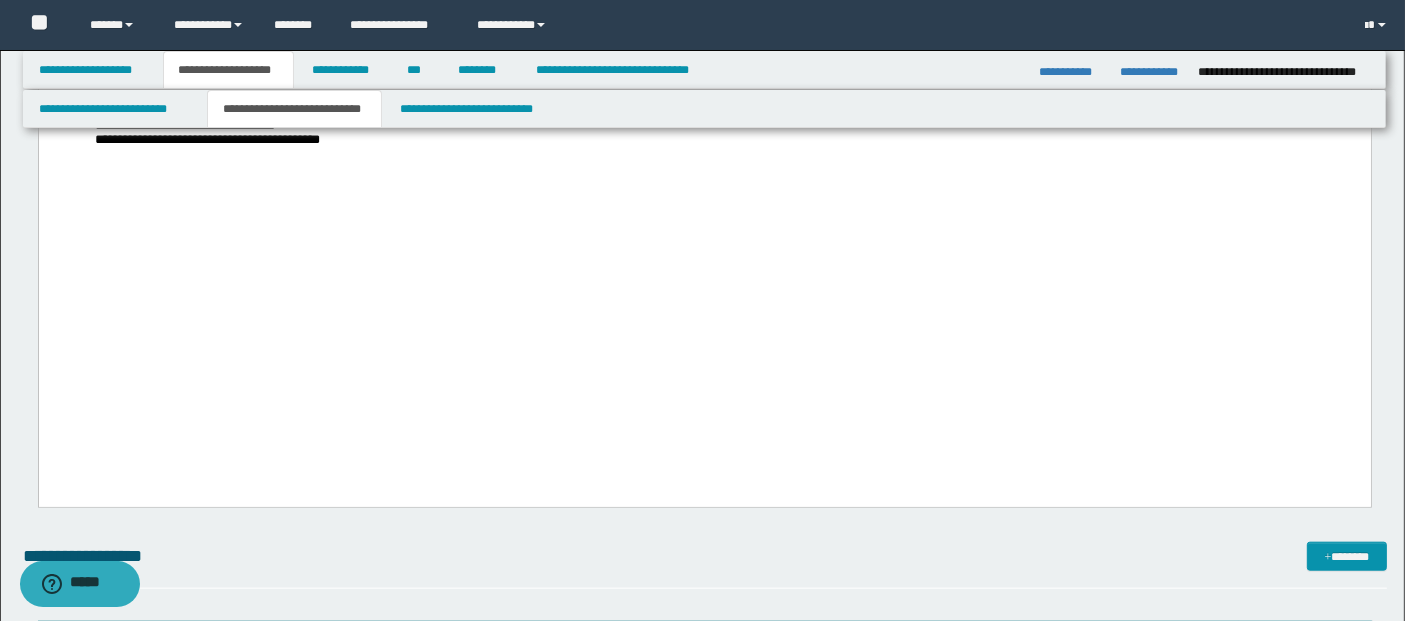 click on "**********" at bounding box center (704, -681) 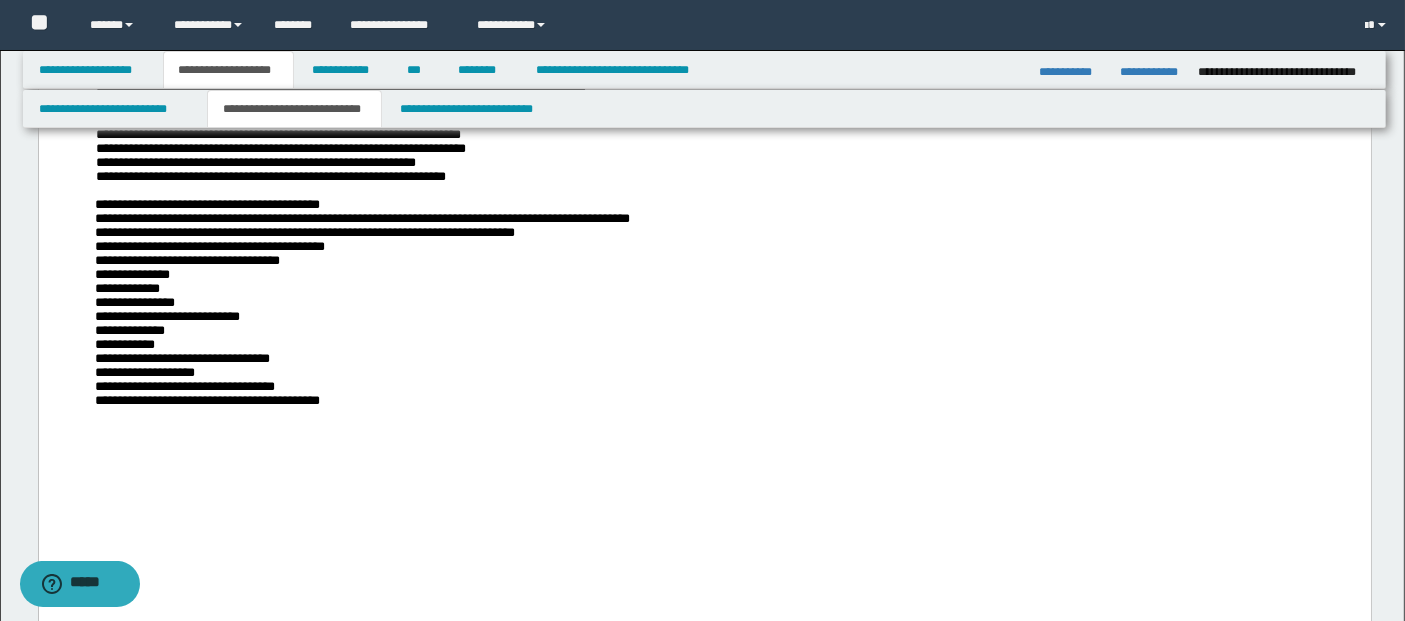 scroll, scrollTop: 1777, scrollLeft: 0, axis: vertical 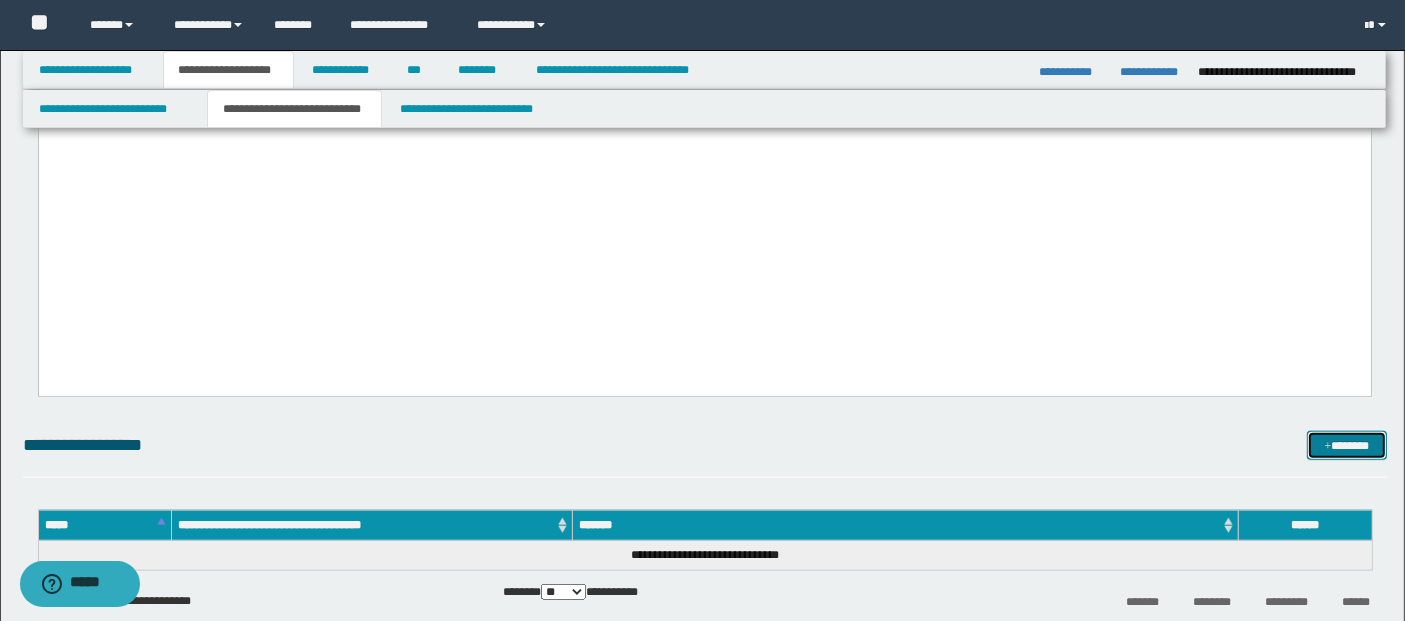 click at bounding box center [1328, 447] 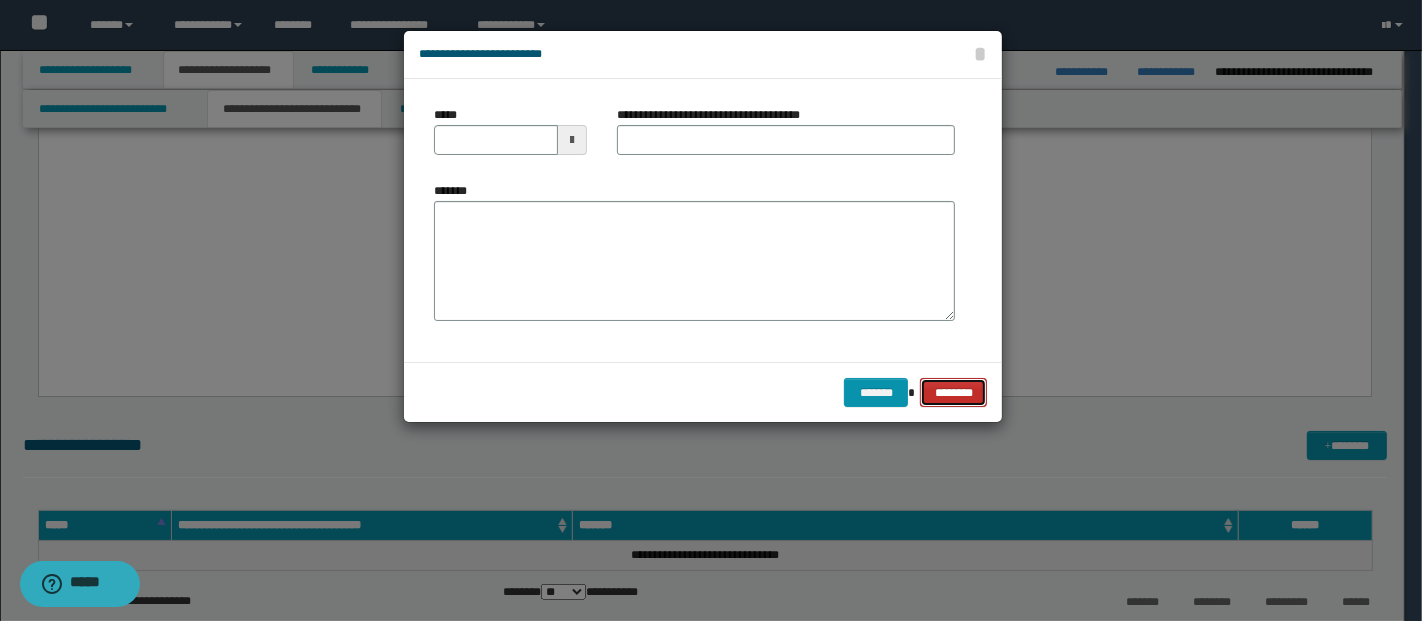 click on "********" at bounding box center (953, 392) 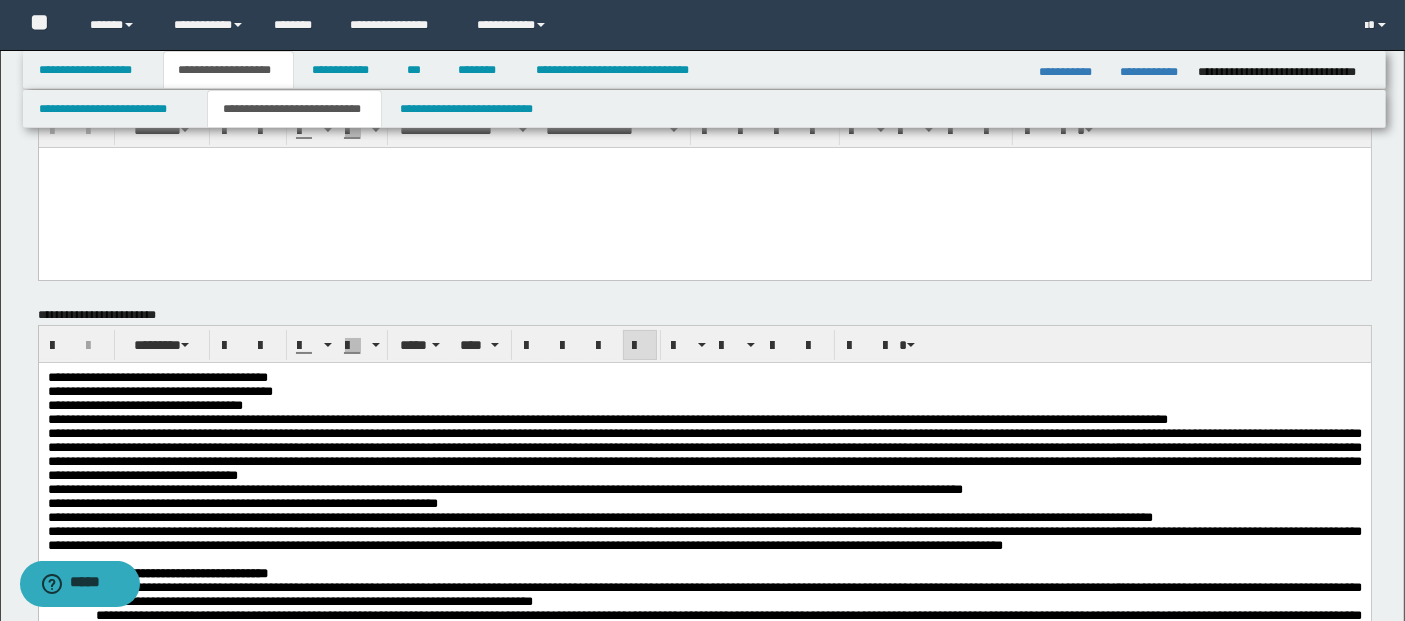 scroll, scrollTop: 0, scrollLeft: 0, axis: both 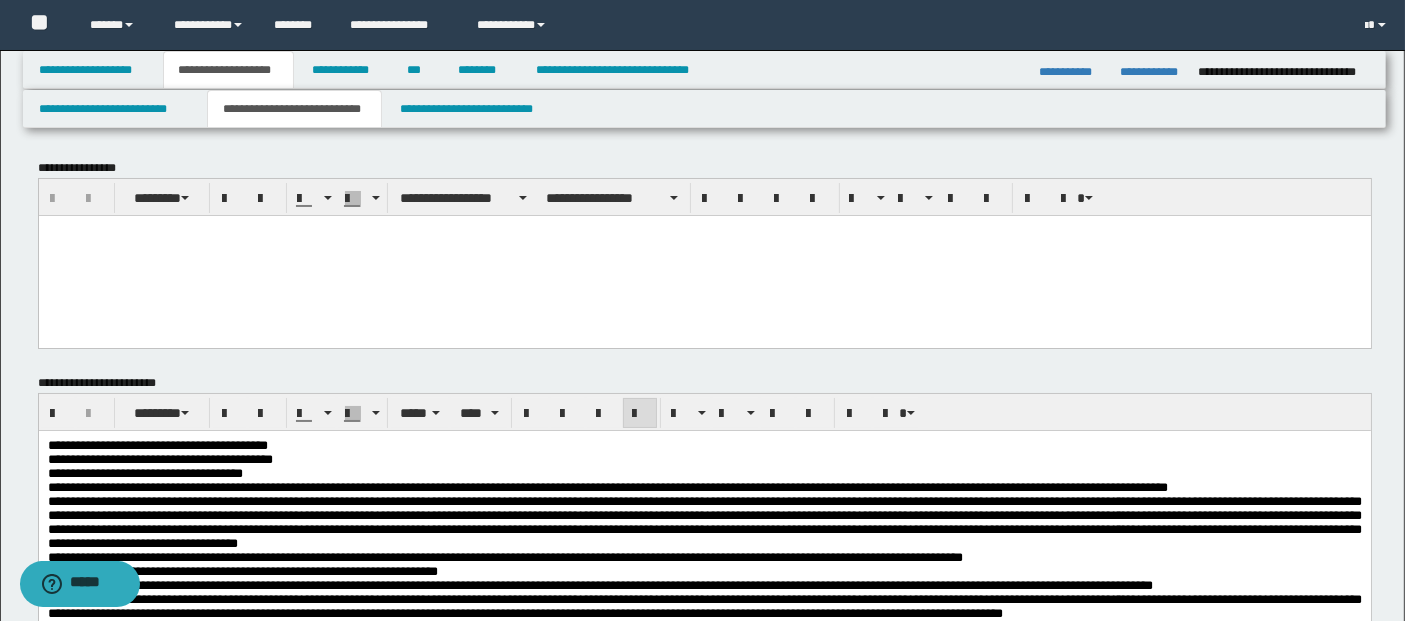 click at bounding box center [704, 255] 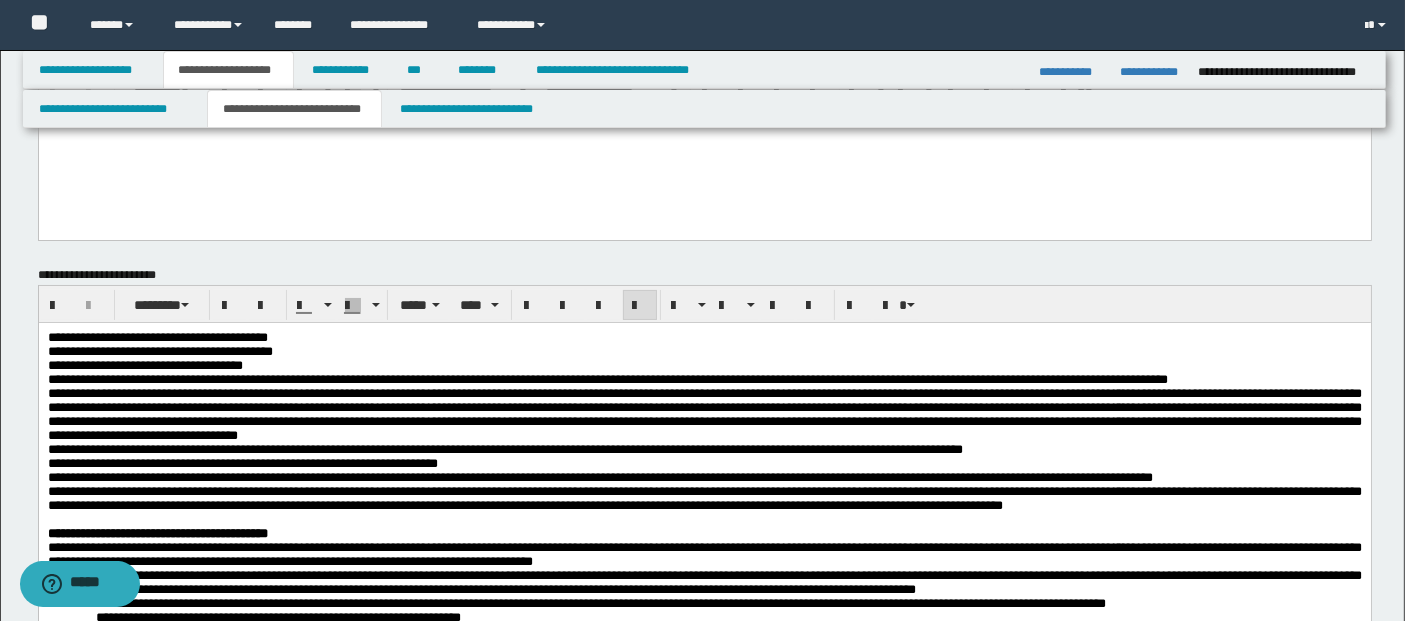 scroll, scrollTop: 0, scrollLeft: 0, axis: both 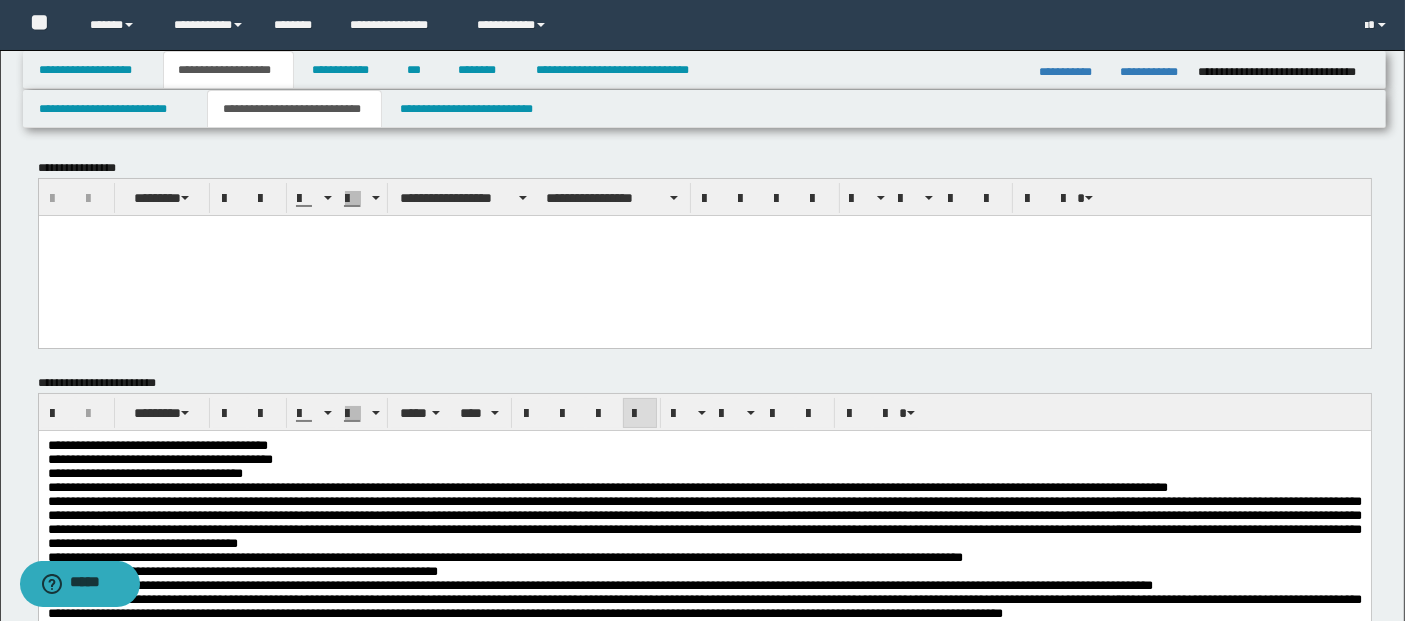 drag, startPoint x: 320, startPoint y: 278, endPoint x: 401, endPoint y: 218, distance: 100.80179 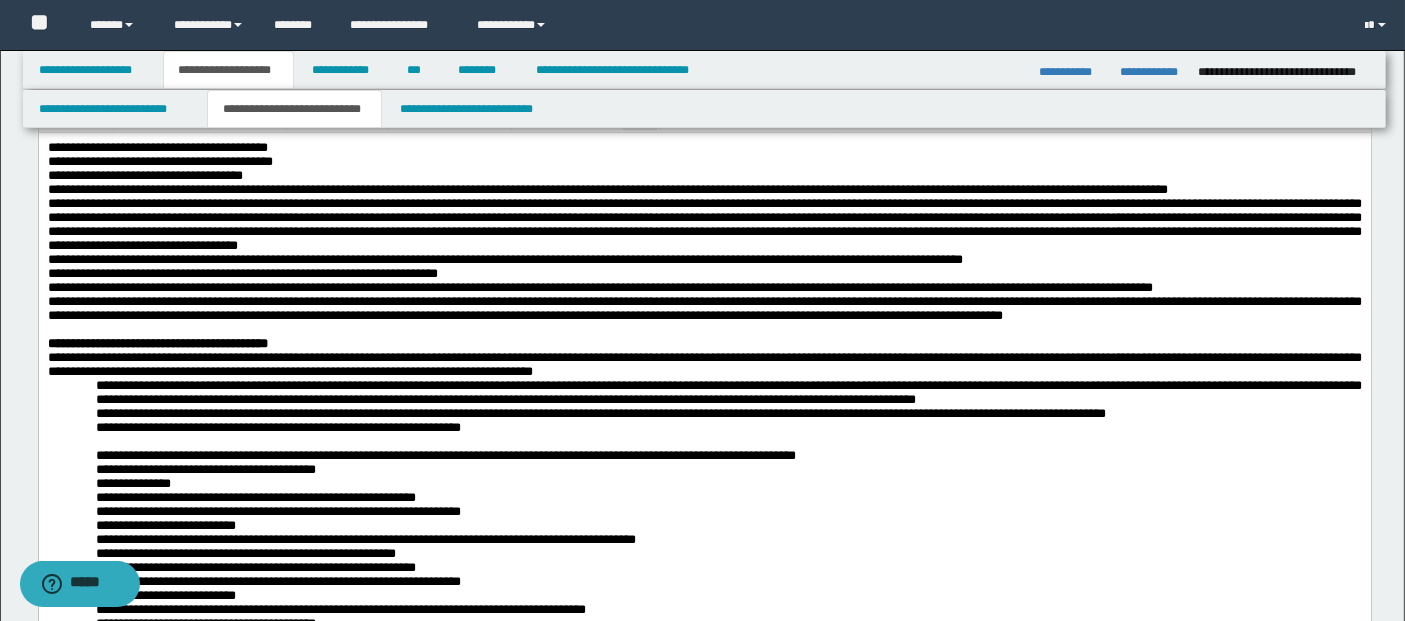 scroll, scrollTop: 333, scrollLeft: 0, axis: vertical 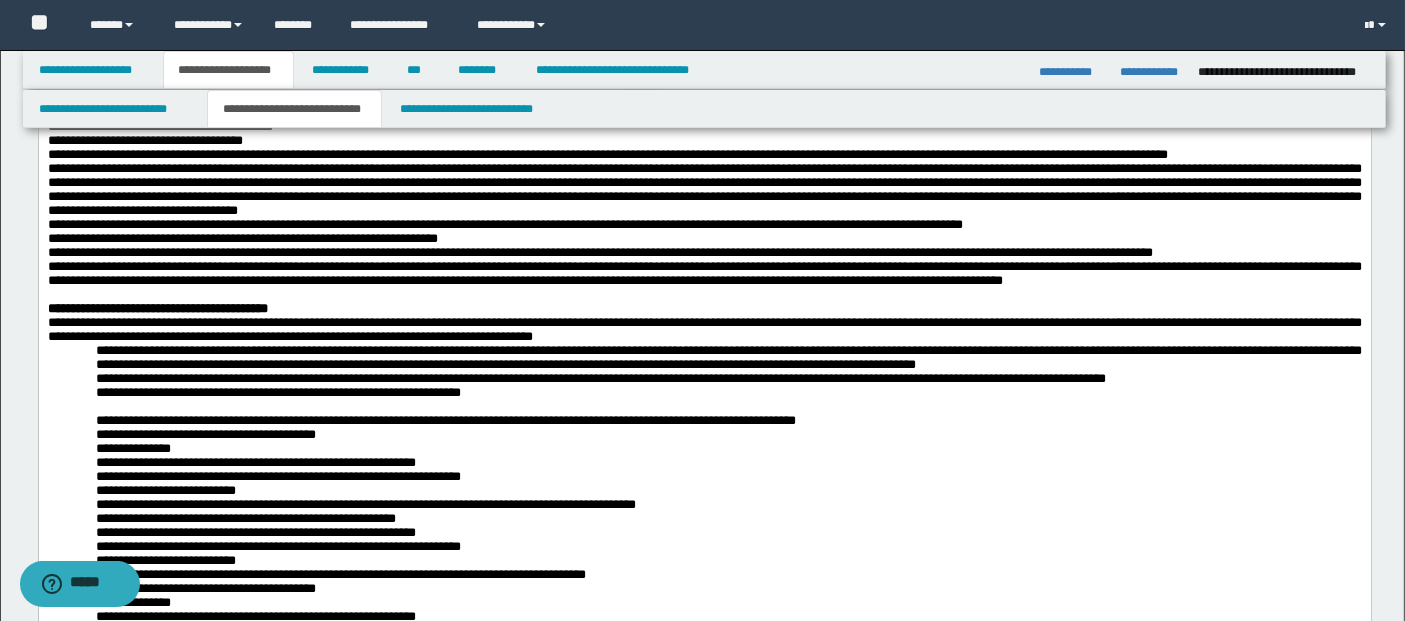 click on "**********" at bounding box center (728, 357) 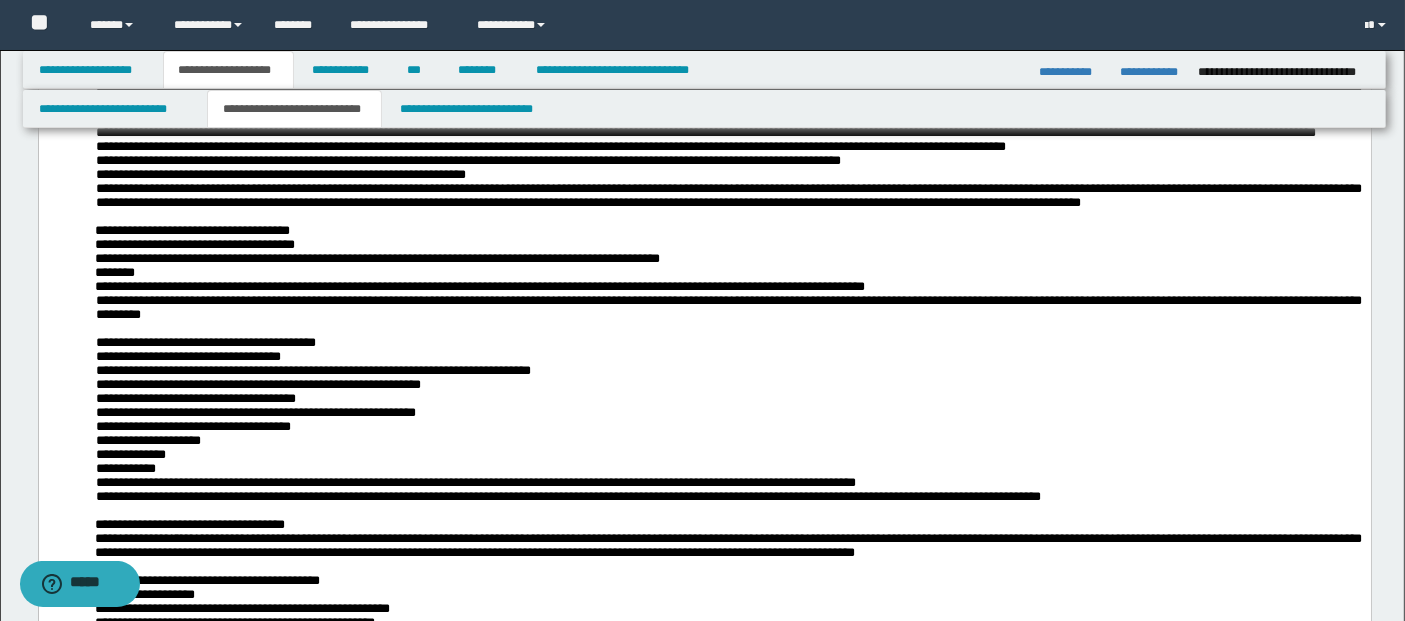 scroll, scrollTop: 1000, scrollLeft: 0, axis: vertical 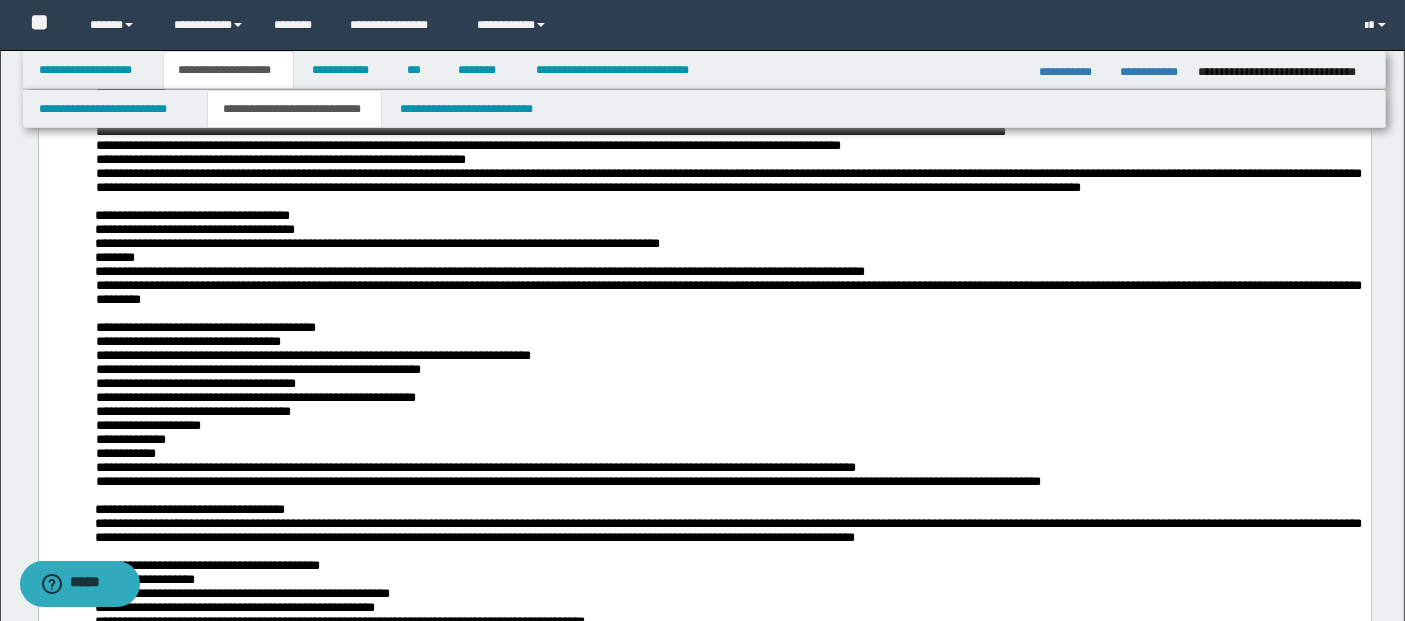 click on "**********" at bounding box center (728, 182) 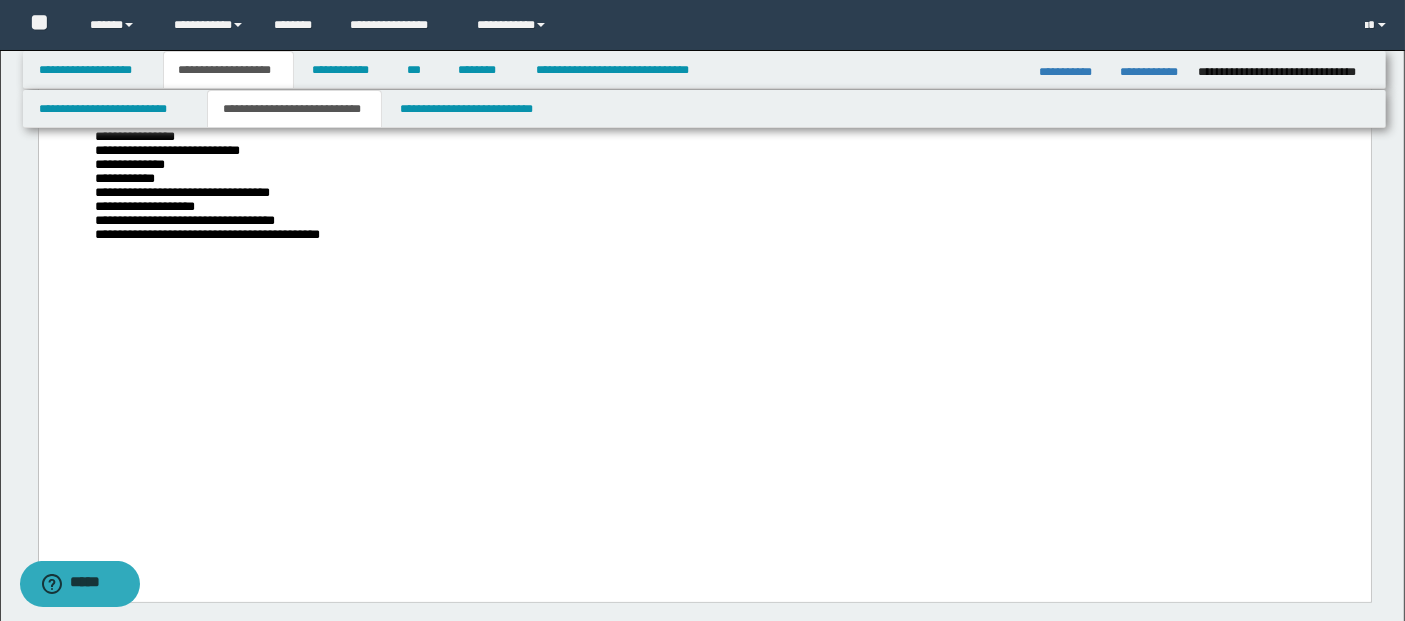 scroll, scrollTop: 1777, scrollLeft: 0, axis: vertical 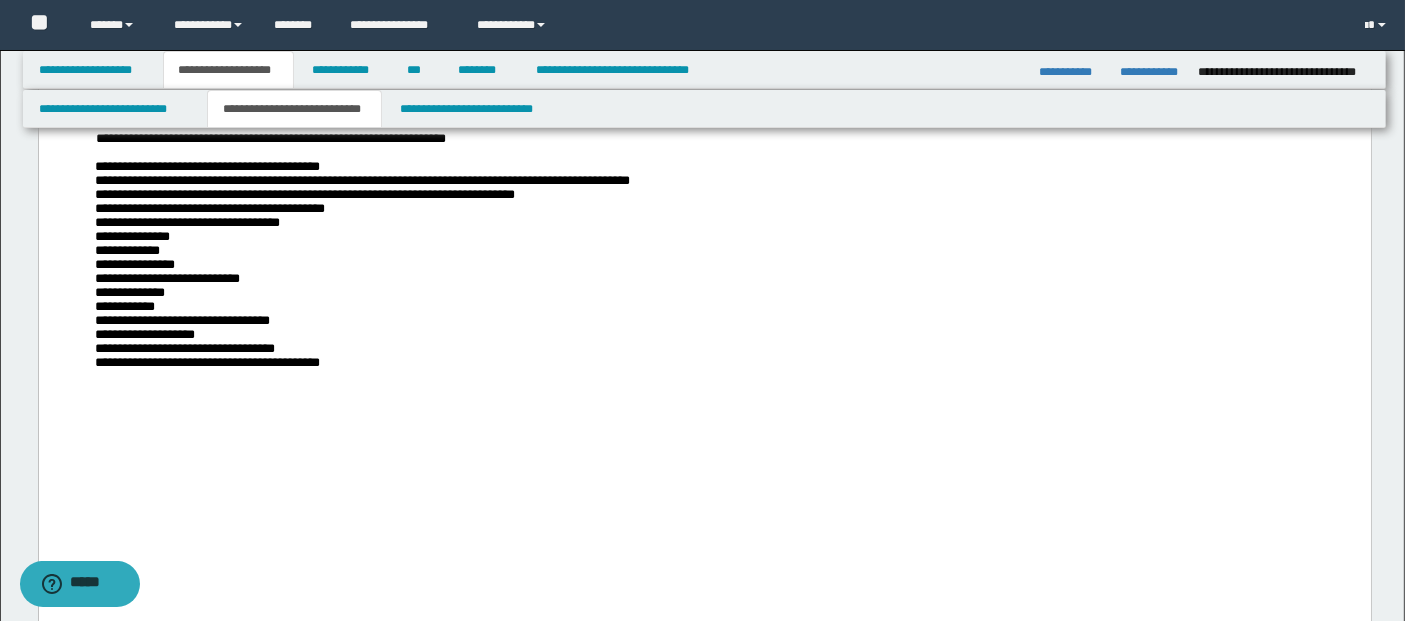 click at bounding box center (728, 154) 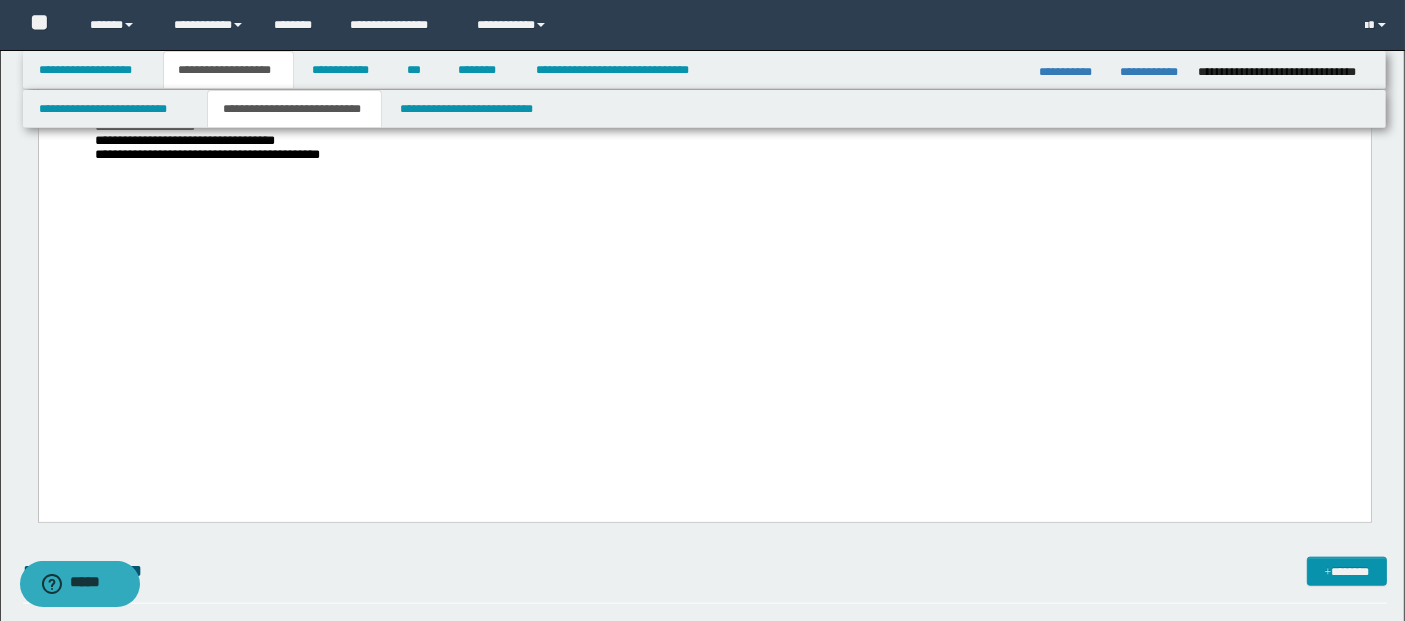 scroll, scrollTop: 2000, scrollLeft: 0, axis: vertical 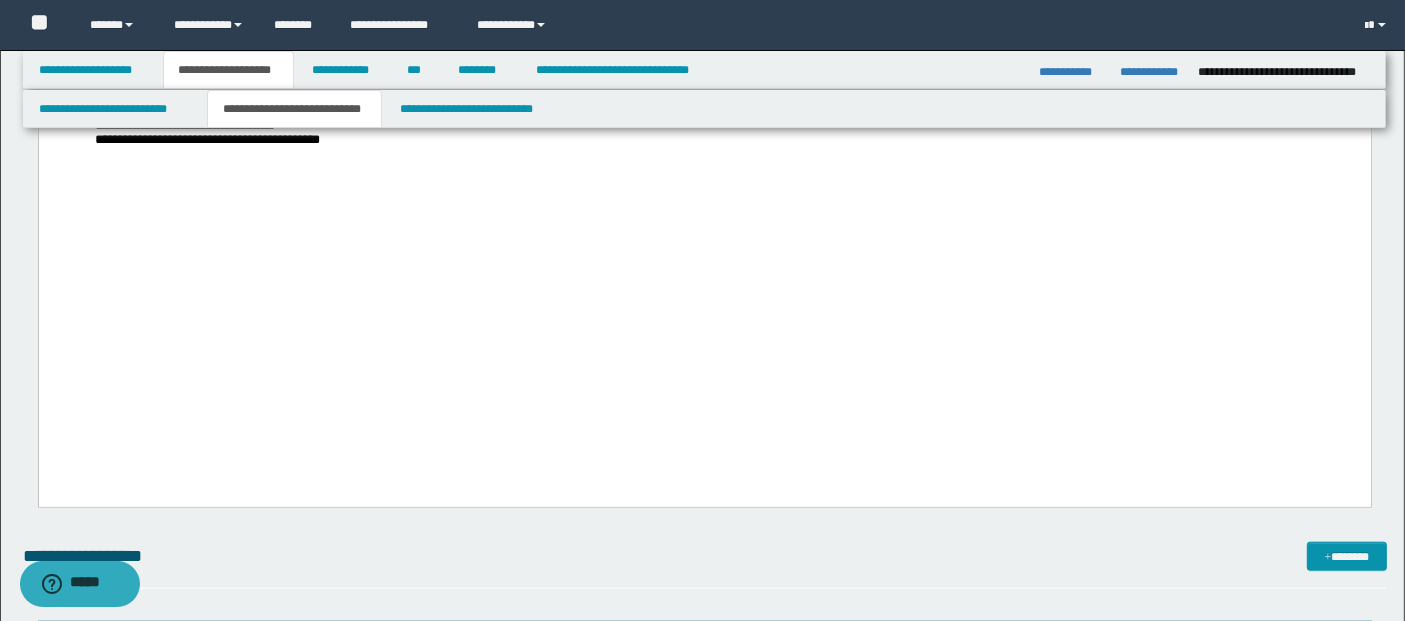 click on "**********" at bounding box center [704, 127] 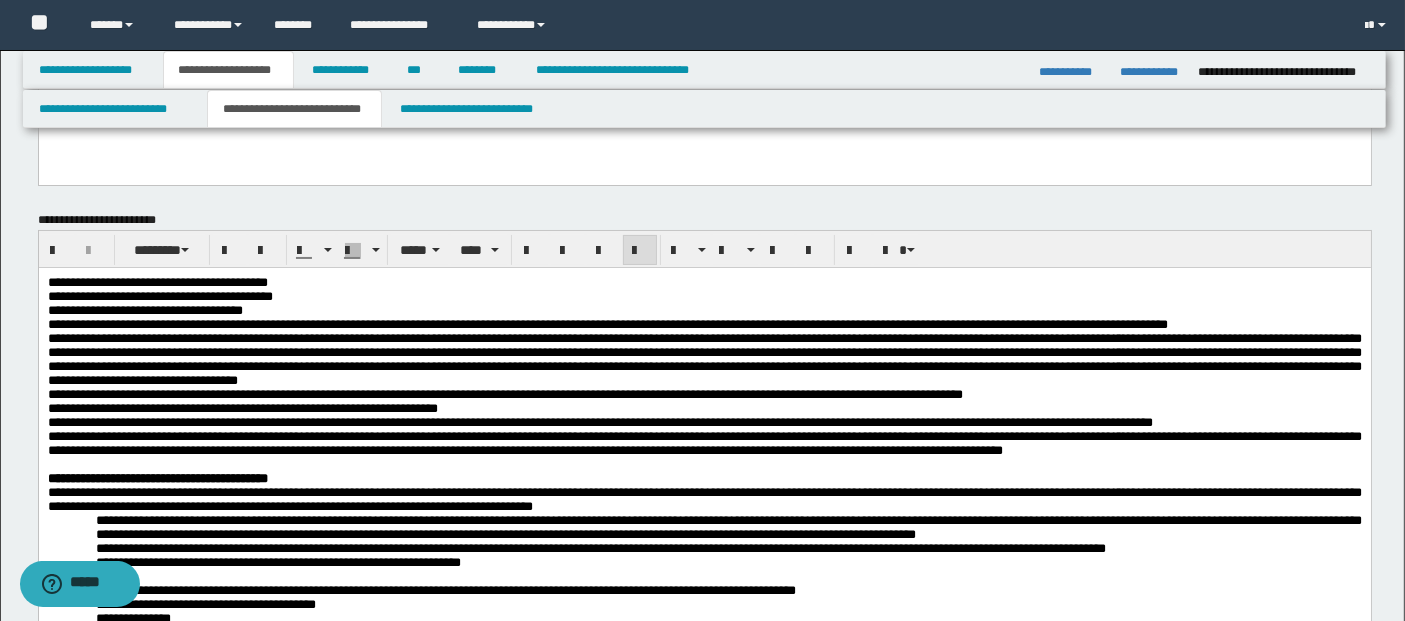 scroll, scrollTop: 0, scrollLeft: 0, axis: both 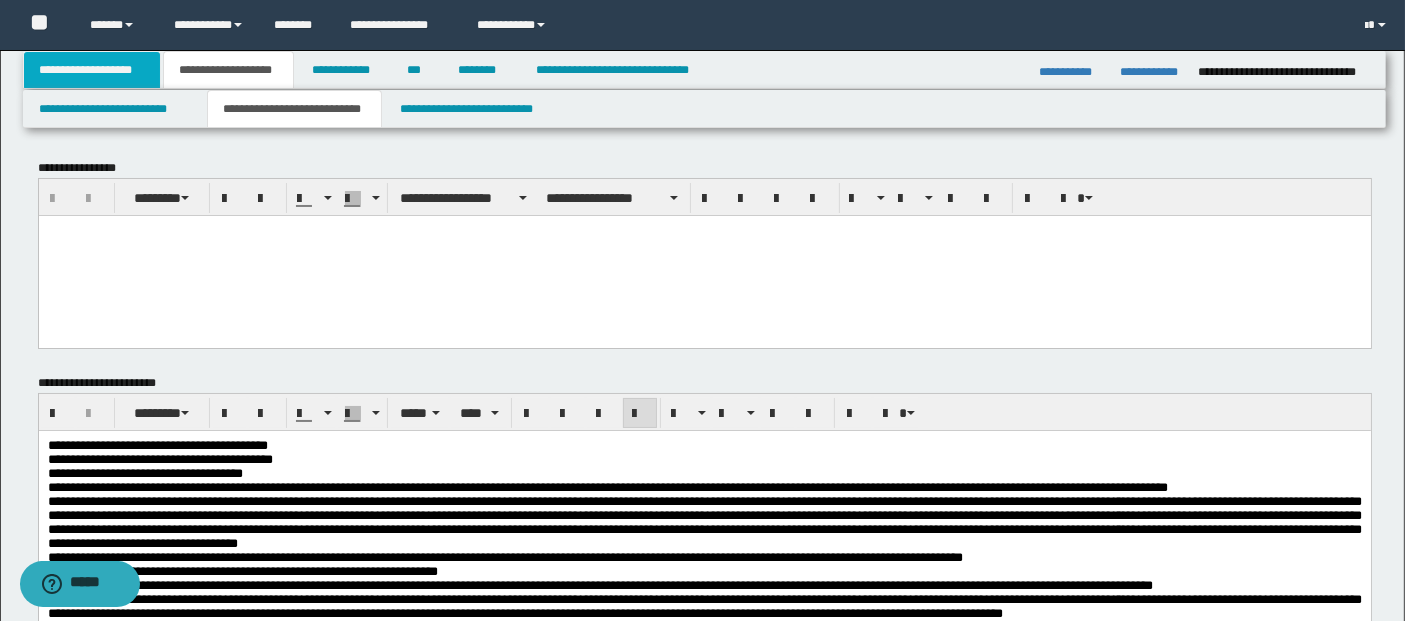 click on "**********" at bounding box center (92, 70) 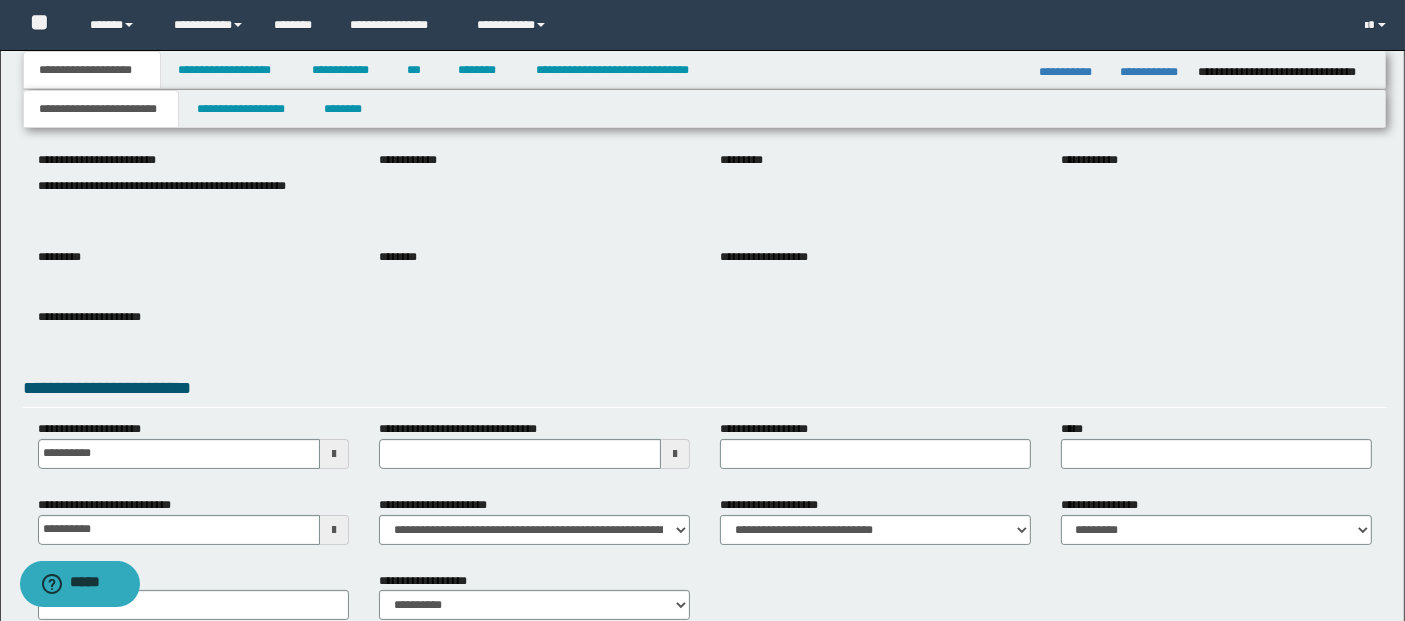 scroll, scrollTop: 222, scrollLeft: 0, axis: vertical 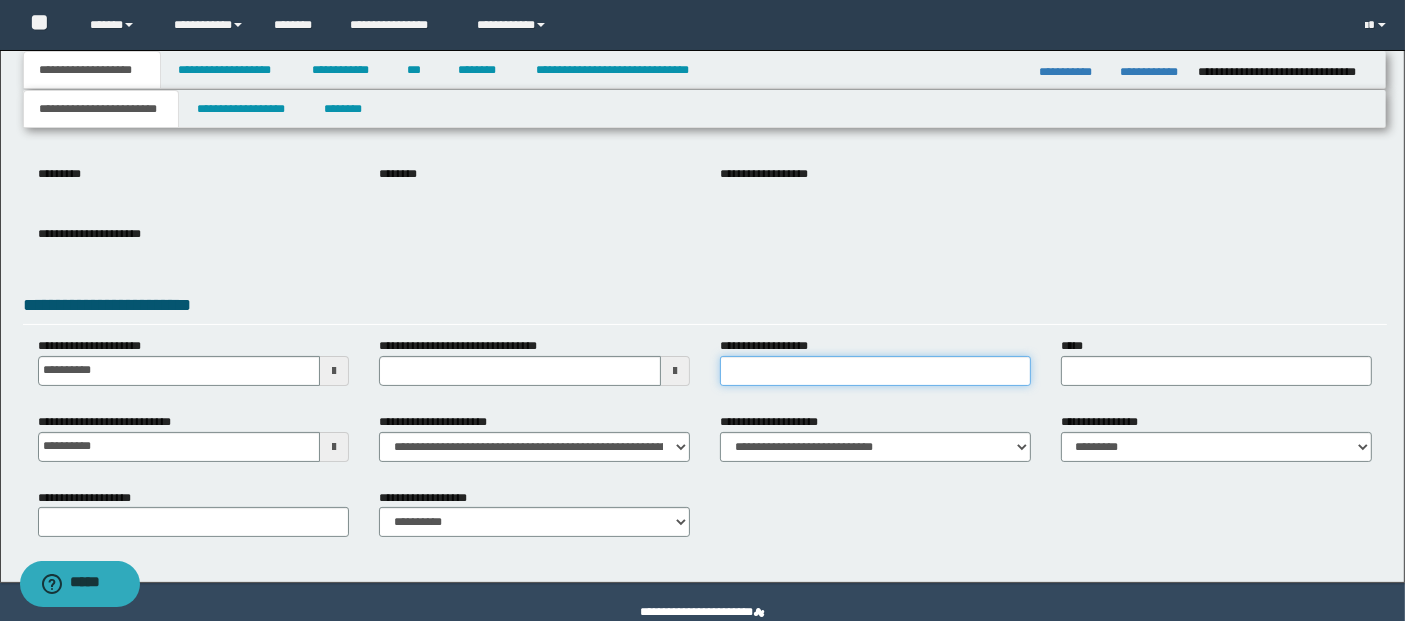click on "**********" at bounding box center [875, 371] 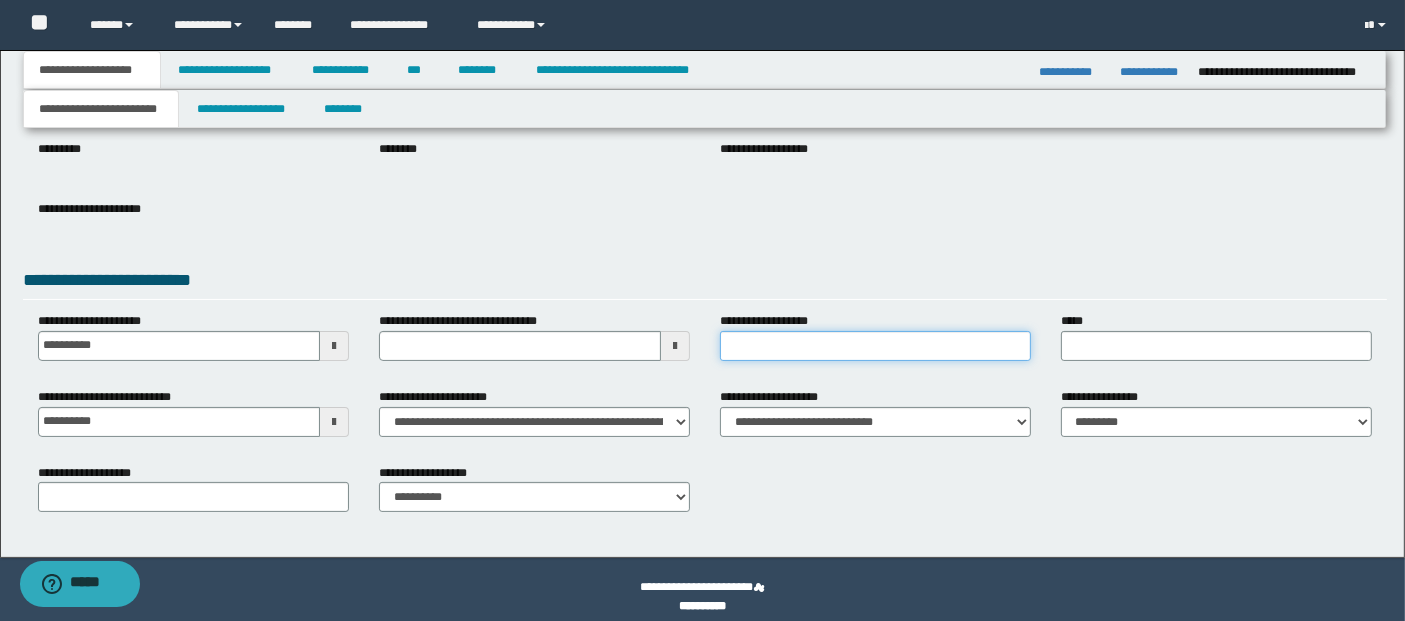 scroll, scrollTop: 260, scrollLeft: 0, axis: vertical 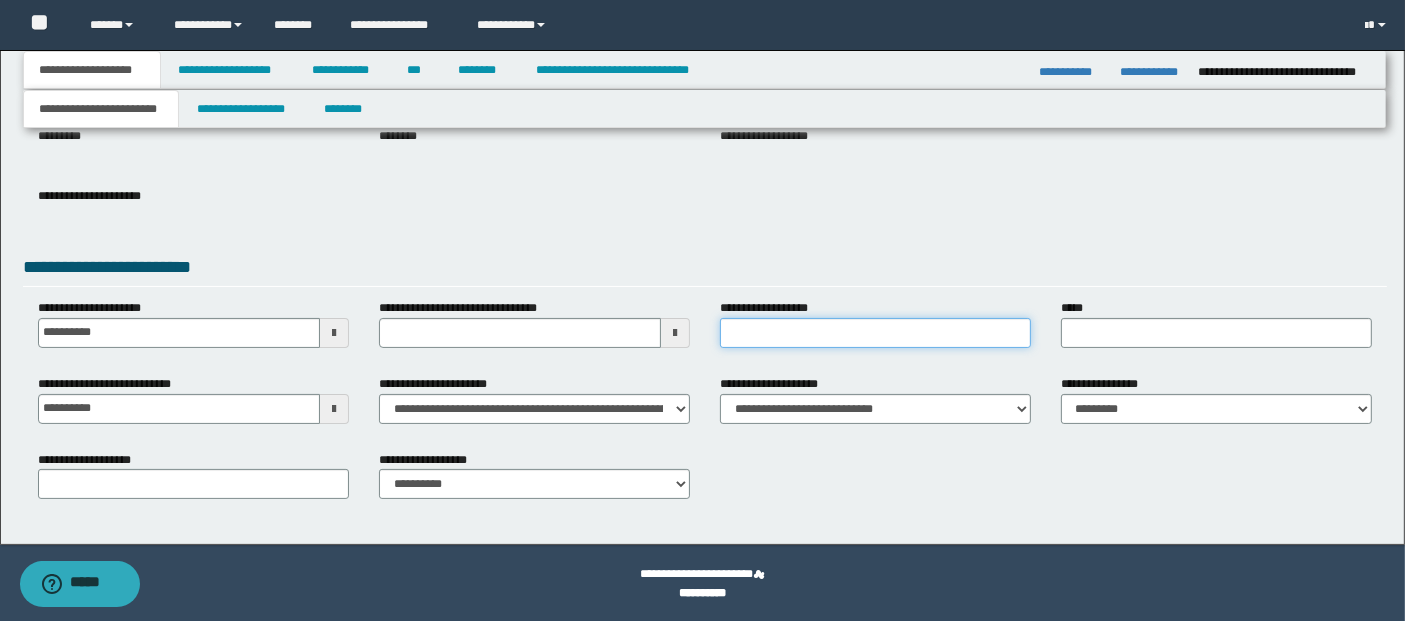 type 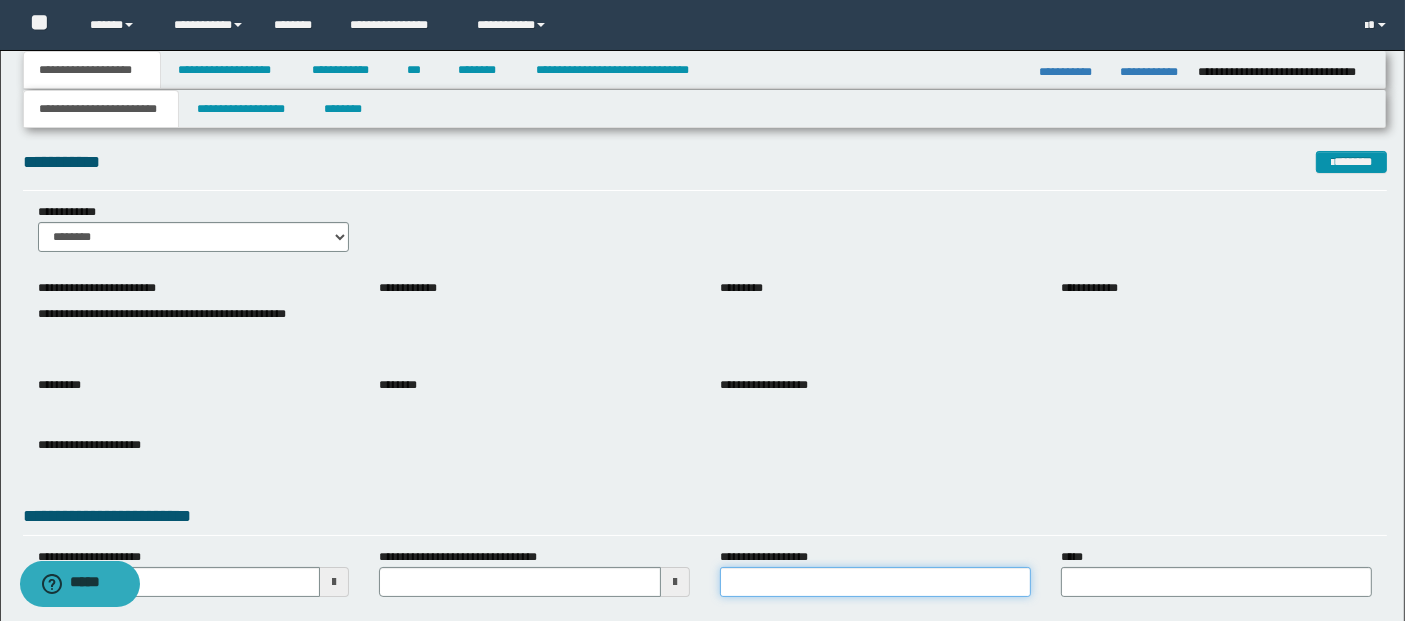 scroll, scrollTop: 0, scrollLeft: 0, axis: both 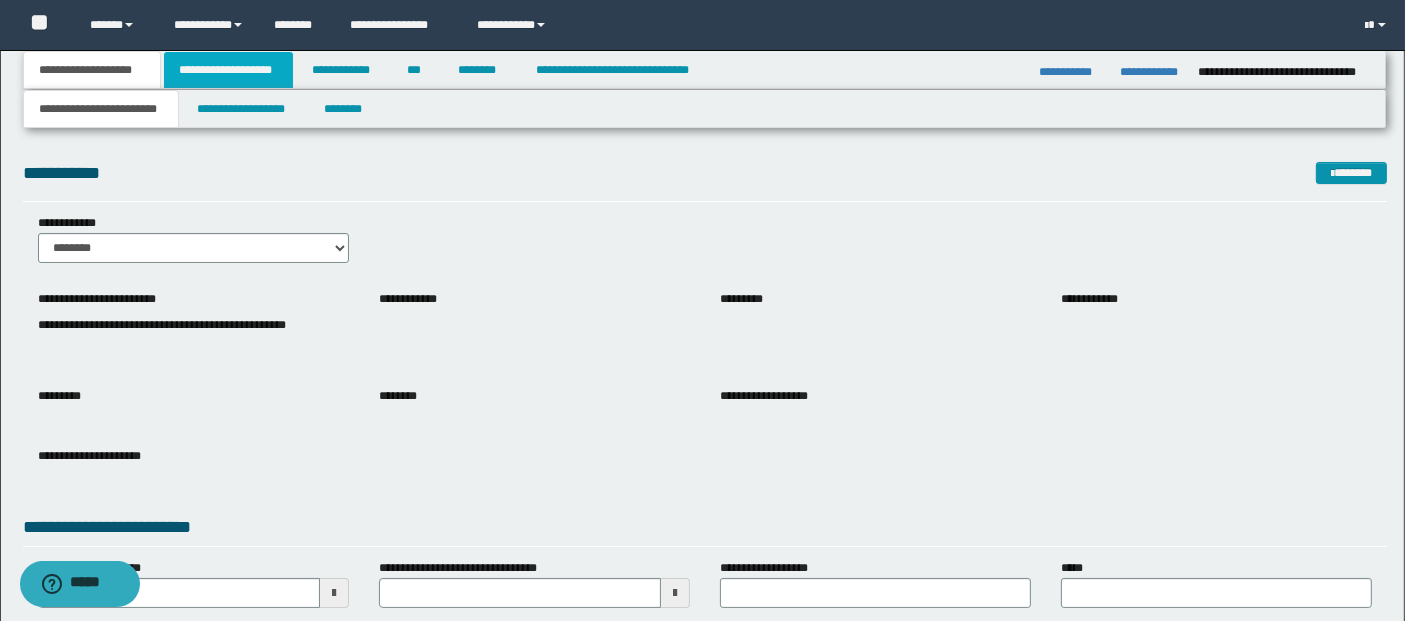 click on "**********" at bounding box center [228, 70] 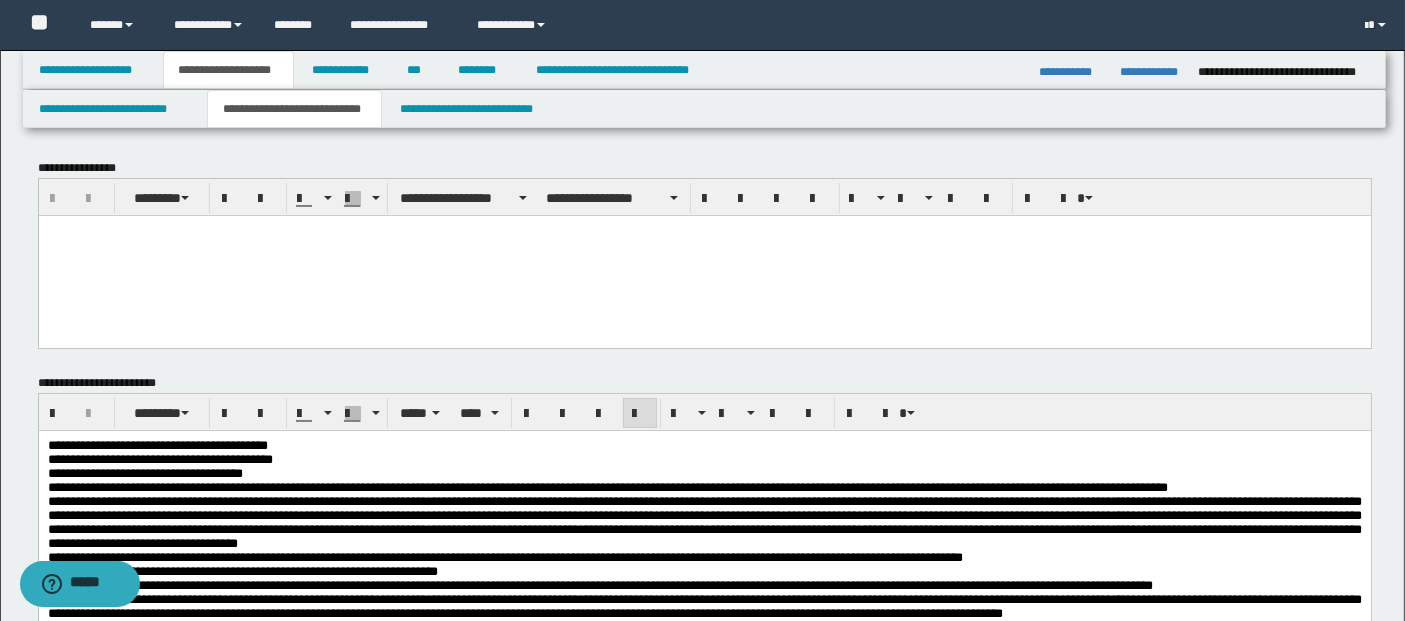 click on "**********" at bounding box center (704, 488) 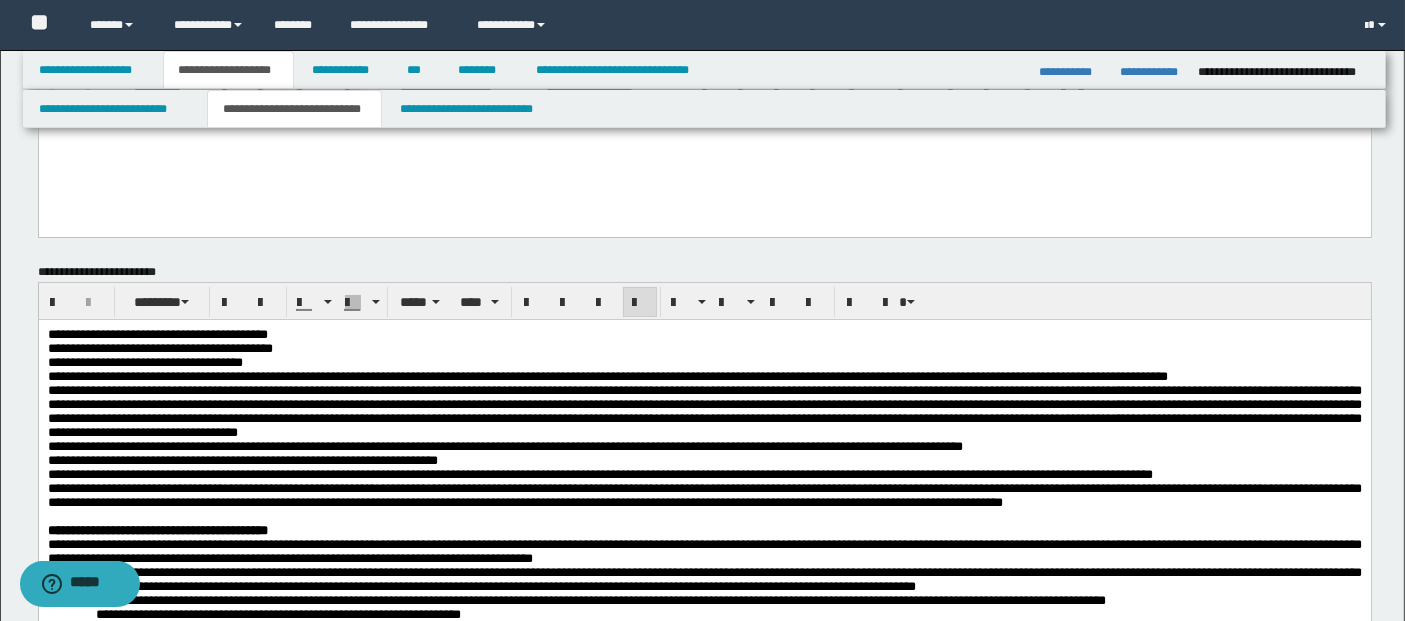 scroll, scrollTop: 222, scrollLeft: 0, axis: vertical 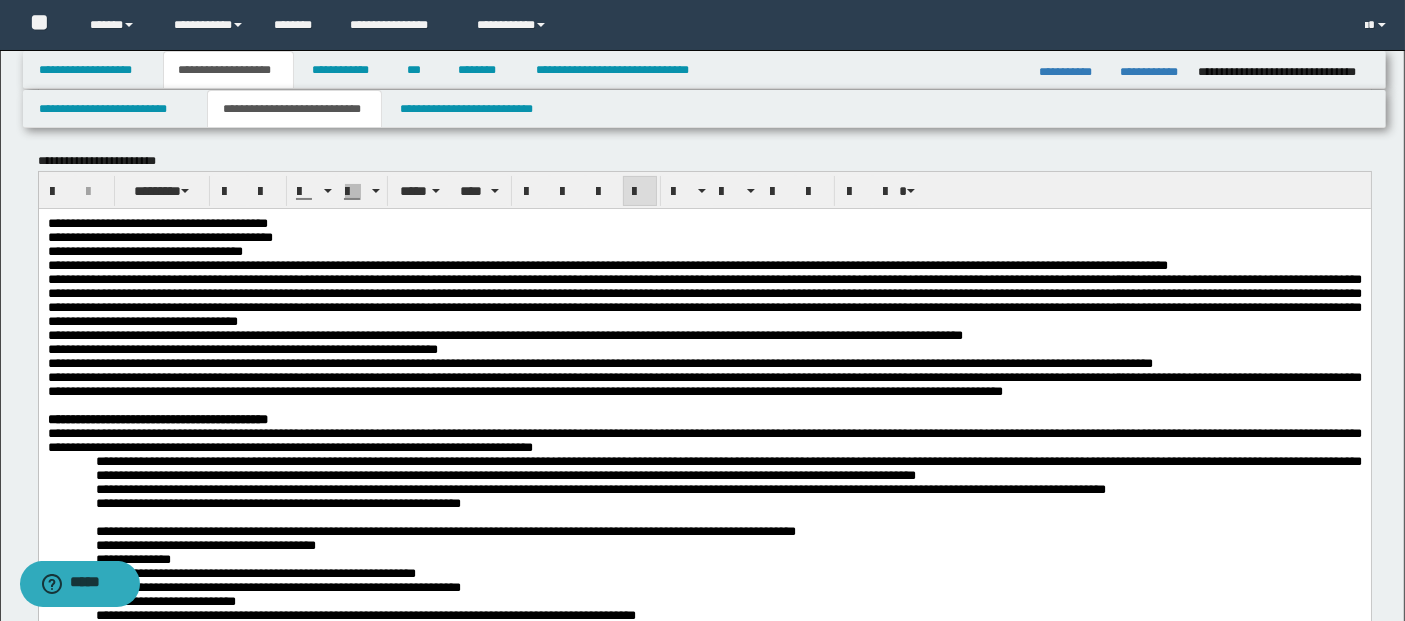 click on "**********" at bounding box center (704, 385) 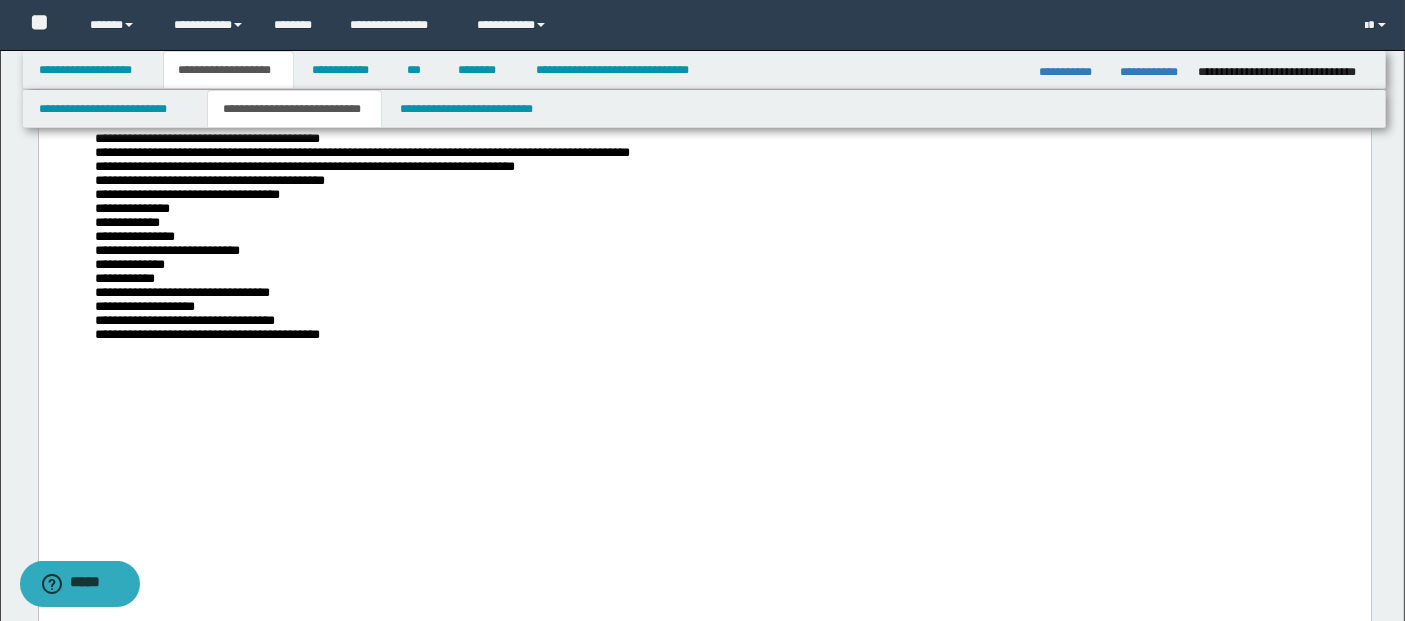 scroll, scrollTop: 1770, scrollLeft: 0, axis: vertical 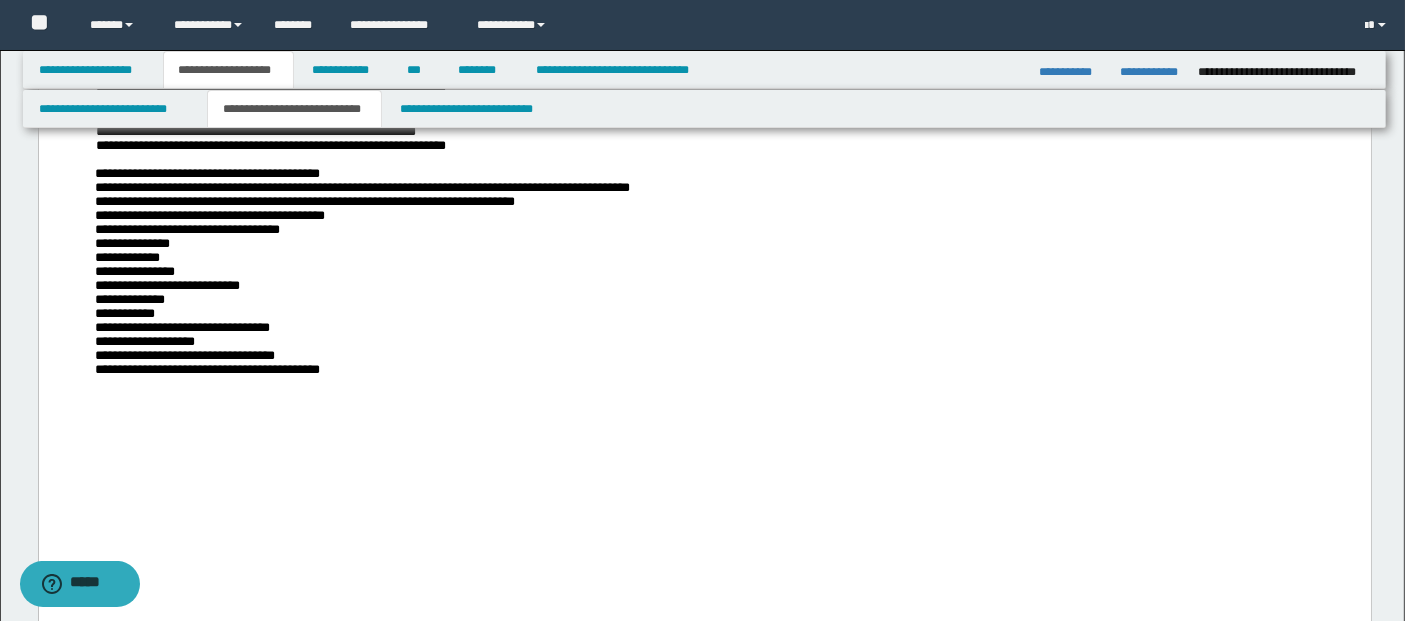 click on "**********" at bounding box center [277, 104] 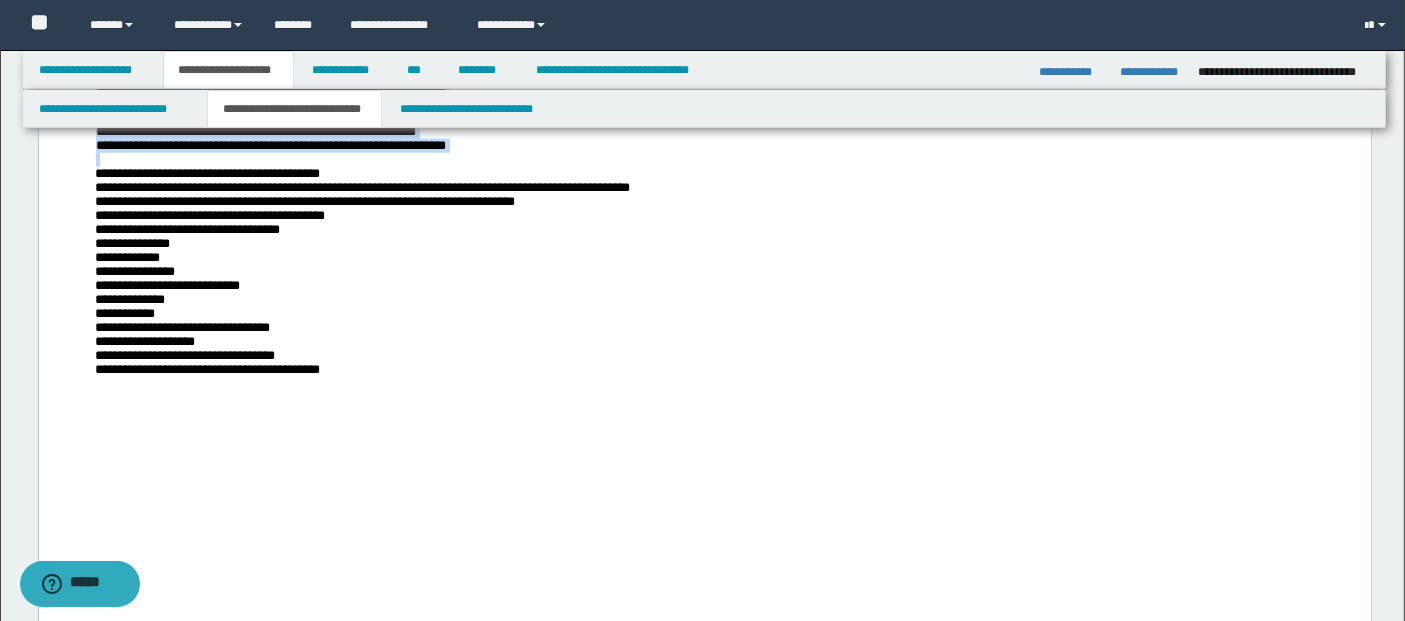 drag, startPoint x: 226, startPoint y: 279, endPoint x: 283, endPoint y: 383, distance: 118.595955 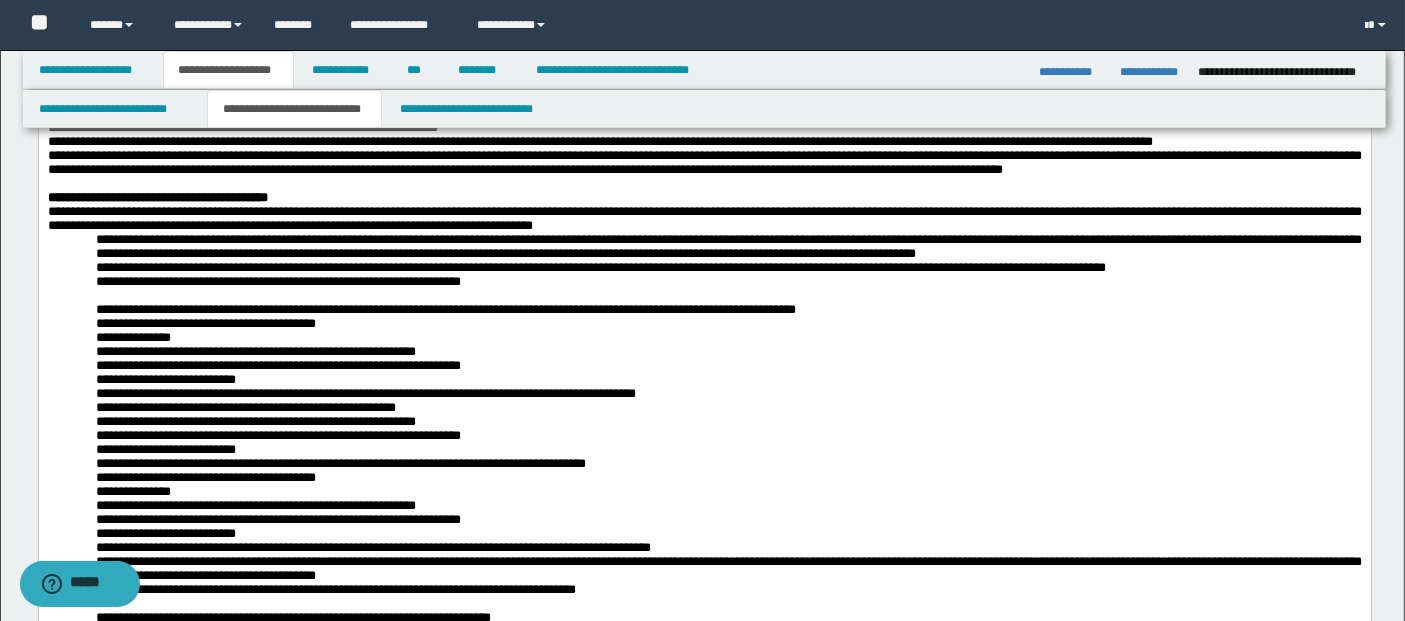 scroll, scrollTop: 0, scrollLeft: 0, axis: both 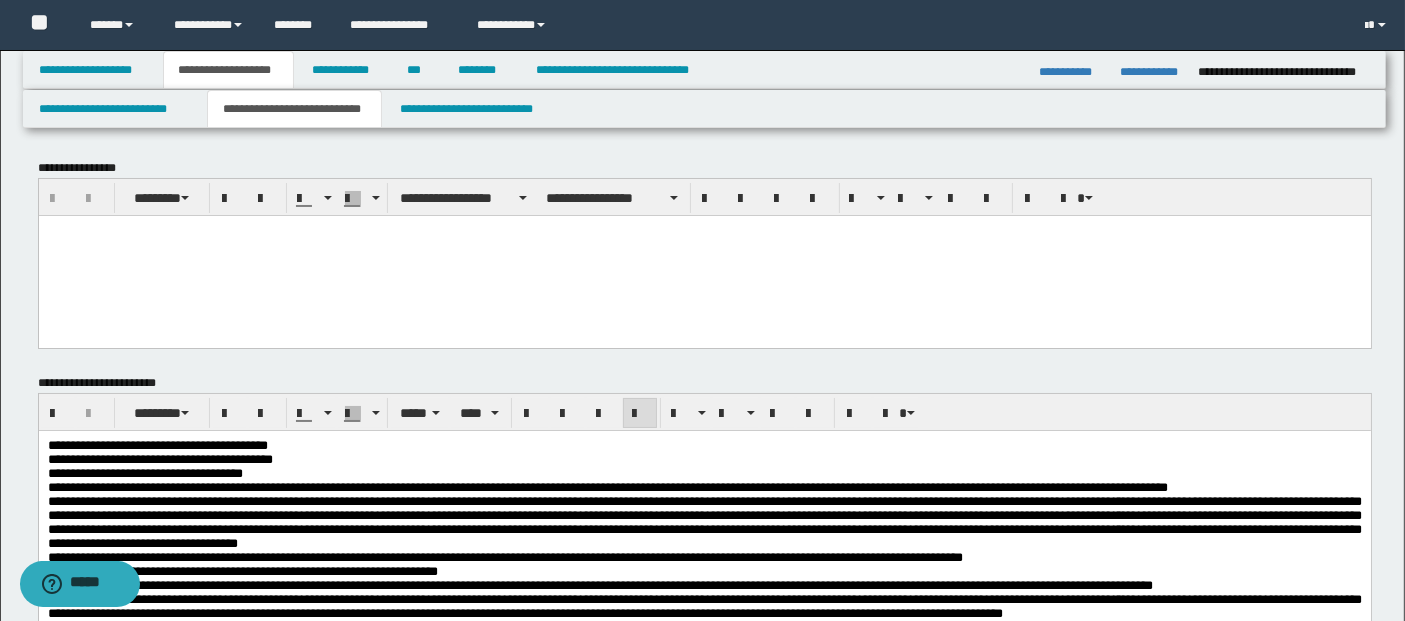 click at bounding box center (704, 255) 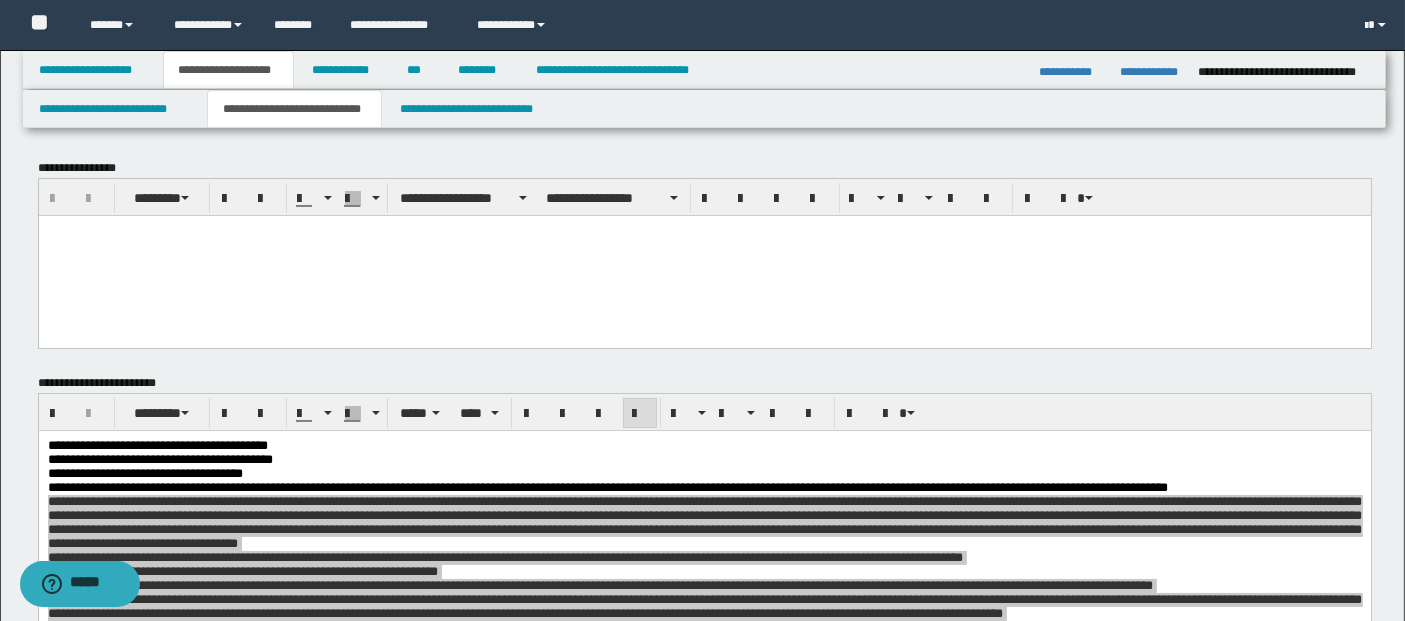 click at bounding box center [704, 255] 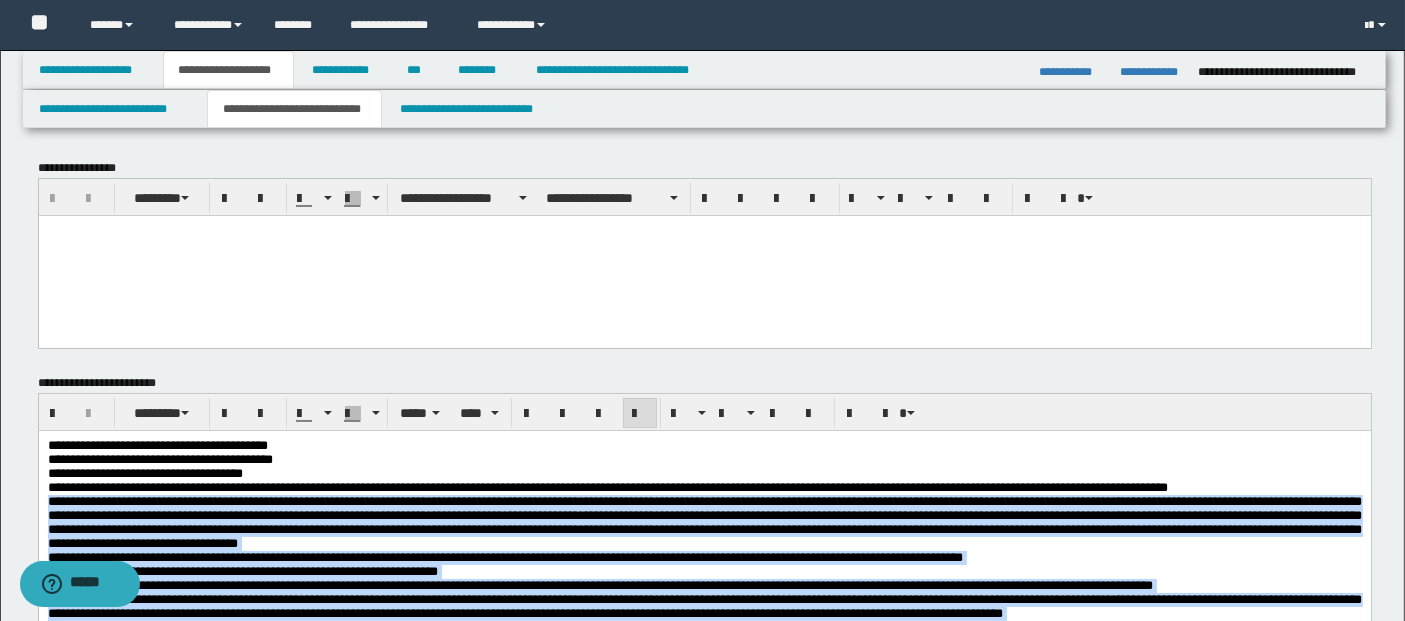 click on "**********" at bounding box center [607, 487] 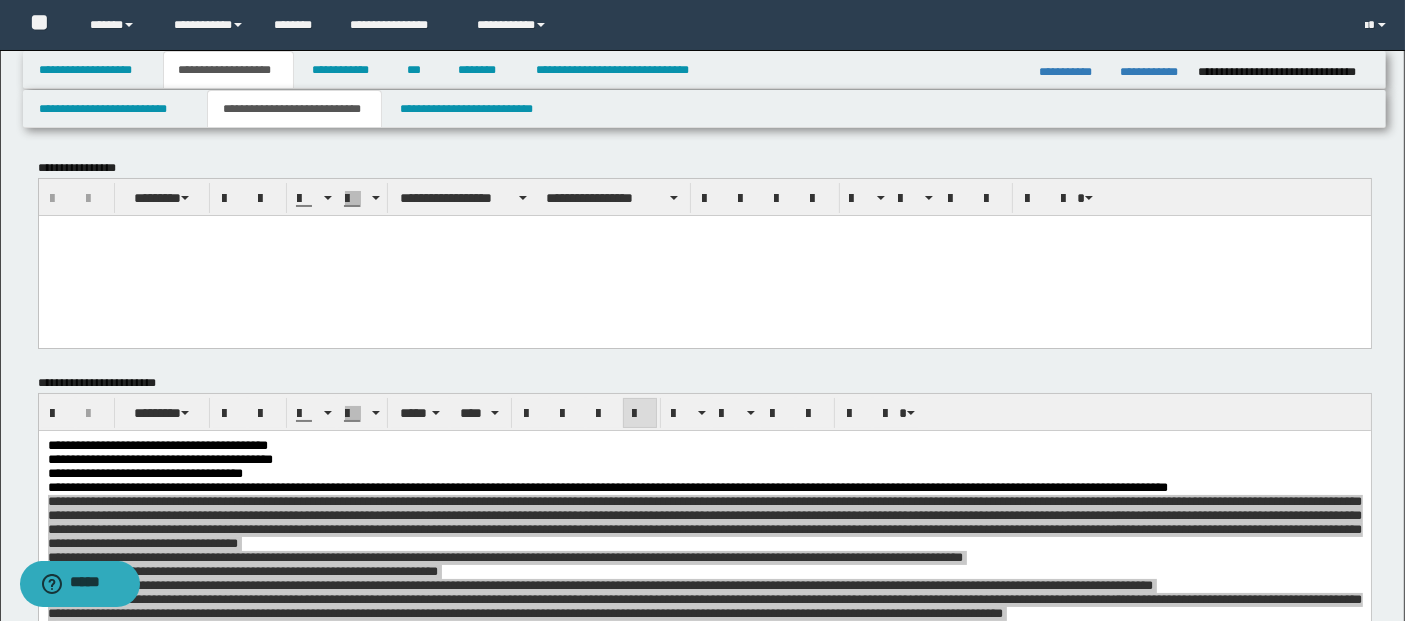 click at bounding box center (704, 255) 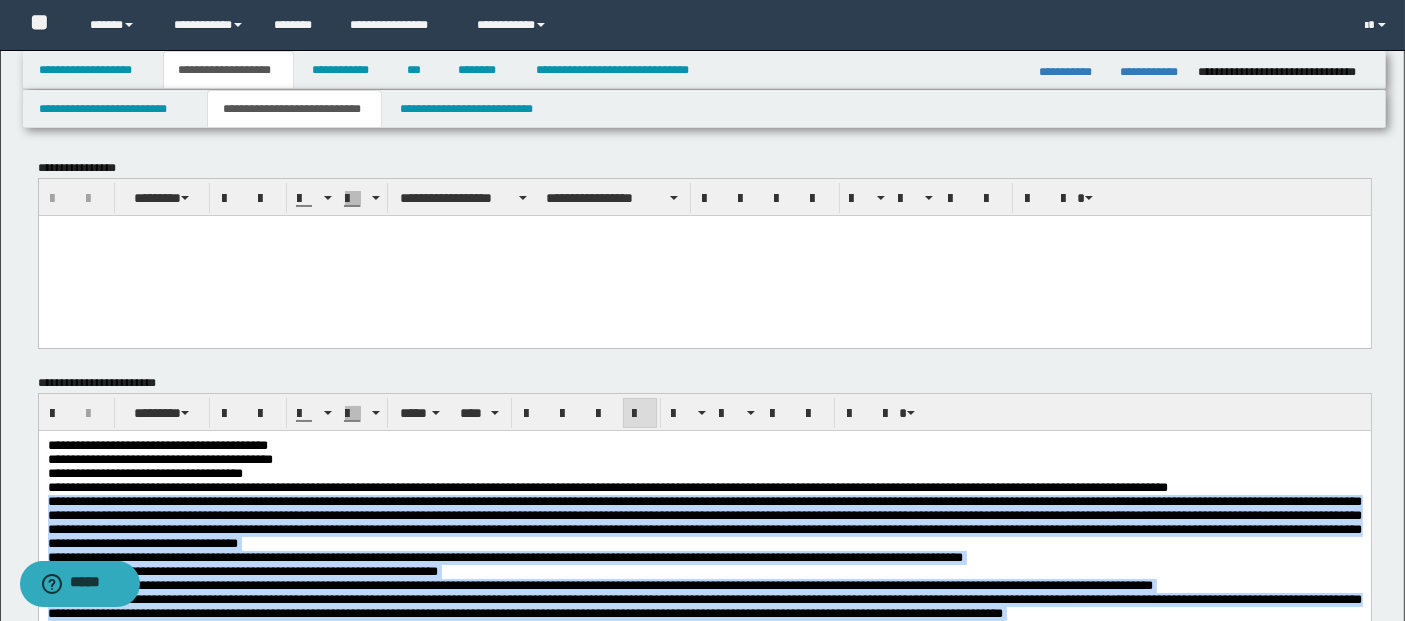 click on "**********" at bounding box center [144, 473] 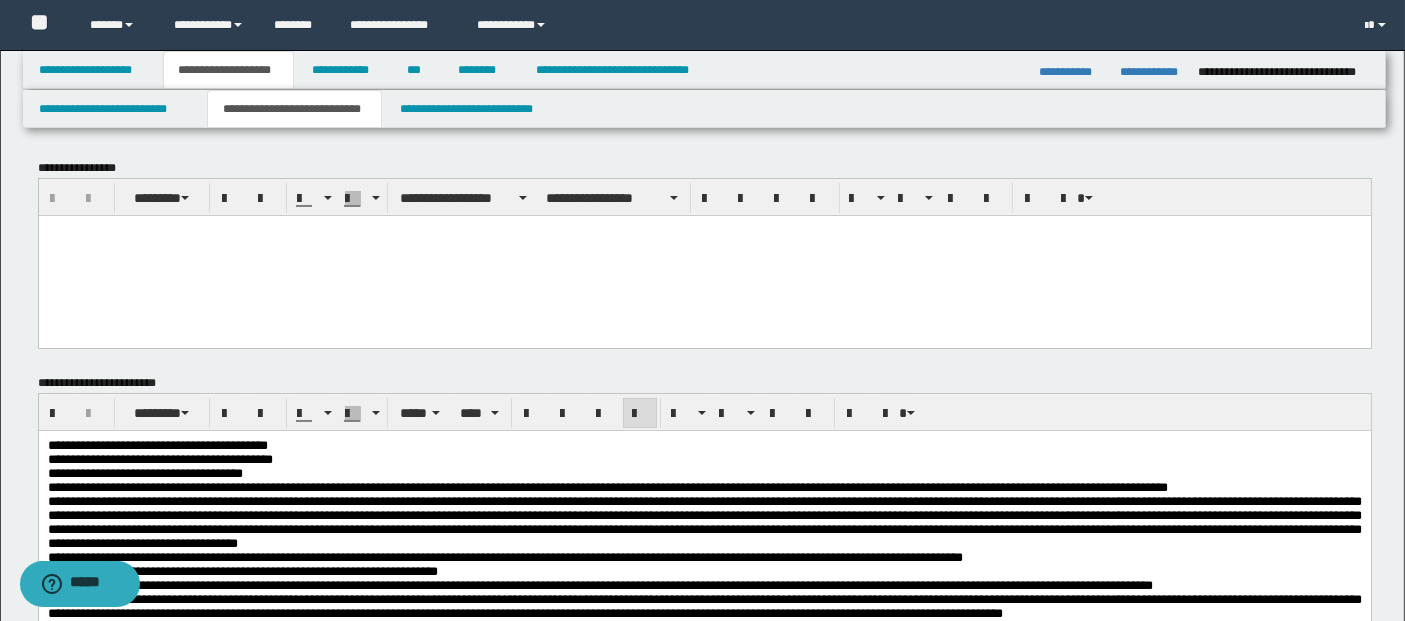 click on "**********" at bounding box center [704, 474] 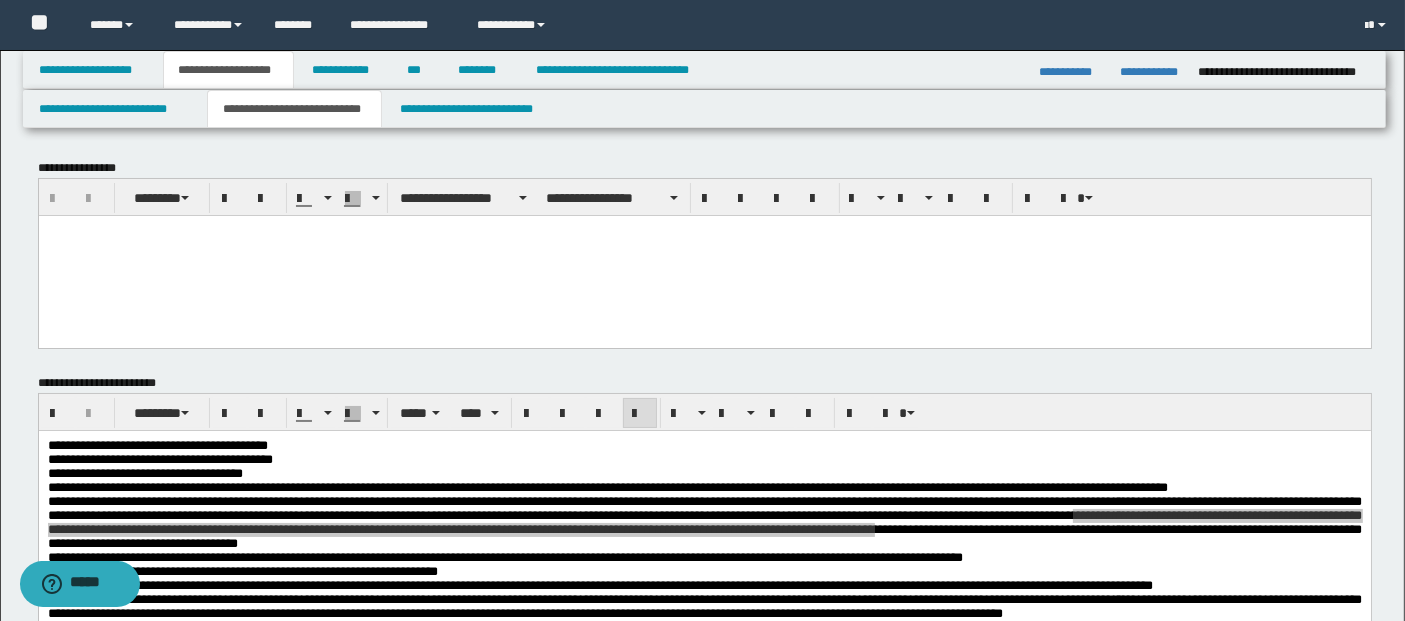 click at bounding box center [704, 255] 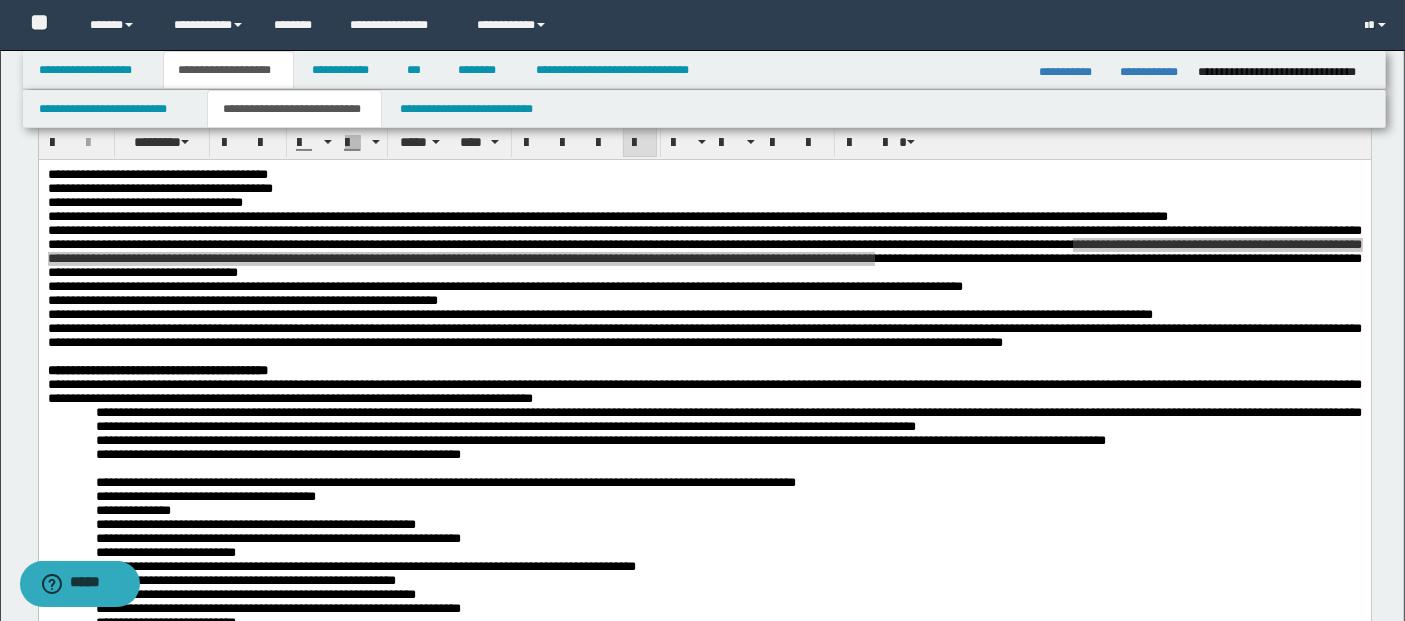 scroll, scrollTop: 333, scrollLeft: 0, axis: vertical 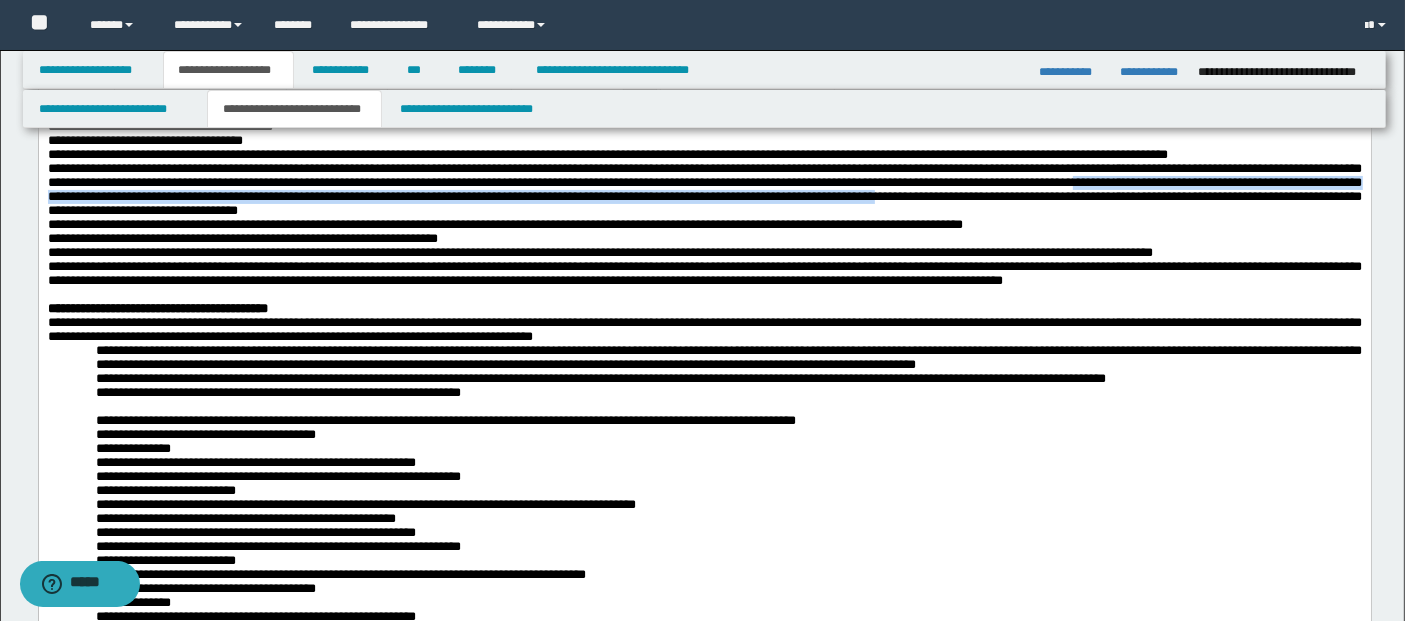 click on "**********" at bounding box center (600, 378) 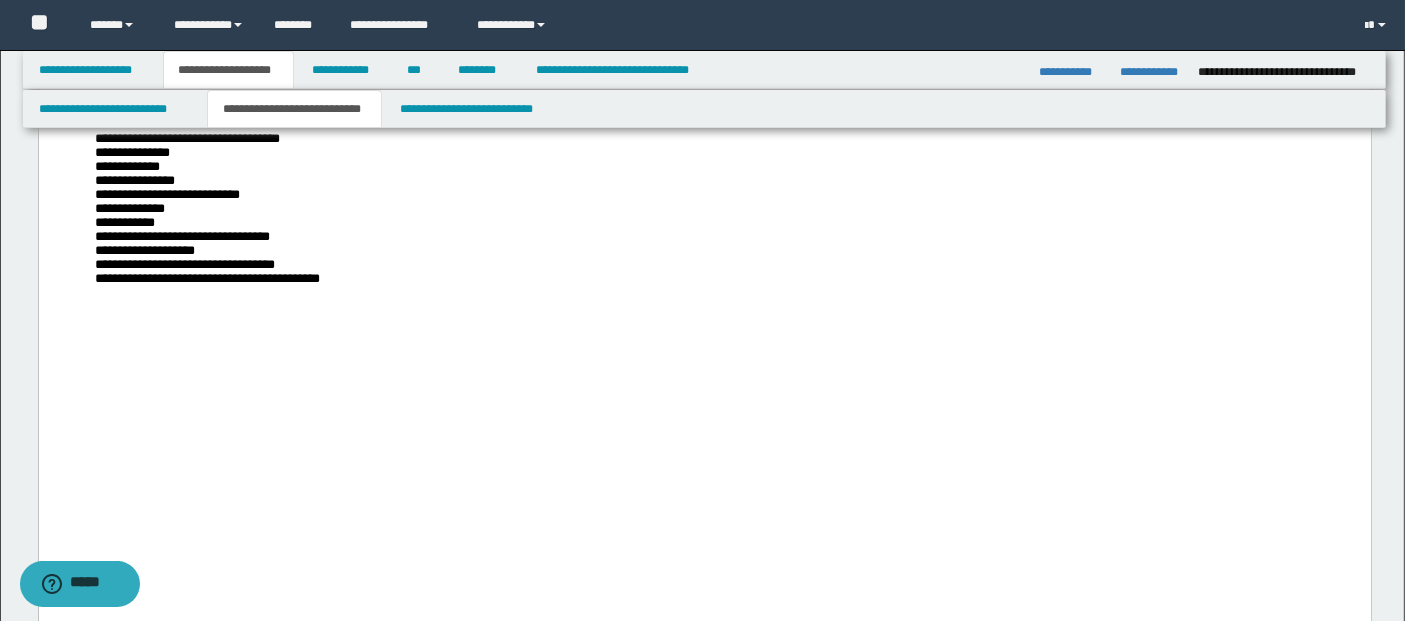 scroll, scrollTop: 1888, scrollLeft: 0, axis: vertical 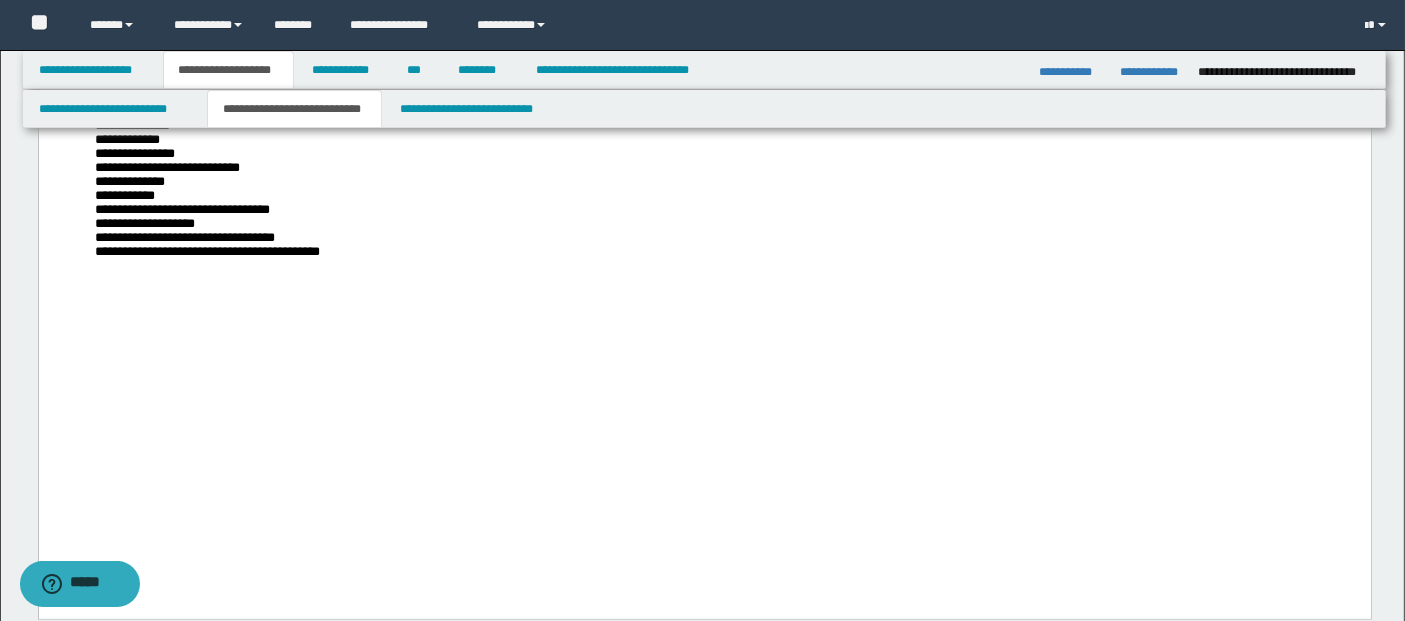 click on "**********" at bounding box center (704, 239) 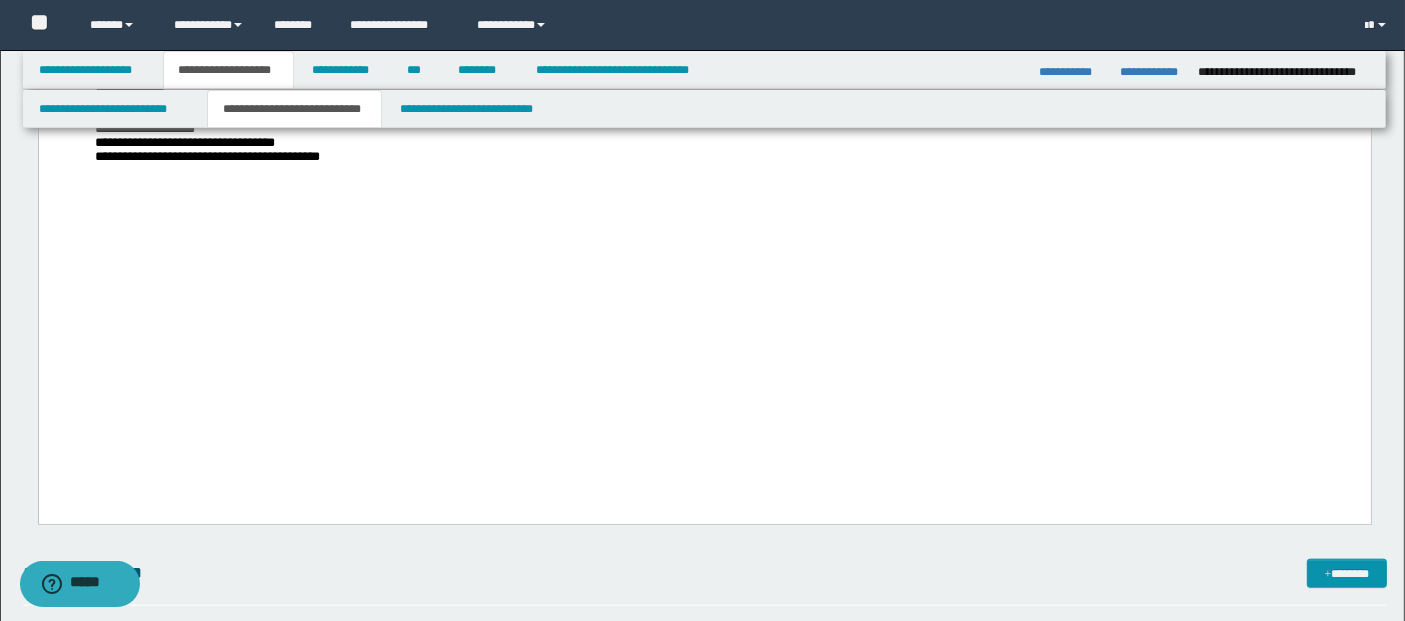 scroll, scrollTop: 2111, scrollLeft: 0, axis: vertical 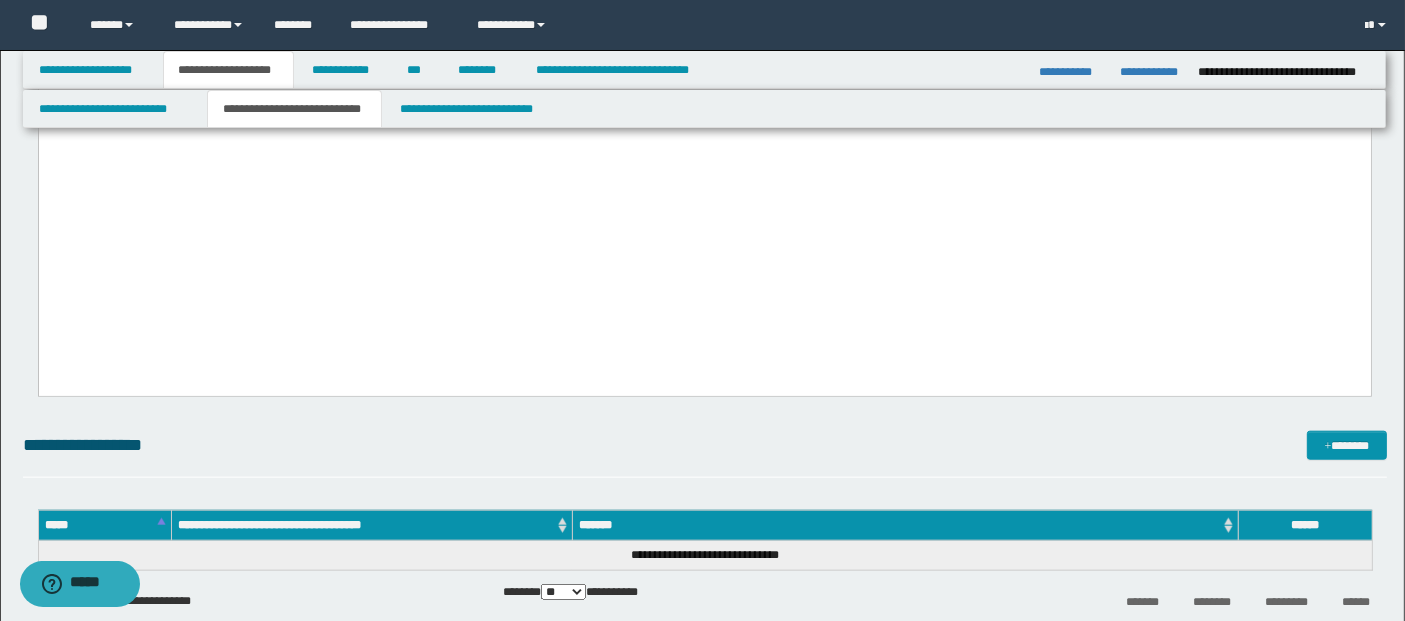 click on "**********" at bounding box center [704, -792] 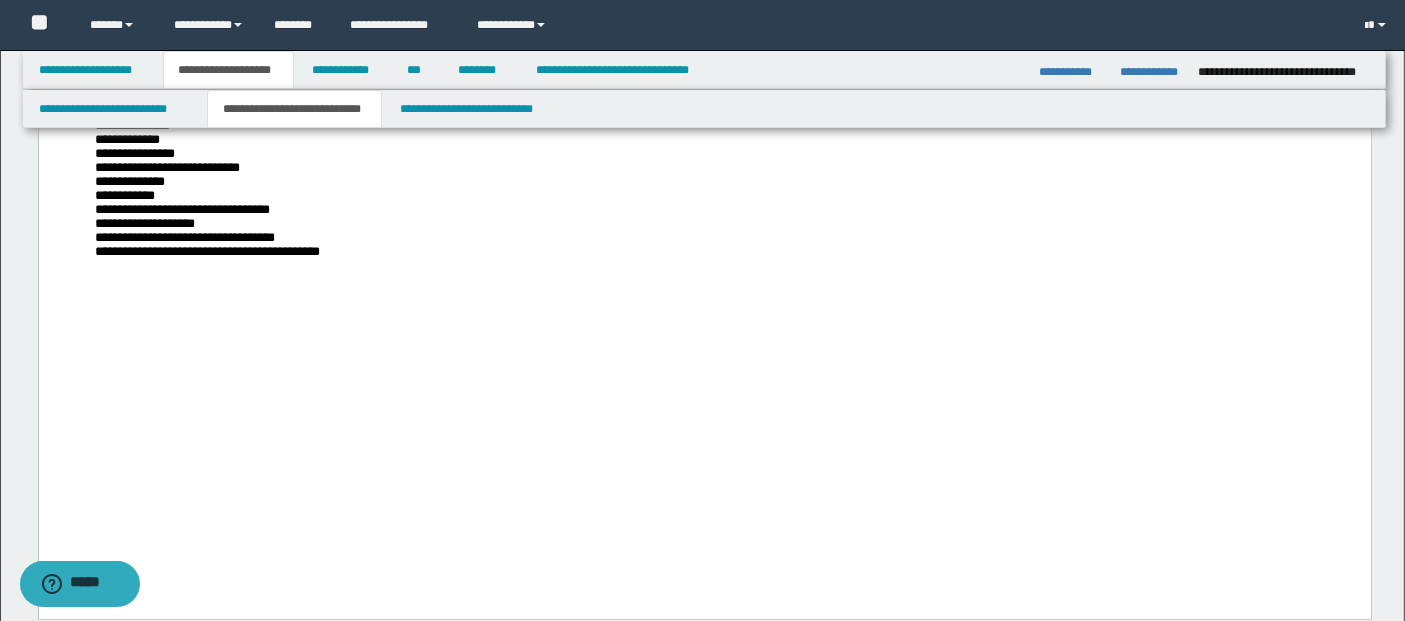 scroll, scrollTop: 2111, scrollLeft: 0, axis: vertical 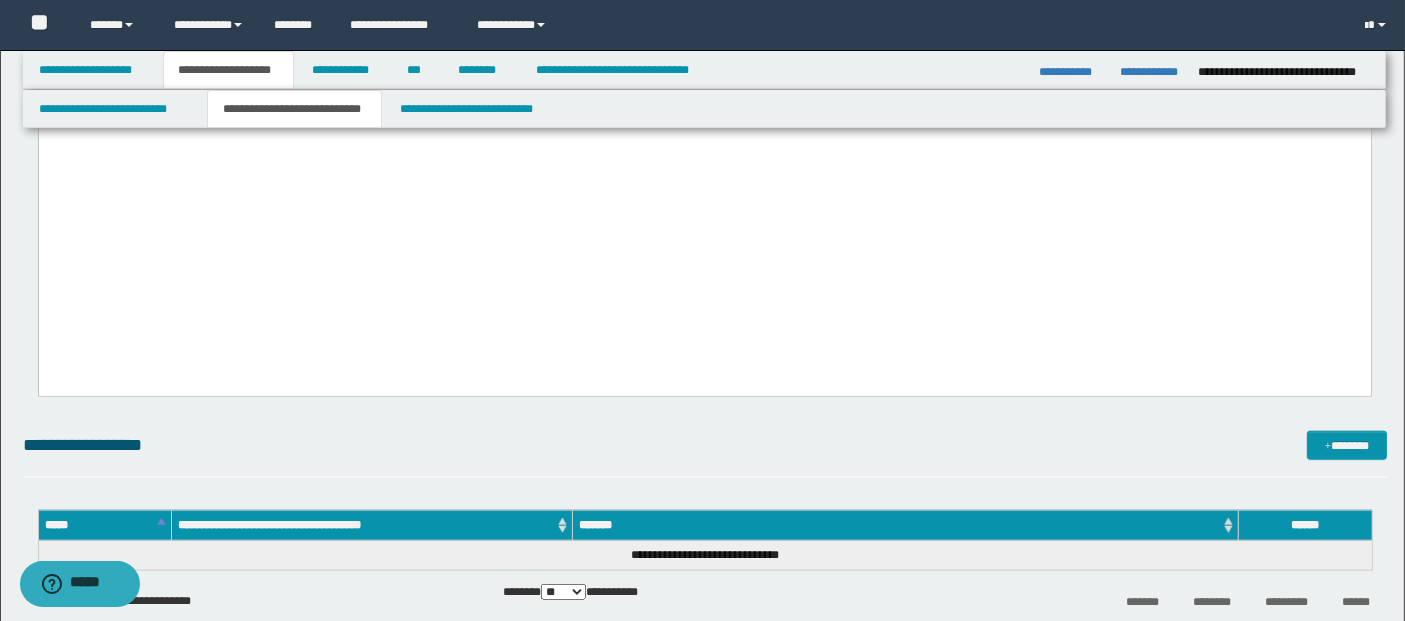 click on "**********" at bounding box center (704, 30) 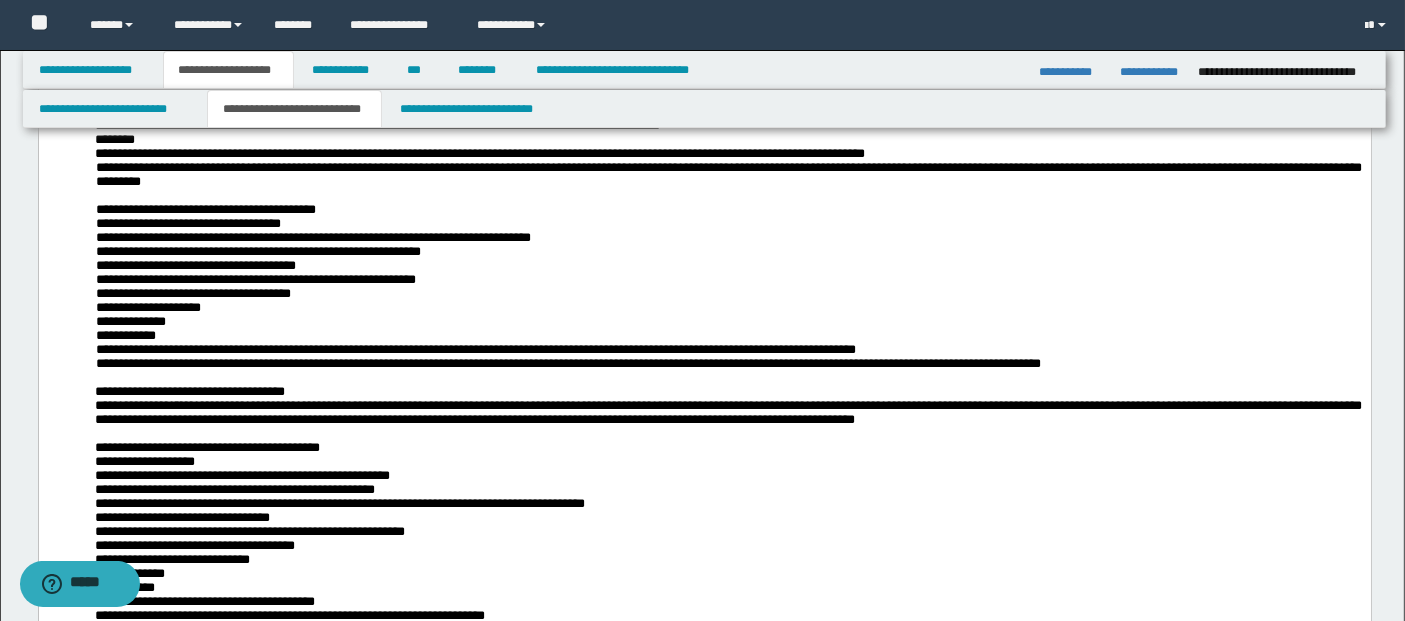 scroll, scrollTop: 1111, scrollLeft: 0, axis: vertical 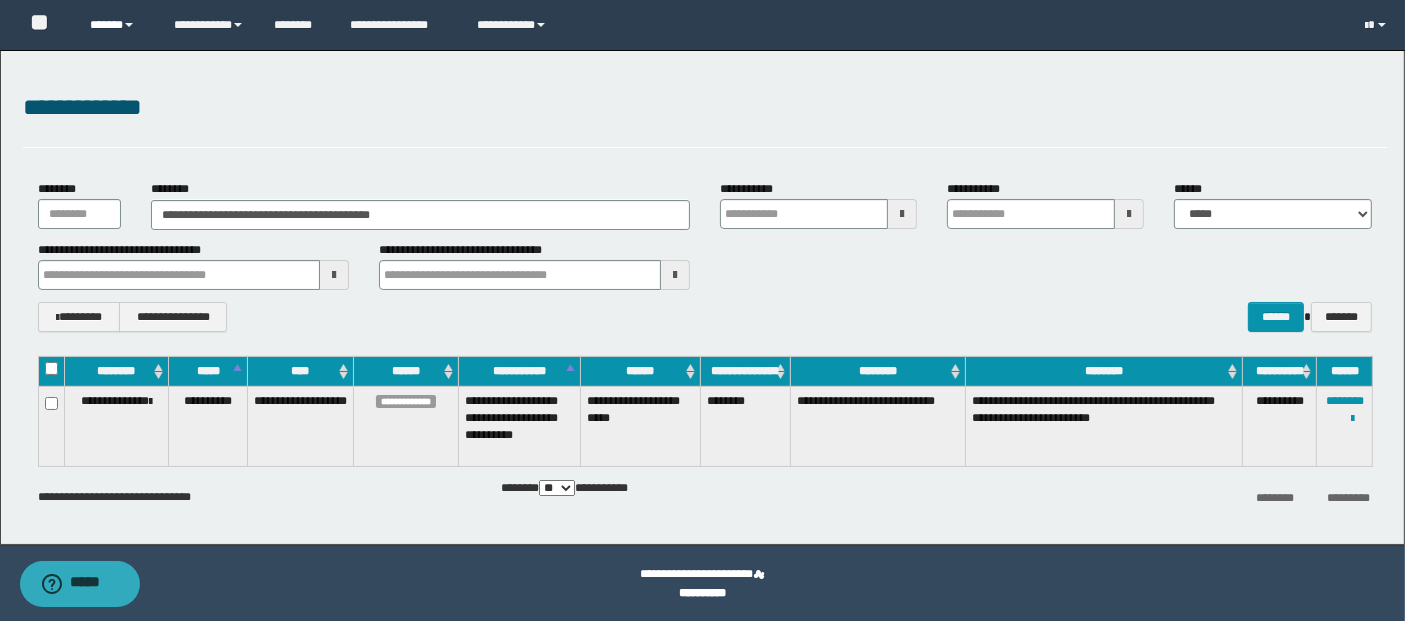 click on "******" at bounding box center (117, 25) 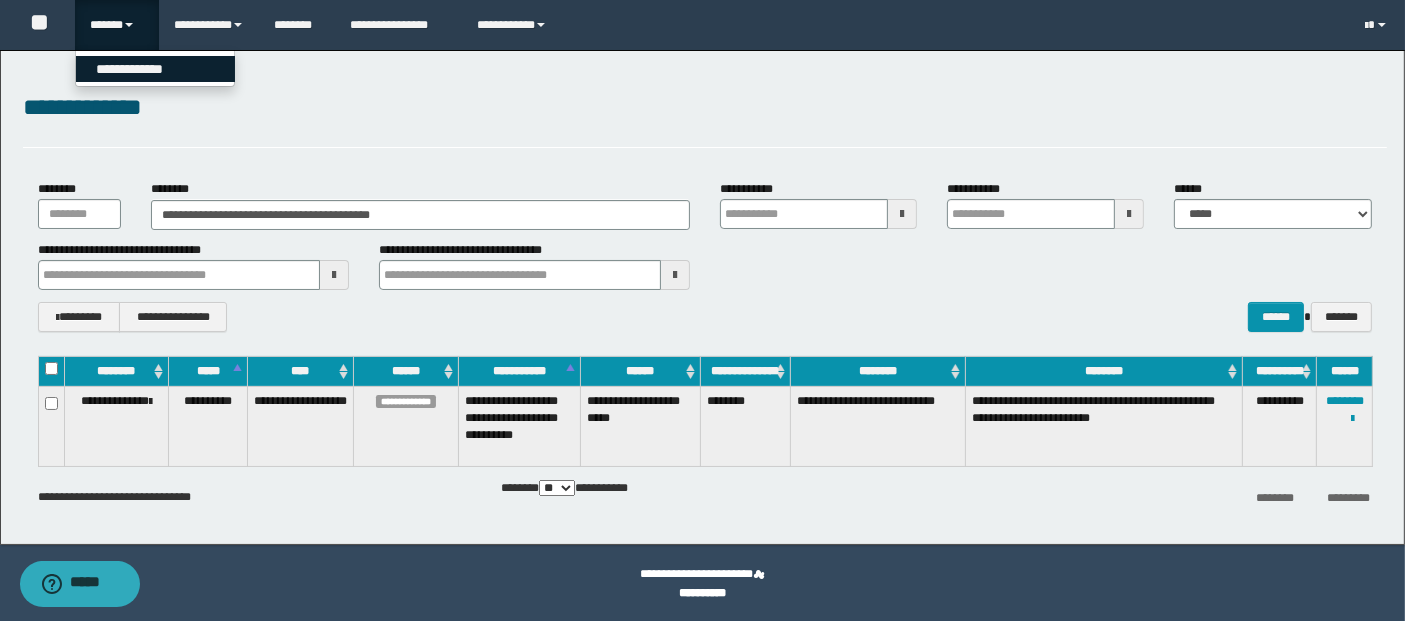 click on "**********" at bounding box center (155, 69) 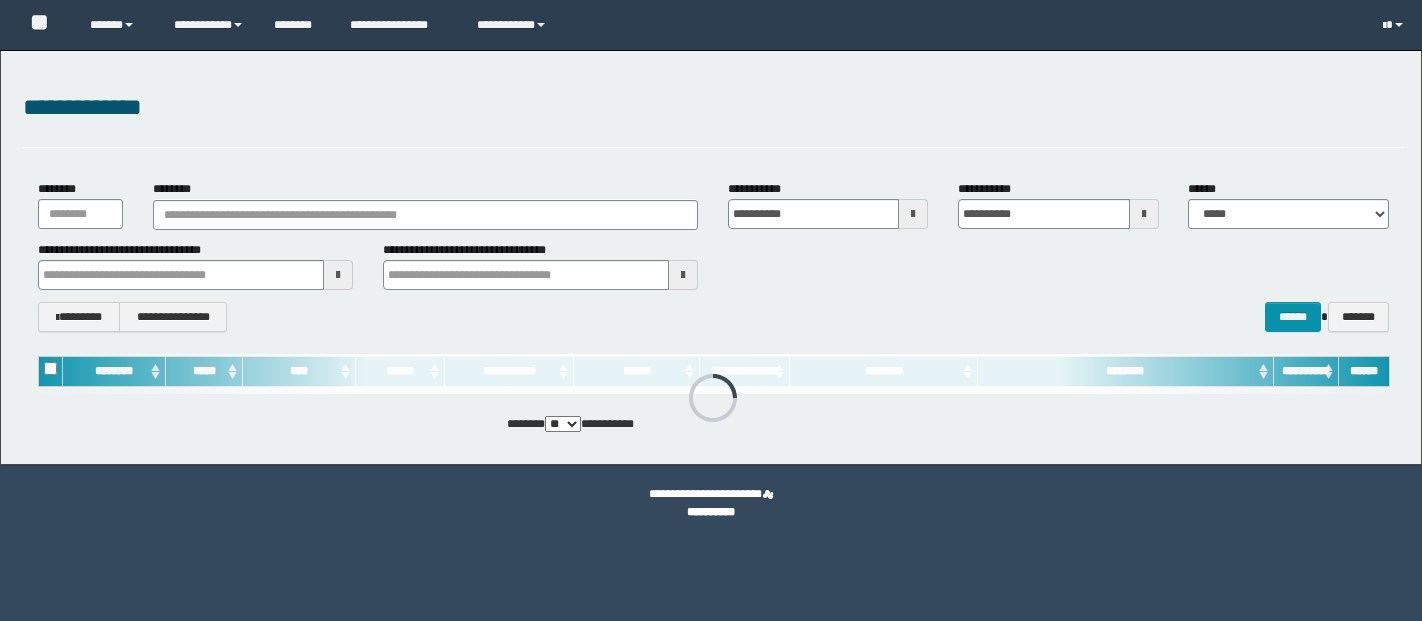 scroll, scrollTop: 0, scrollLeft: 0, axis: both 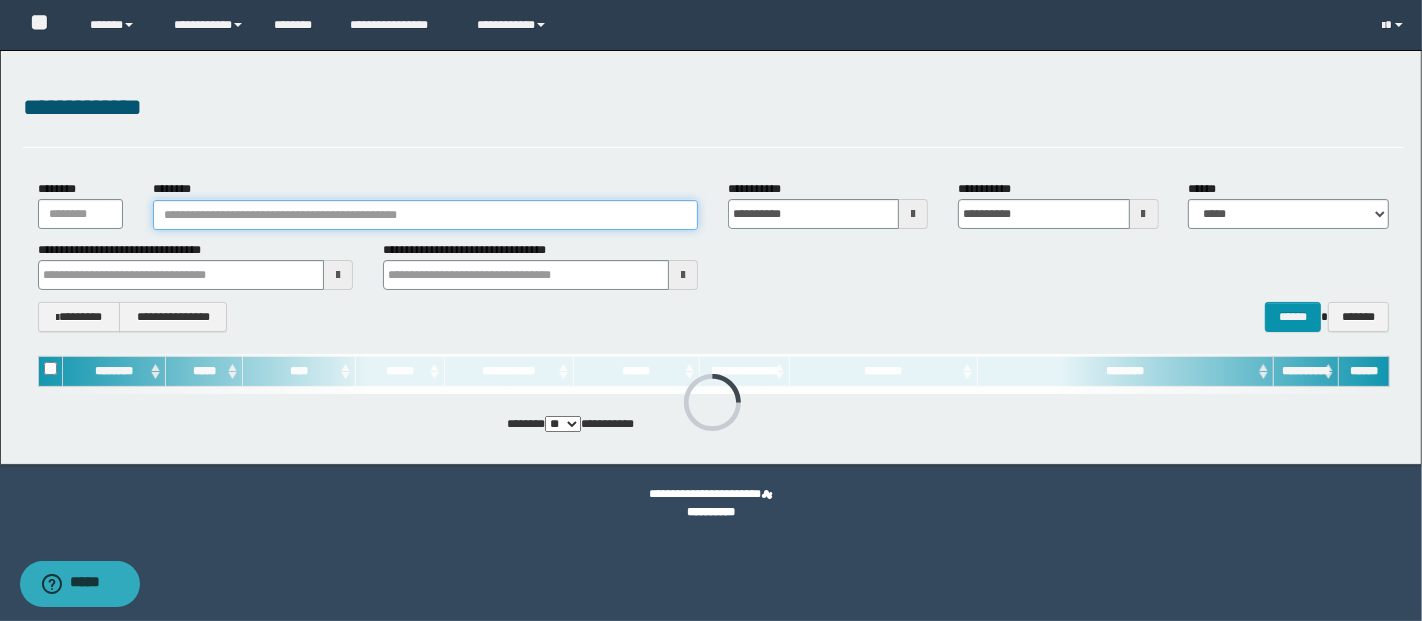 click on "********" at bounding box center [425, 215] 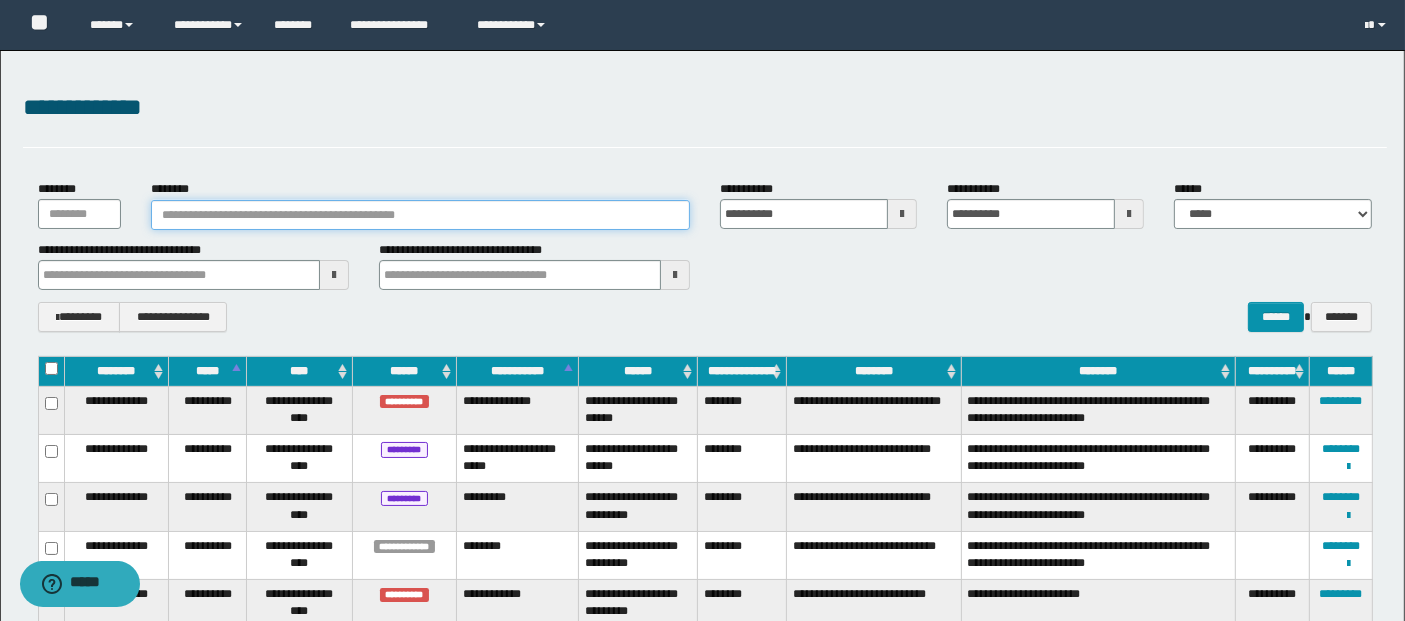 click on "********" at bounding box center [420, 215] 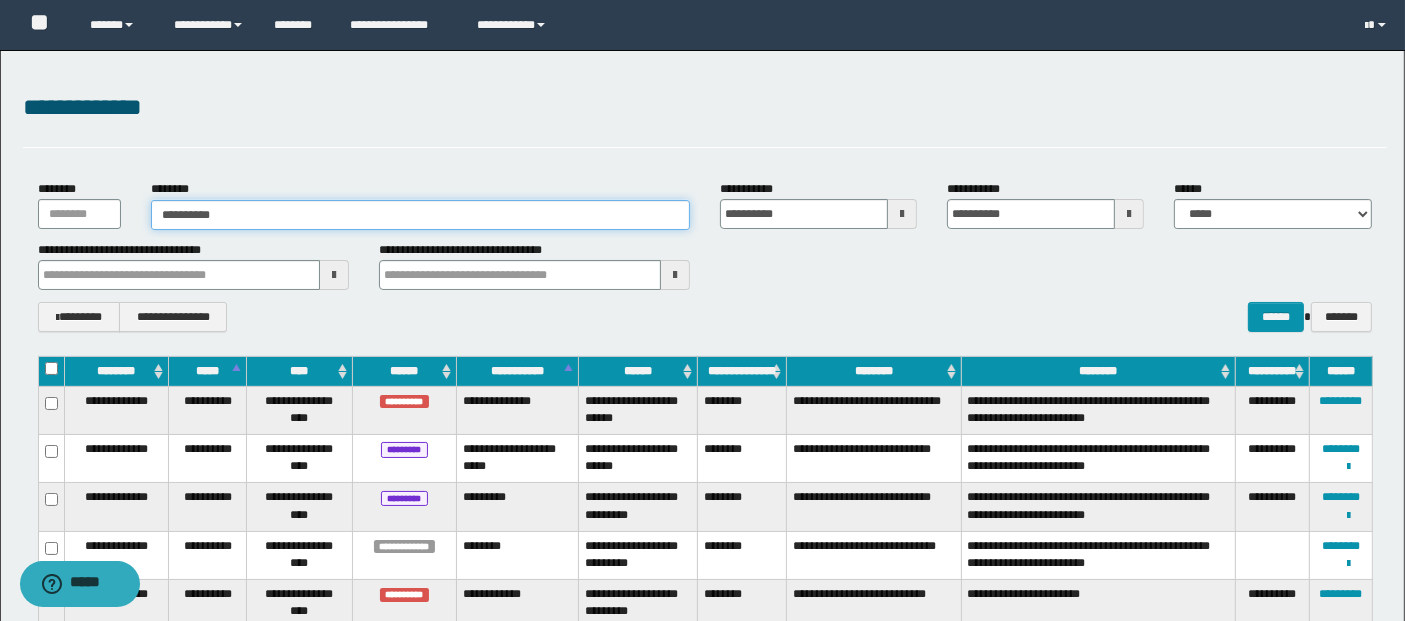 type on "**********" 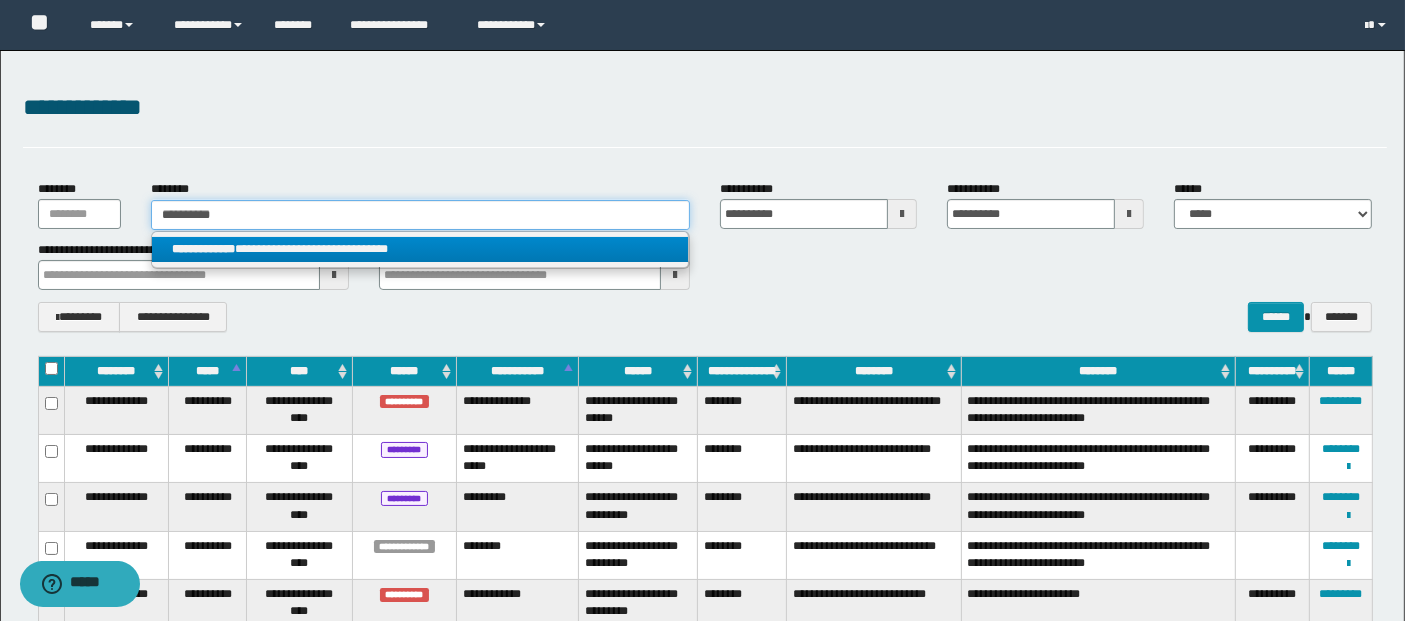 type on "**********" 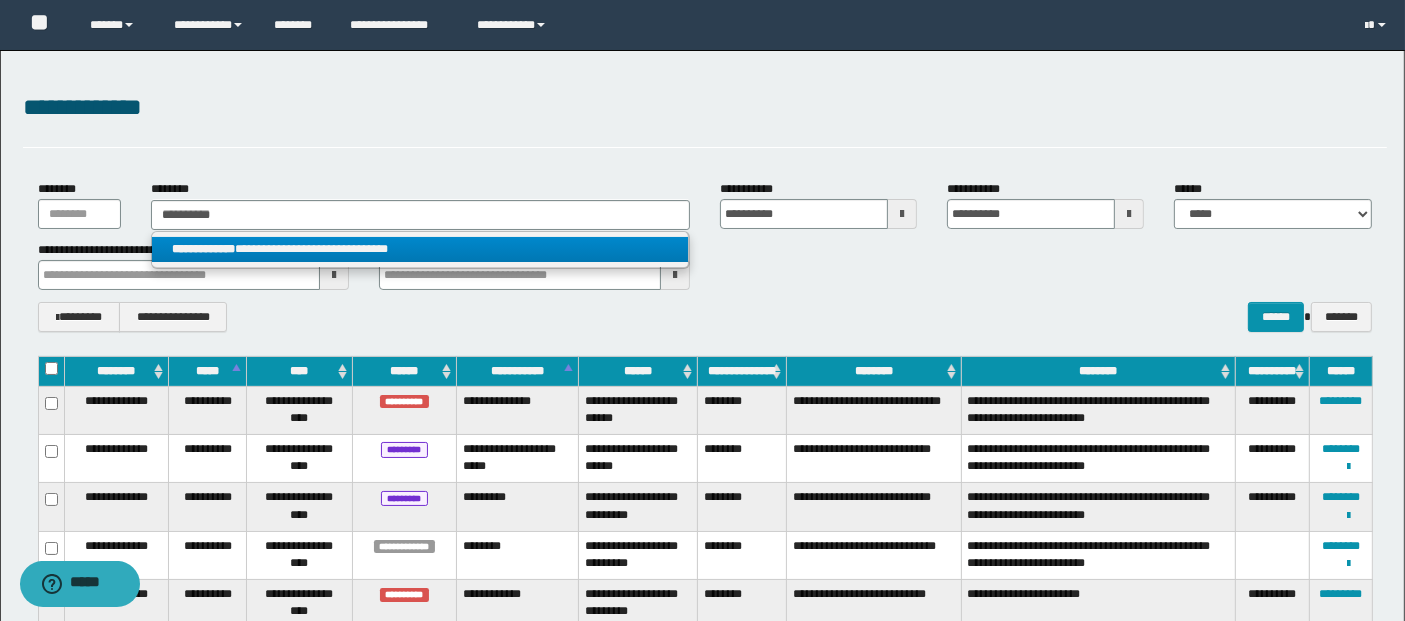 click on "**********" at bounding box center (420, 249) 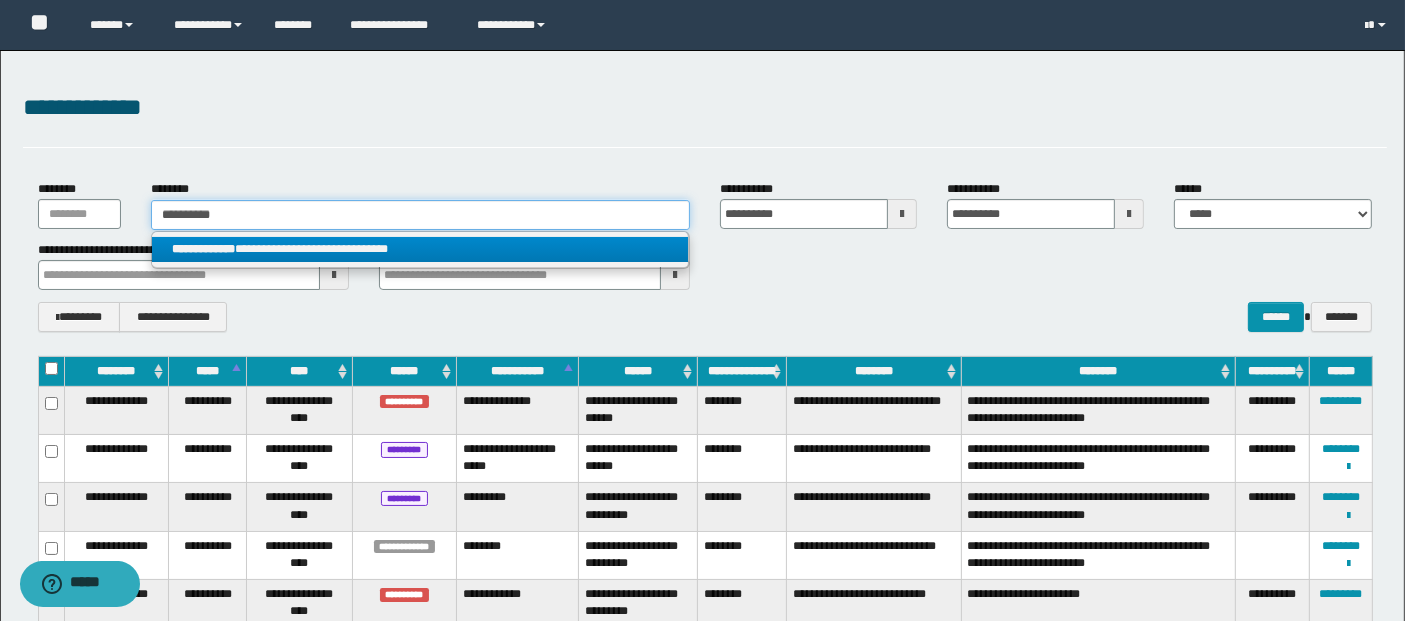 type 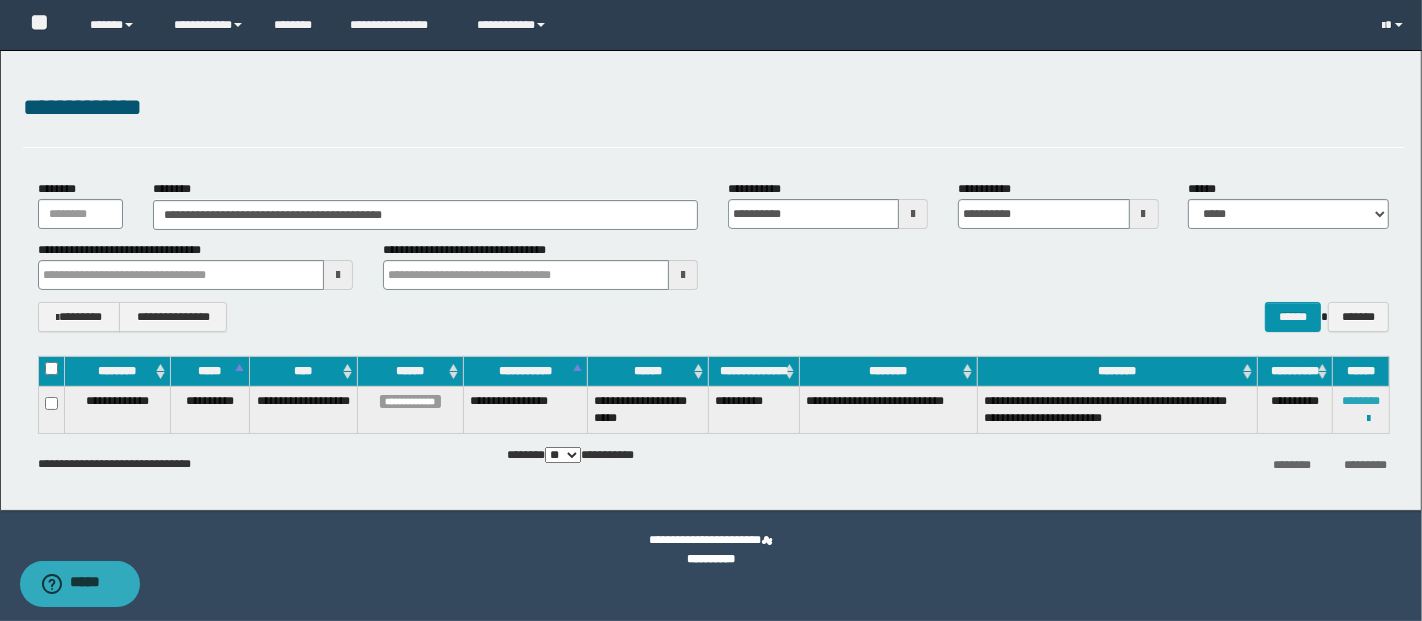 click on "********" at bounding box center (1361, 401) 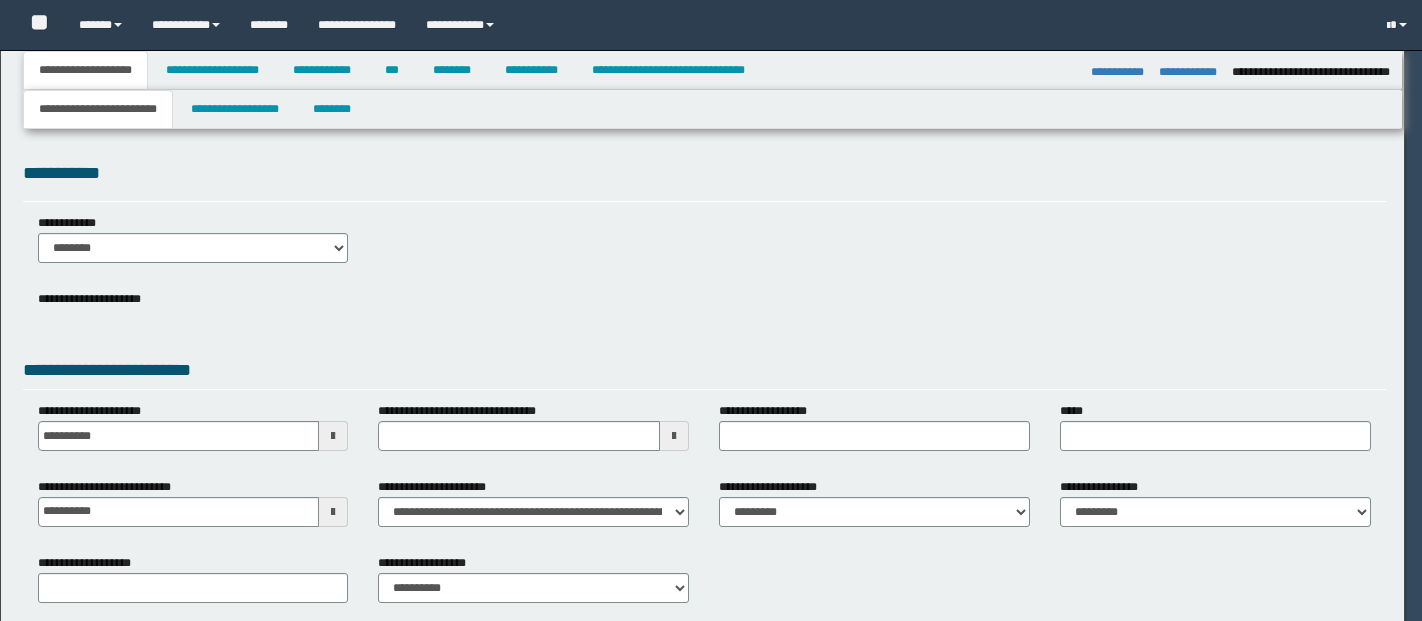 select on "*" 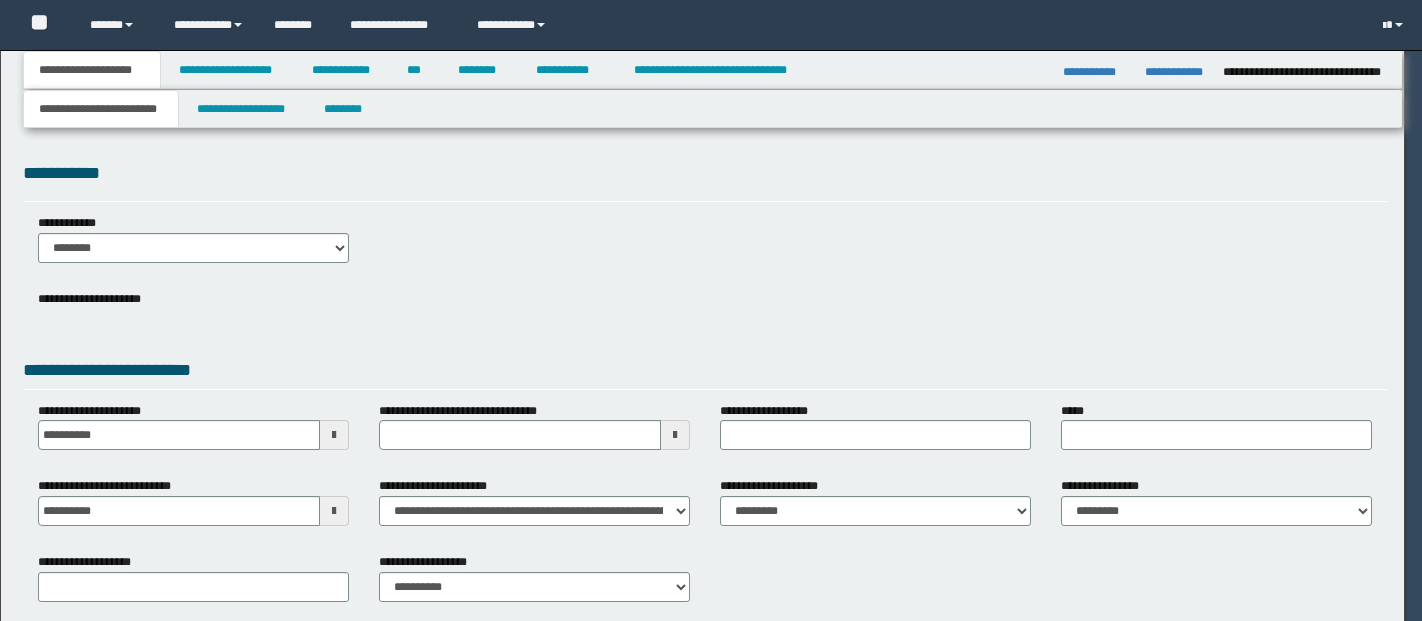 scroll, scrollTop: 0, scrollLeft: 0, axis: both 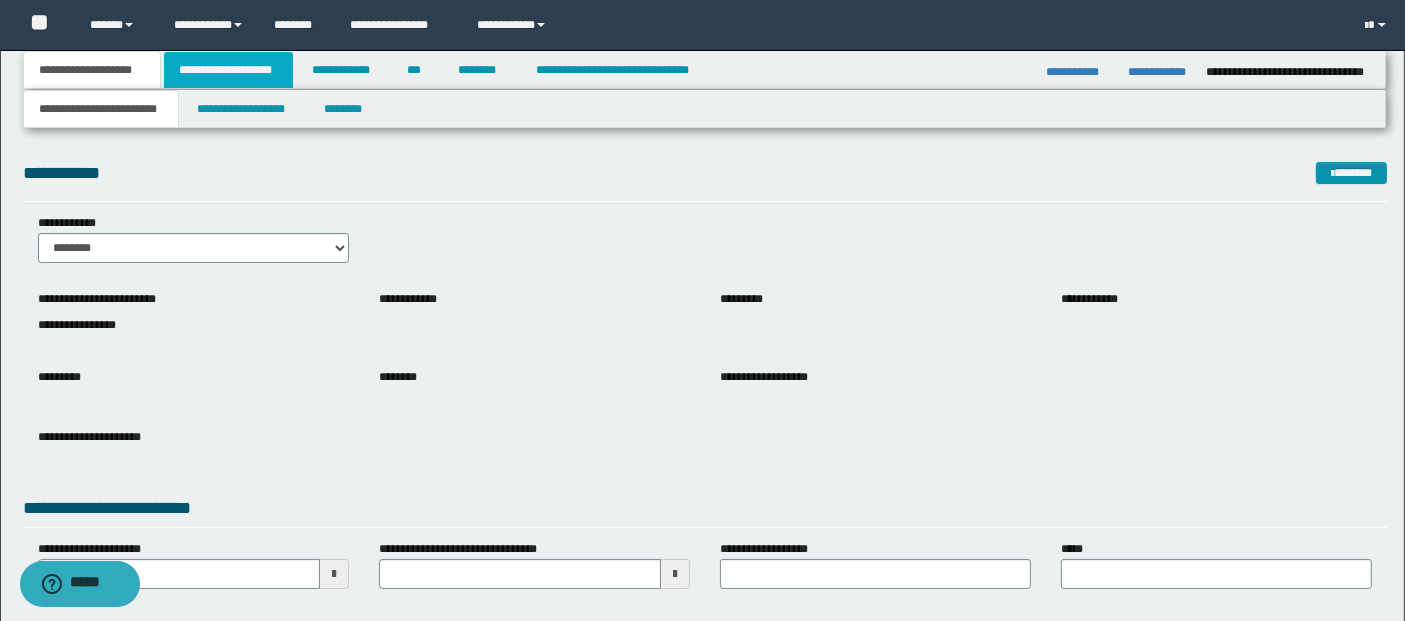 click on "**********" at bounding box center [228, 70] 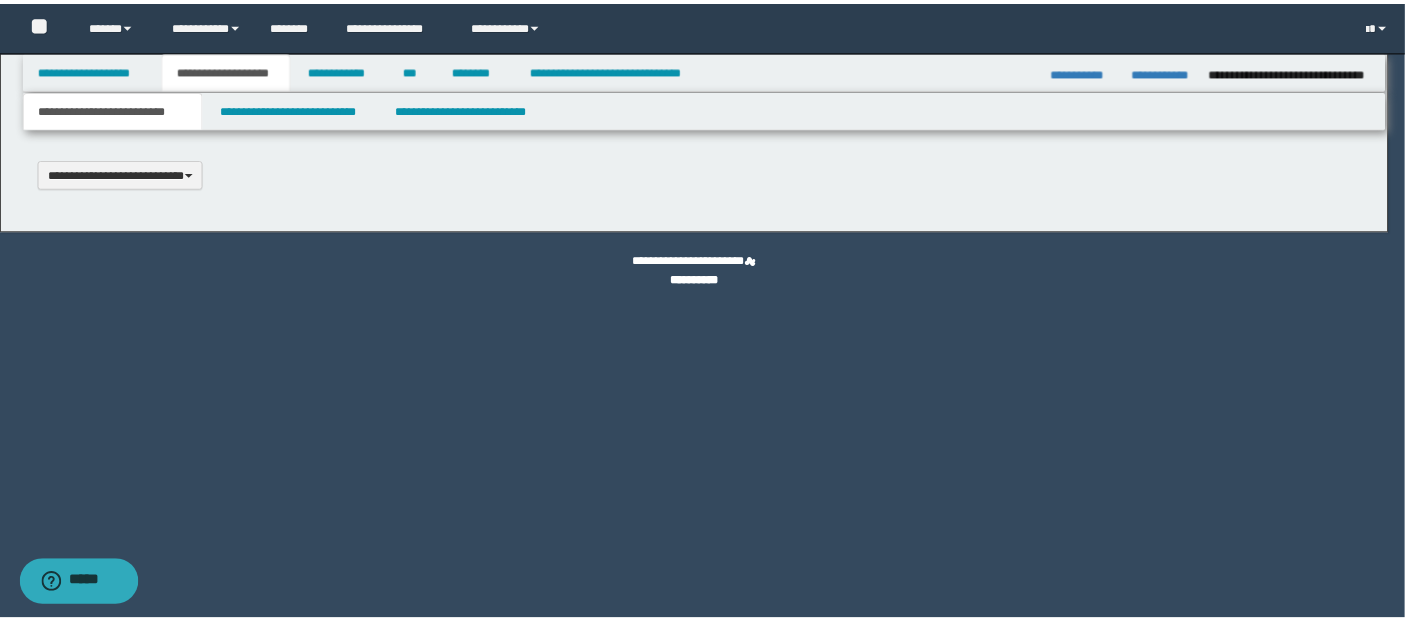 scroll, scrollTop: 0, scrollLeft: 0, axis: both 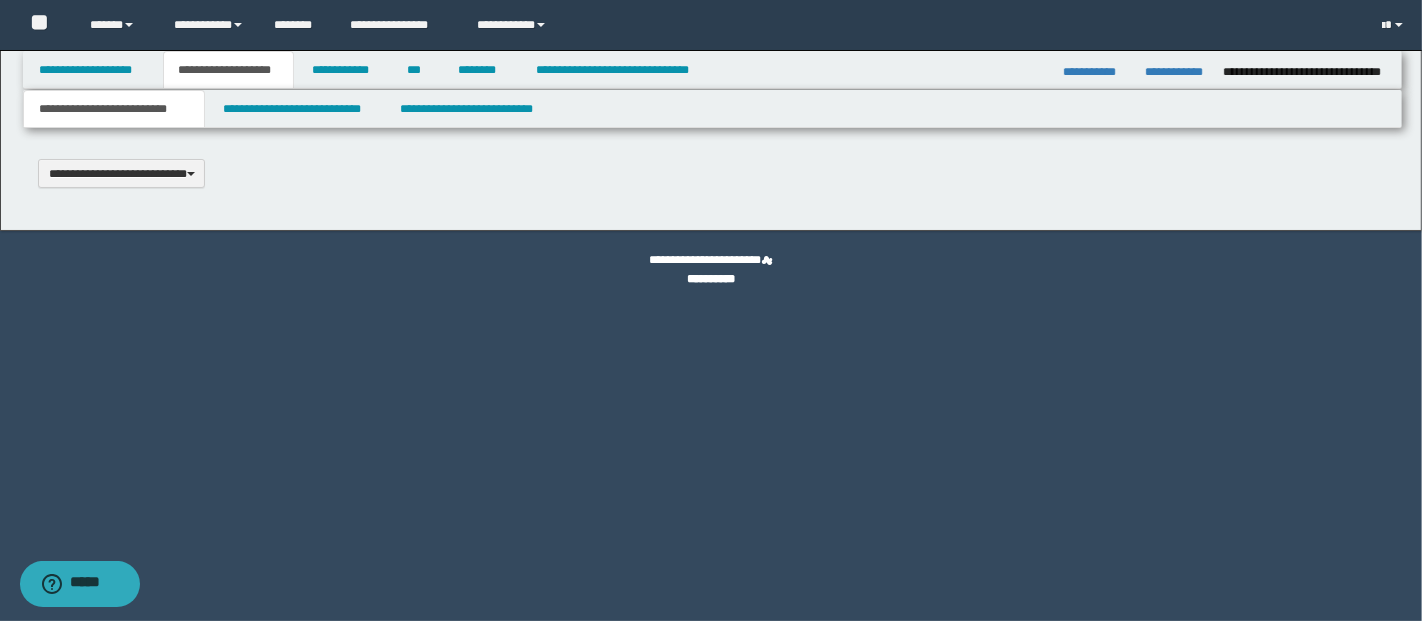 type 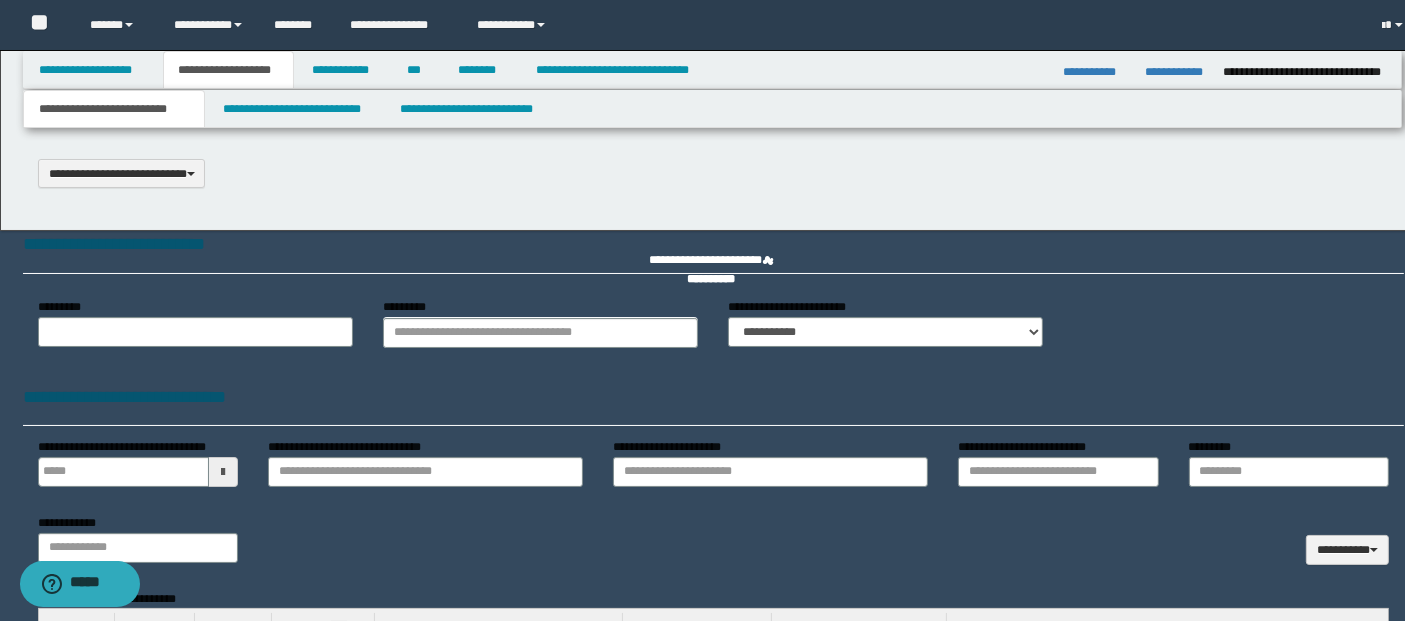 select on "*" 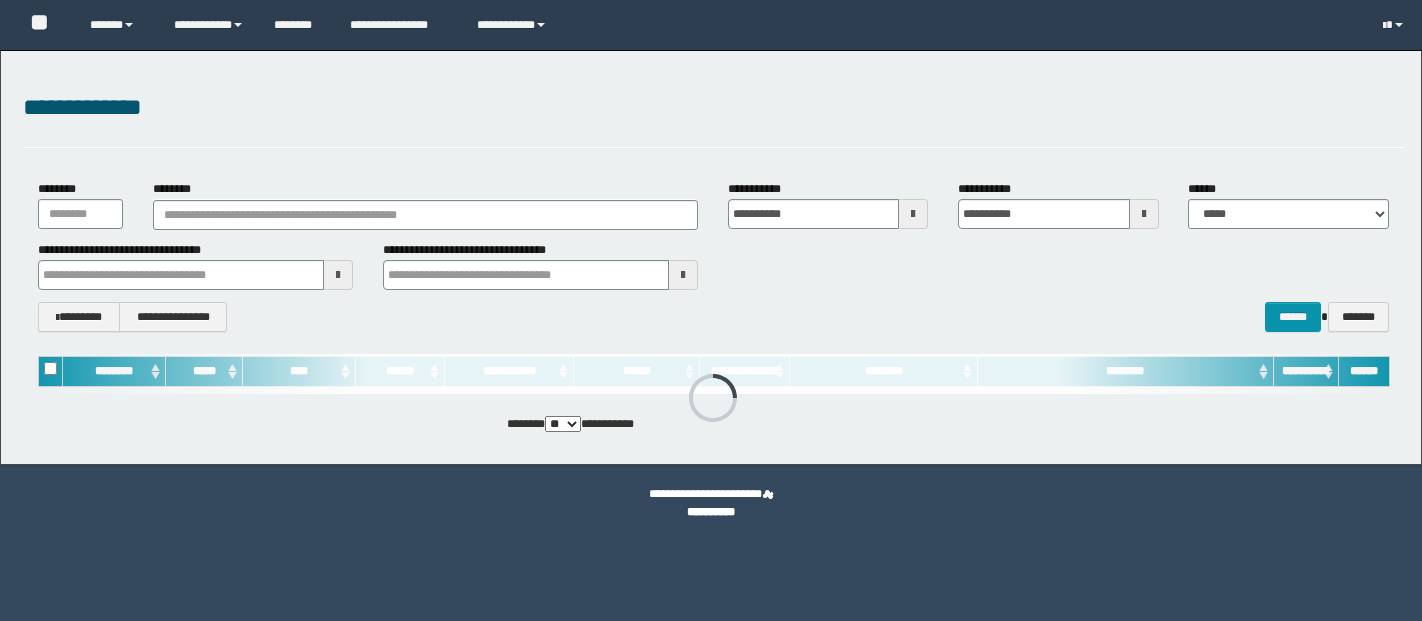 scroll, scrollTop: 0, scrollLeft: 0, axis: both 